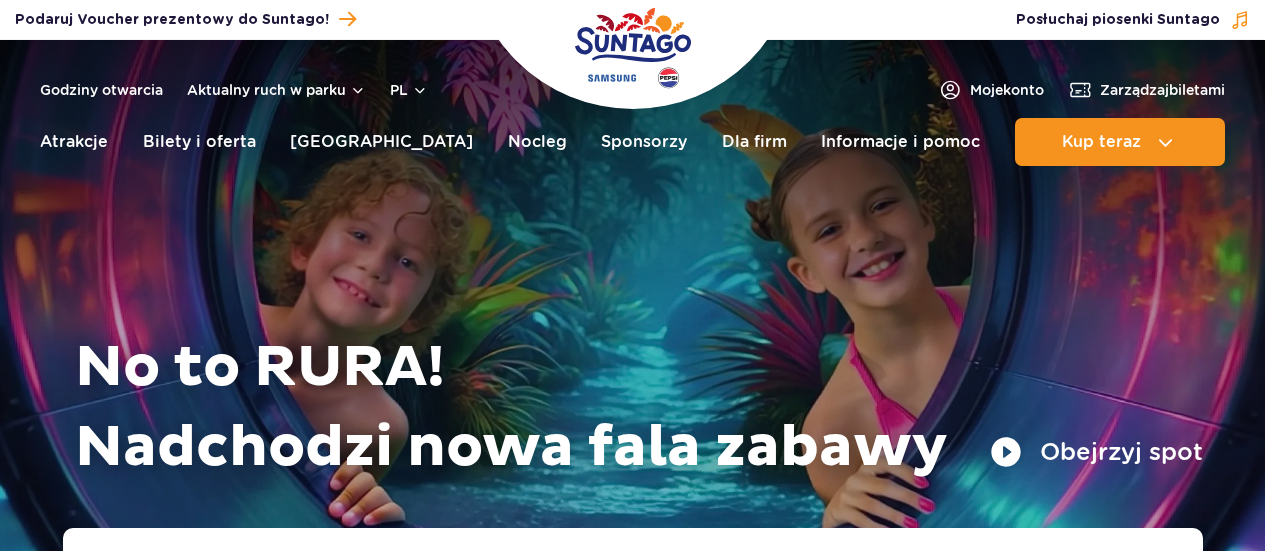 scroll, scrollTop: 0, scrollLeft: 0, axis: both 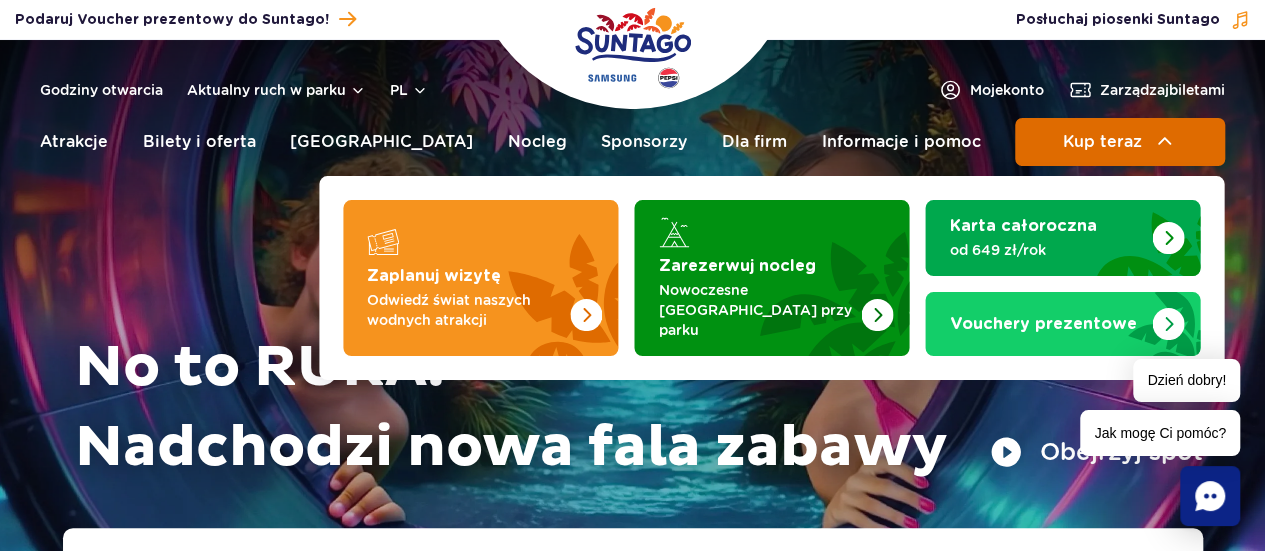 click on "Kup teraz" at bounding box center (1120, 142) 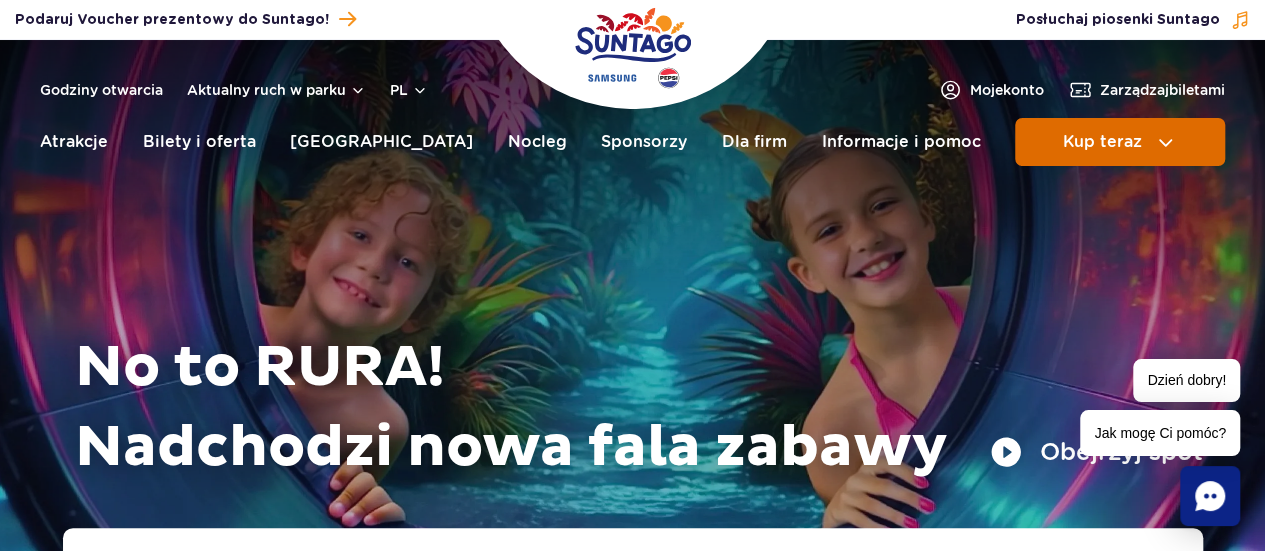 click on "Kup teraz" at bounding box center (1120, 142) 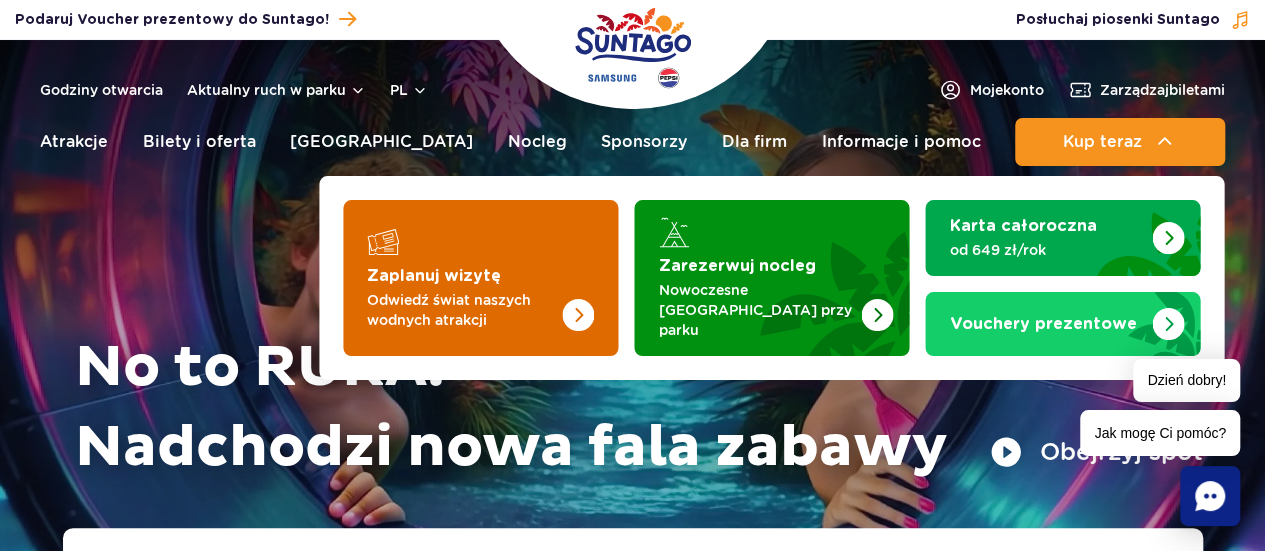 click at bounding box center [480, 278] 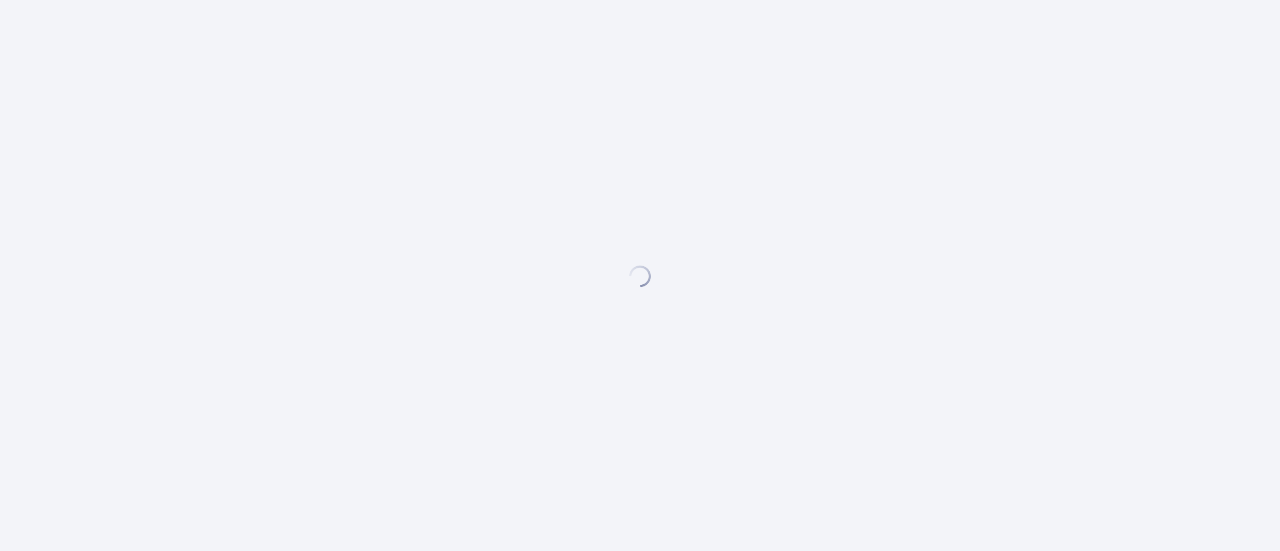 scroll, scrollTop: 0, scrollLeft: 0, axis: both 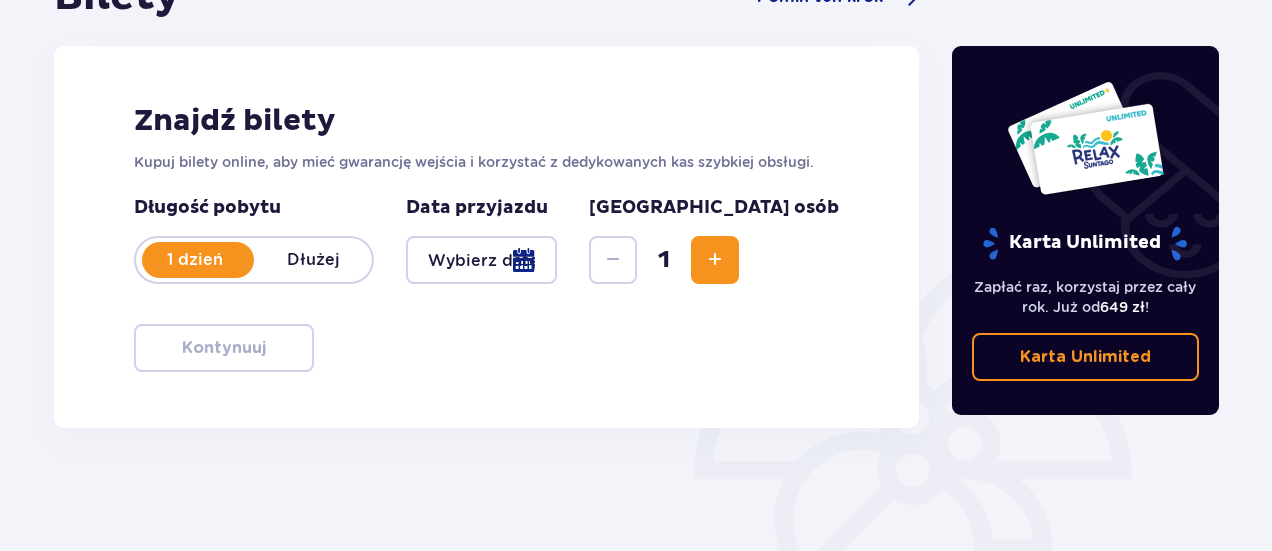 click at bounding box center (481, 260) 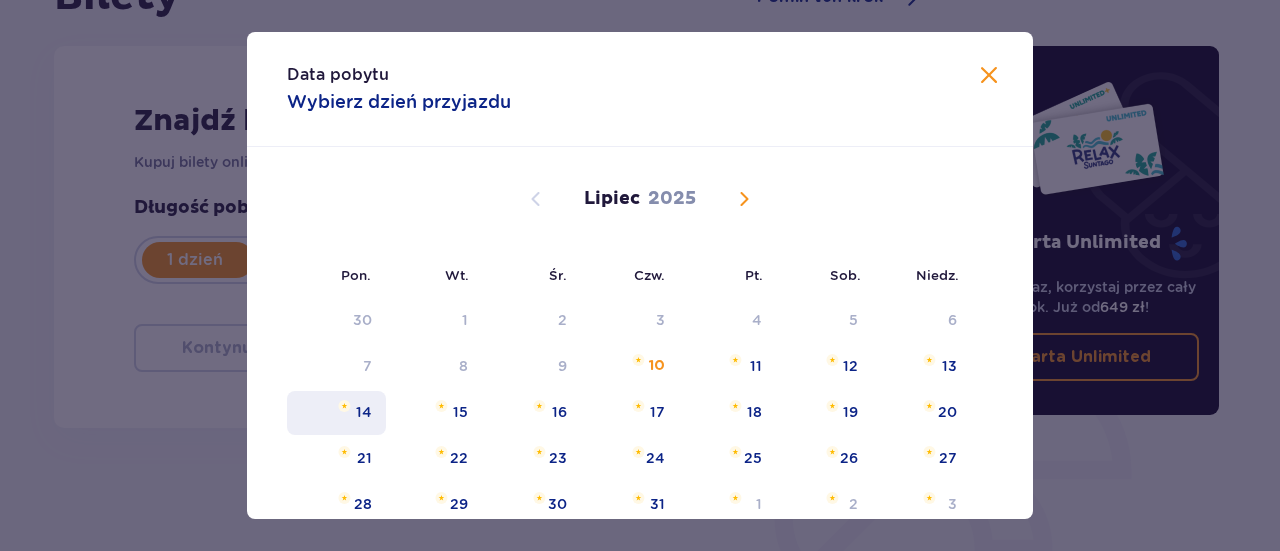 click on "14" at bounding box center (364, 412) 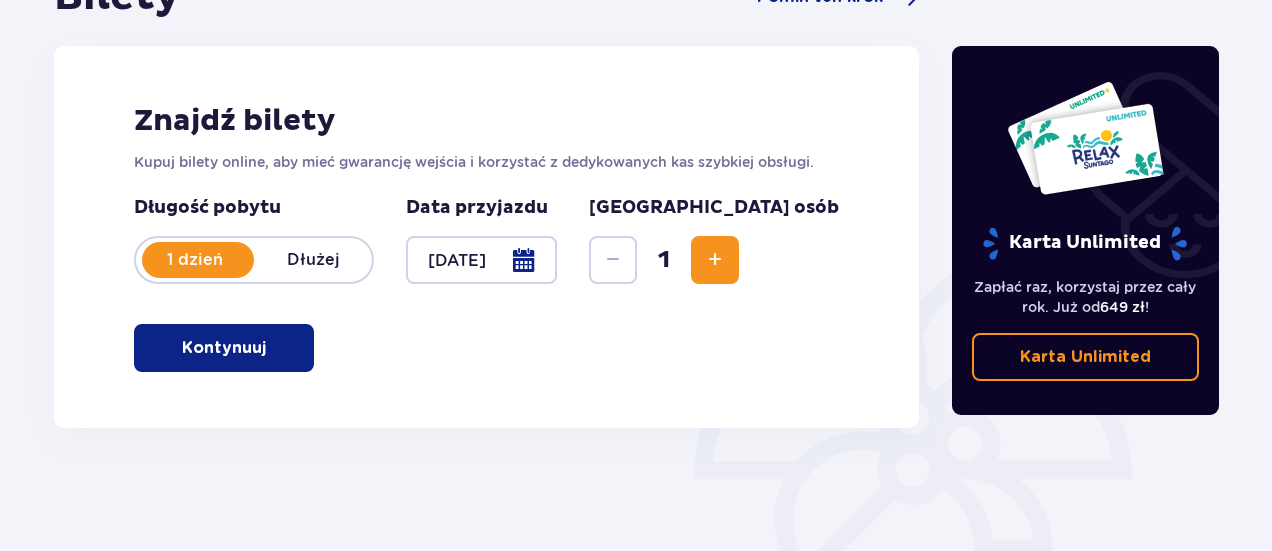 click at bounding box center (715, 260) 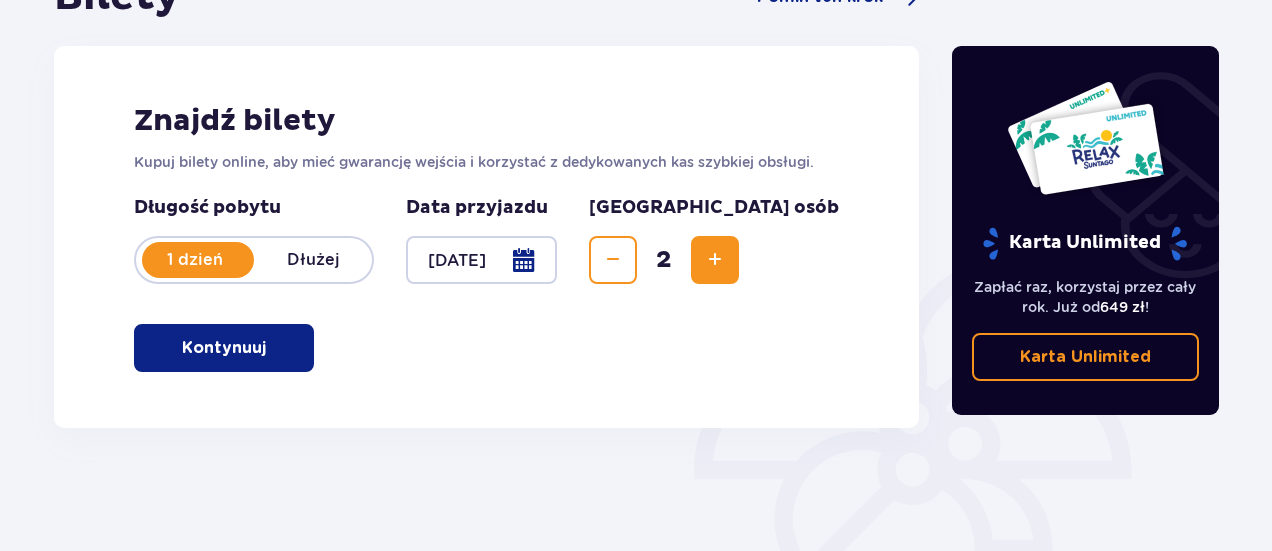 click at bounding box center [715, 260] 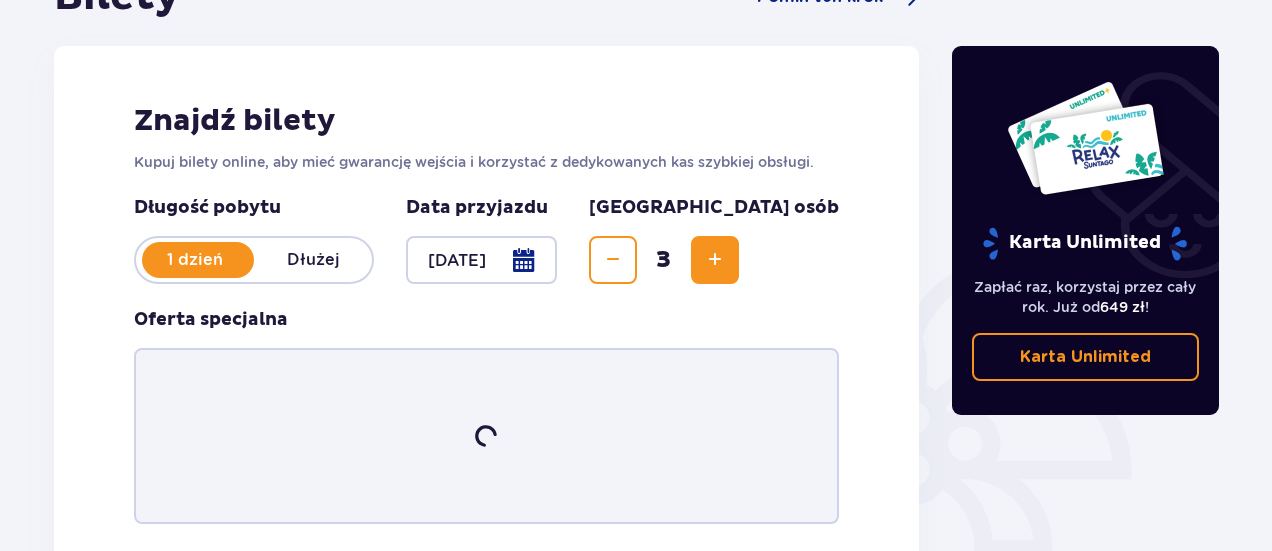 click at bounding box center [715, 260] 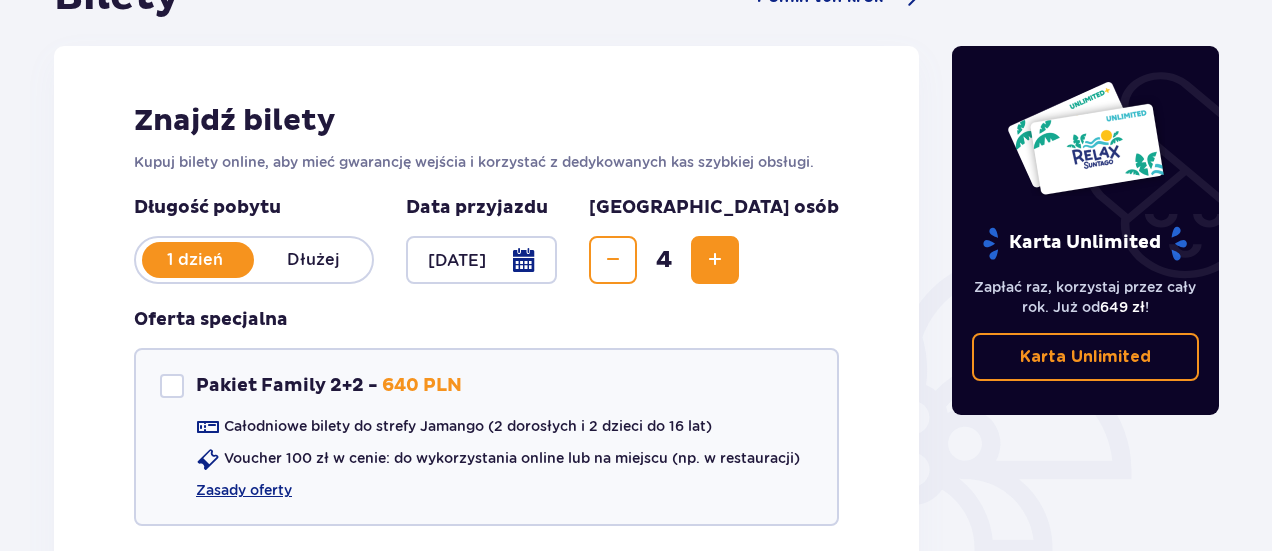 click at bounding box center [715, 260] 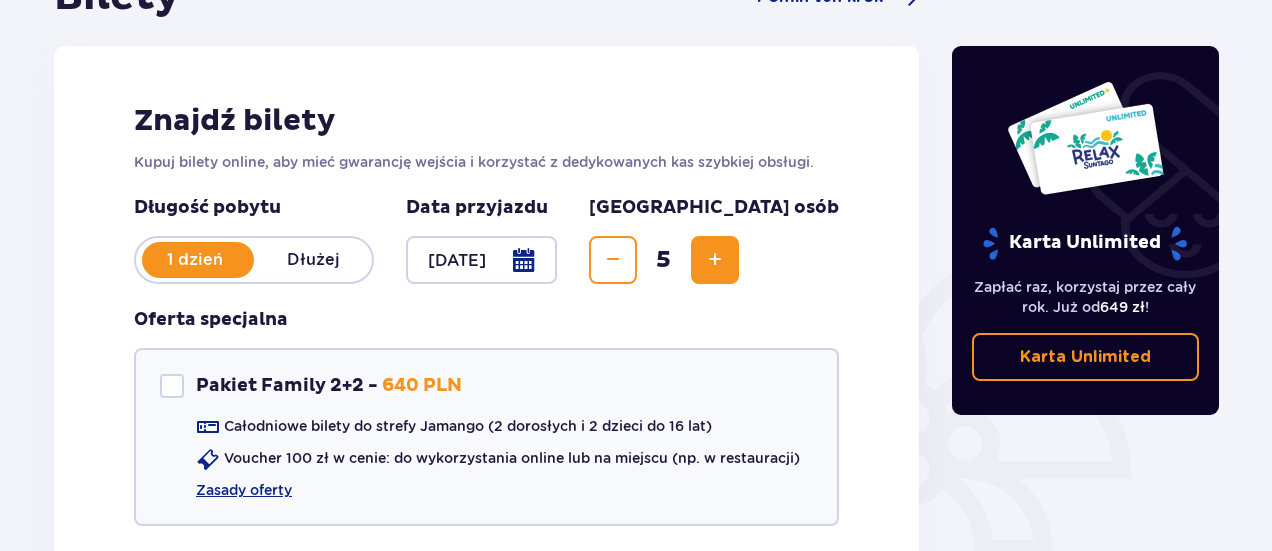 click on "Bilety Pomiń ten krok Znajdź bilety Kupuj bilety online, aby mieć gwarancję wejścia i korzystać z dedykowanych kas szybkiej obsługi. Długość pobytu 1 dzień Dłużej Data przyjazdu [DATE] Liczba osób 5 Oferta specjalna Pakiet Family 2+2    -  640 PLN Całodniowe bilety do strefy Jamango (2 dorosłych i 2 dzieci do 16 lat) Voucher 100 zł w cenie: do wykorzystania online lub na miejscu (np. w restauracji) Zasady oferty Kontynuuj bez pakietu" at bounding box center [486, 321] 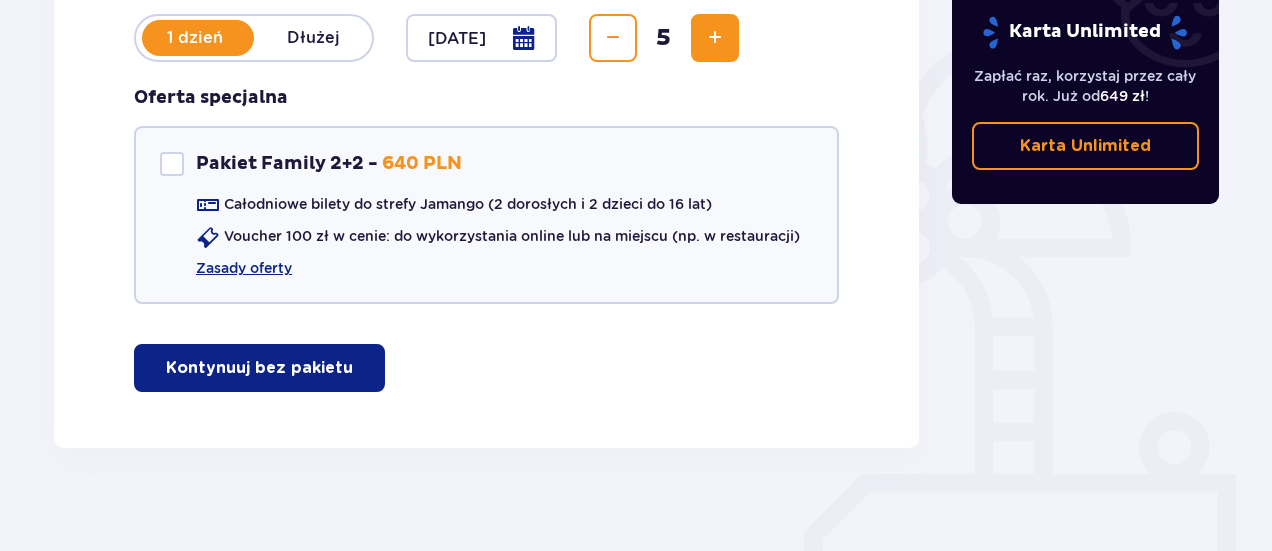 scroll, scrollTop: 478, scrollLeft: 0, axis: vertical 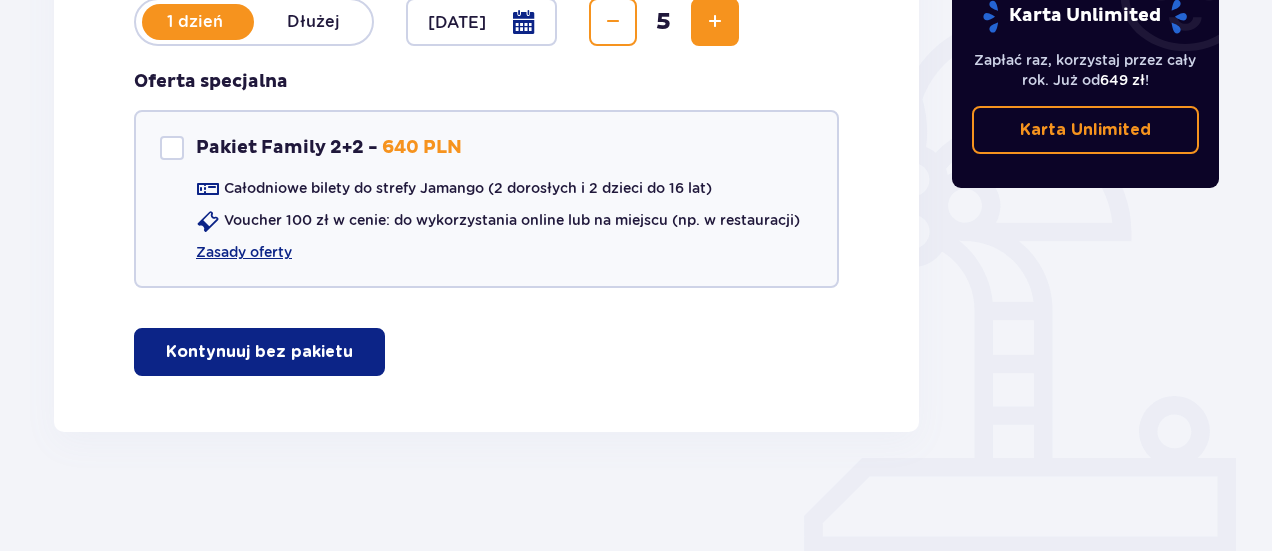 click on "Kontynuuj bez pakietu" at bounding box center [259, 352] 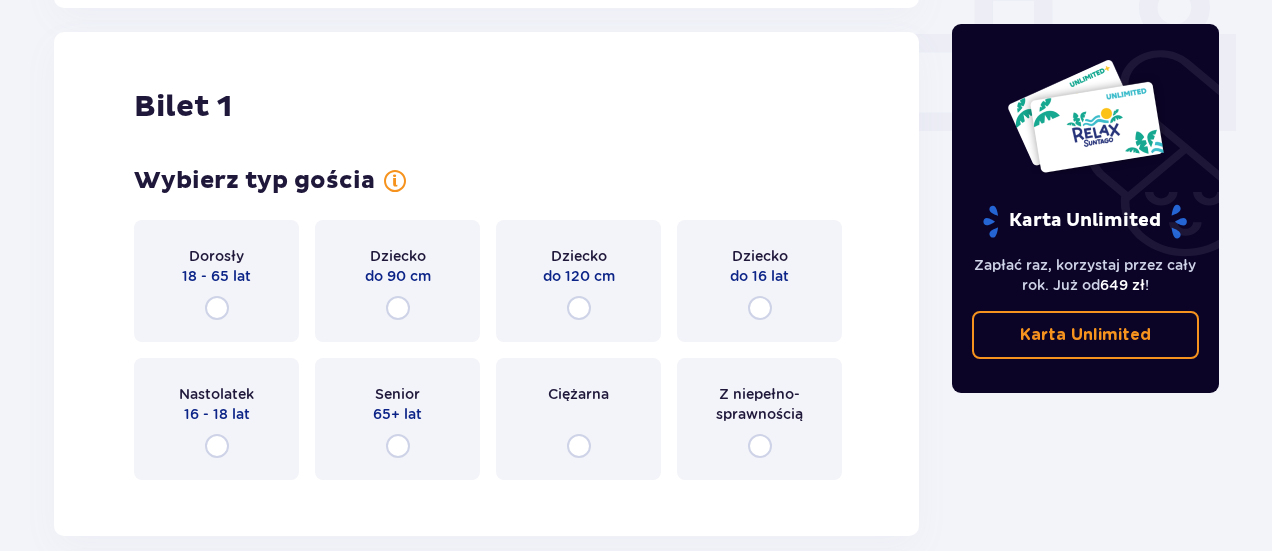 scroll, scrollTop: 910, scrollLeft: 0, axis: vertical 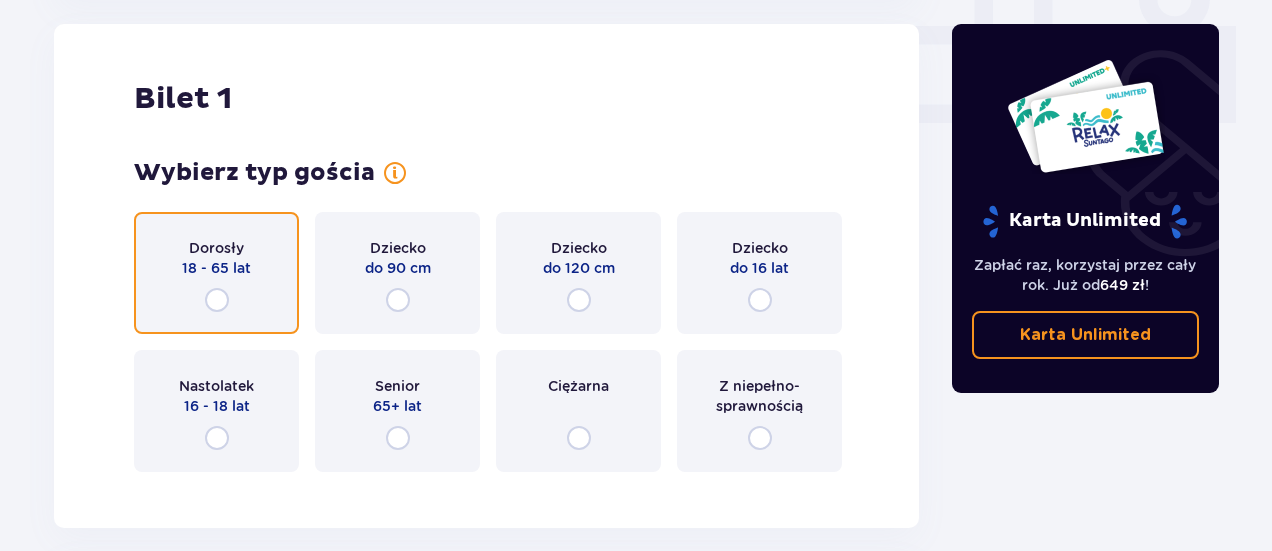click at bounding box center (217, 300) 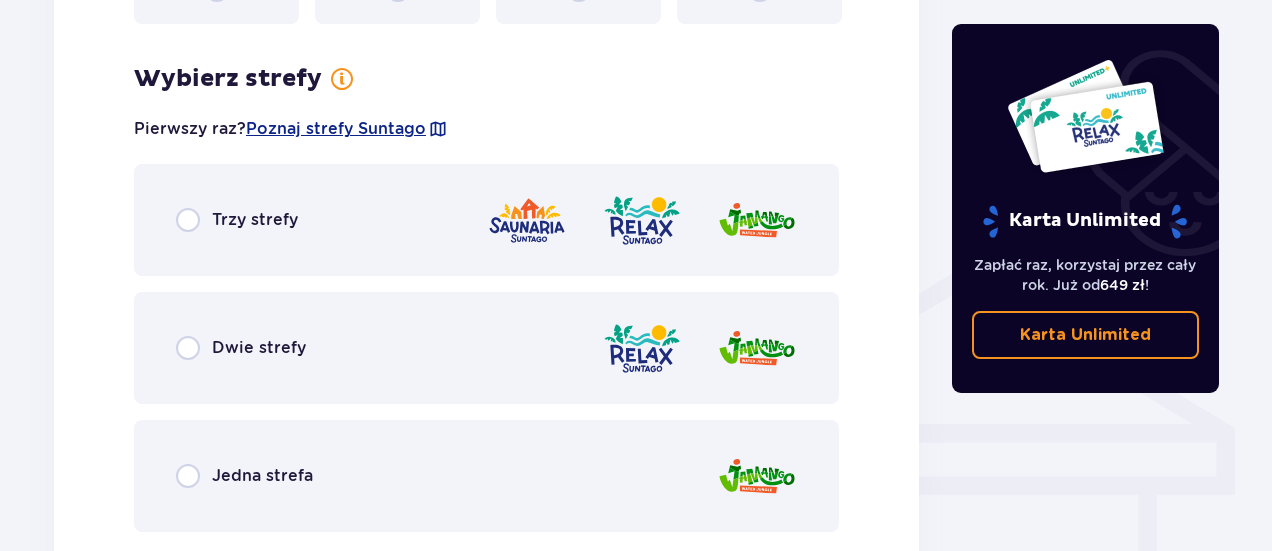 scroll, scrollTop: 1398, scrollLeft: 0, axis: vertical 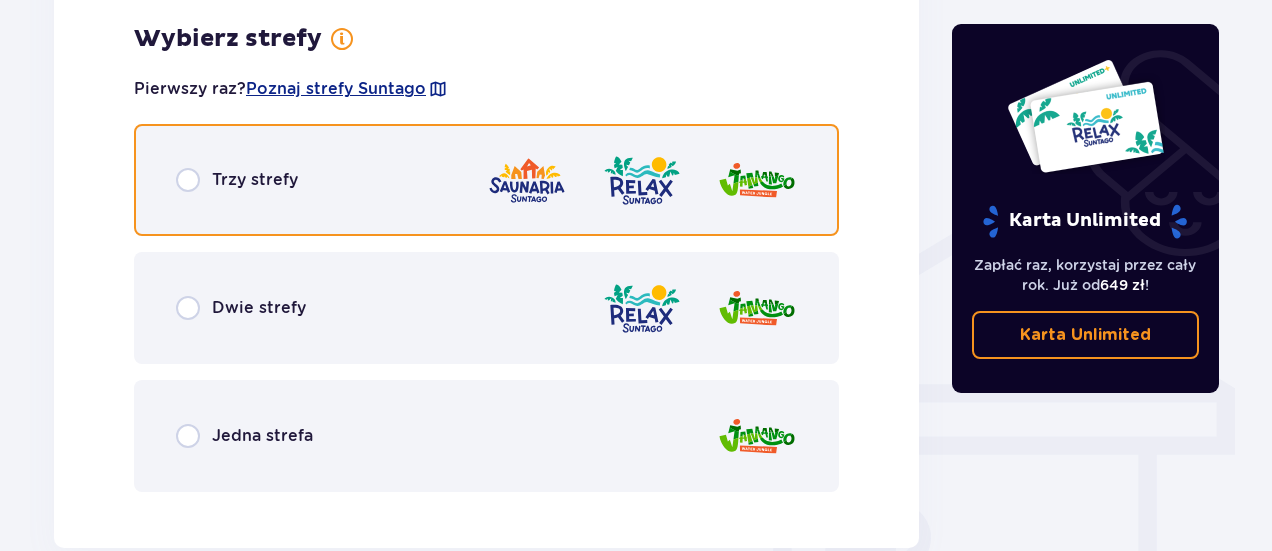 click at bounding box center [188, 180] 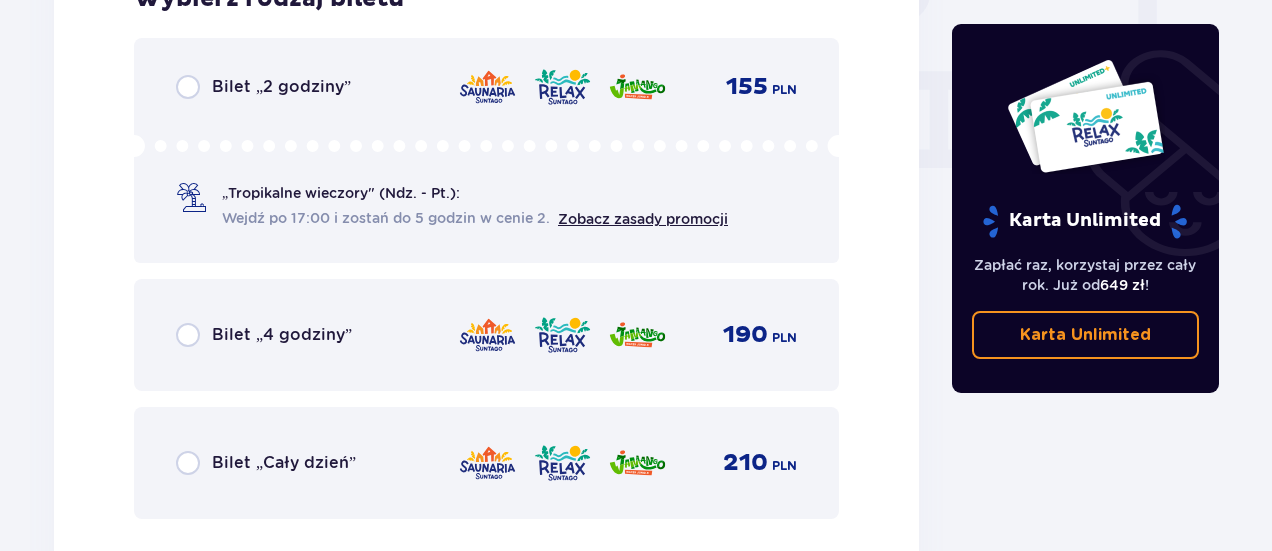 scroll, scrollTop: 1986, scrollLeft: 0, axis: vertical 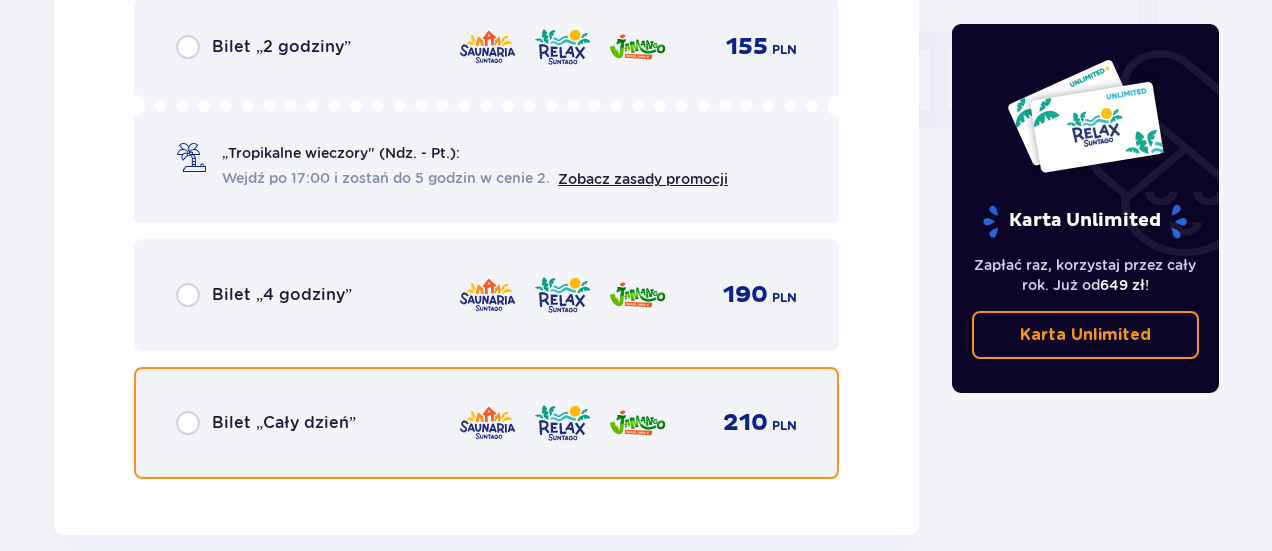 click at bounding box center [188, 423] 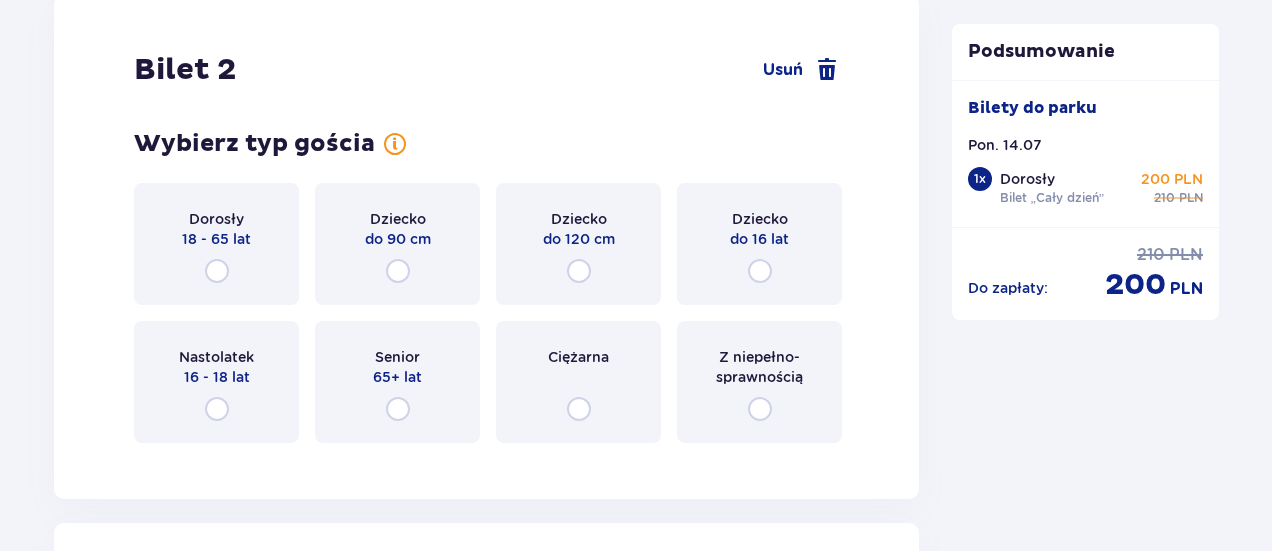 scroll, scrollTop: 2561, scrollLeft: 0, axis: vertical 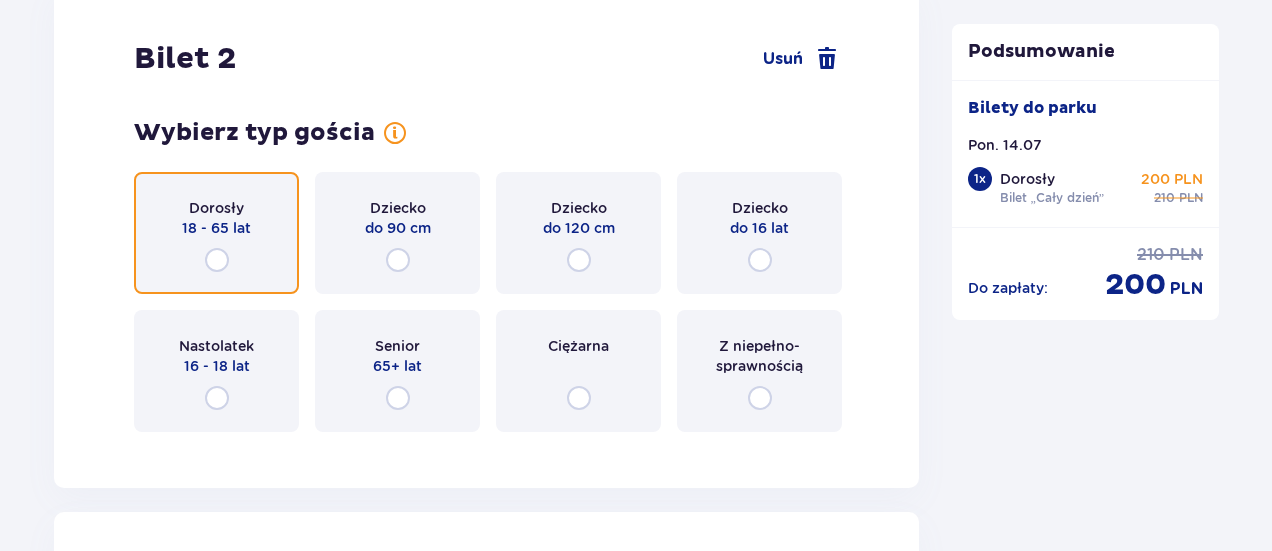click at bounding box center [217, 260] 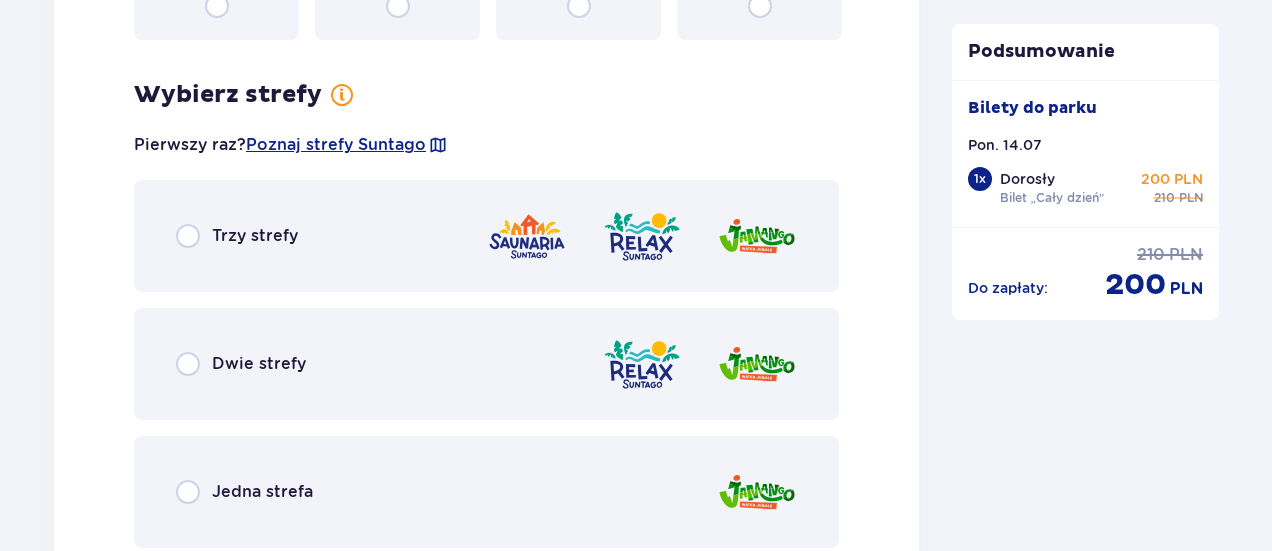scroll, scrollTop: 3009, scrollLeft: 0, axis: vertical 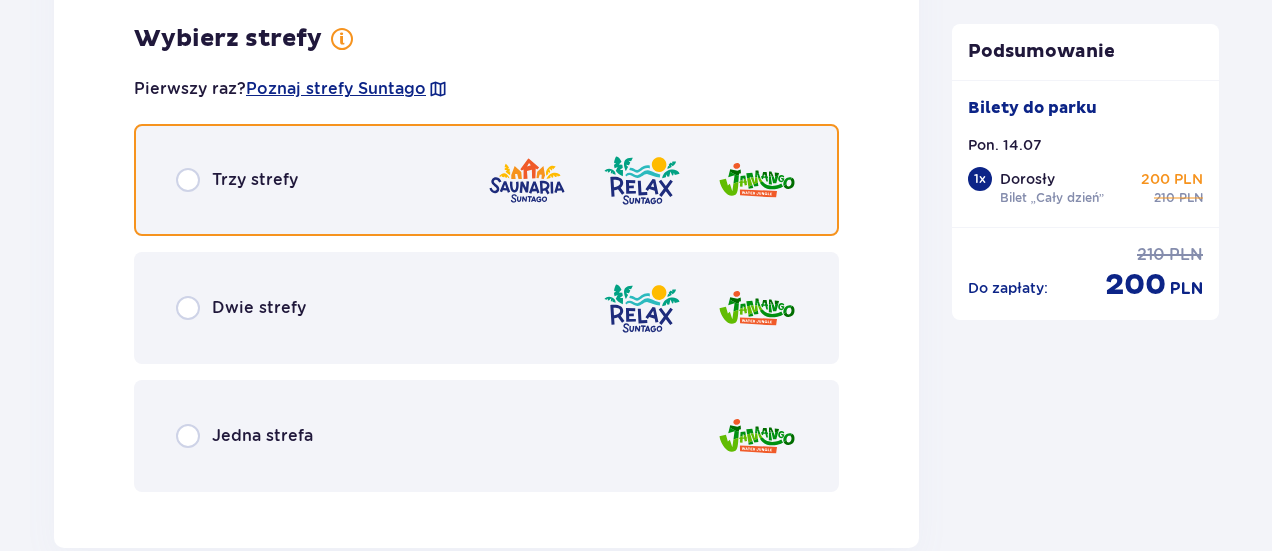 click at bounding box center (188, 180) 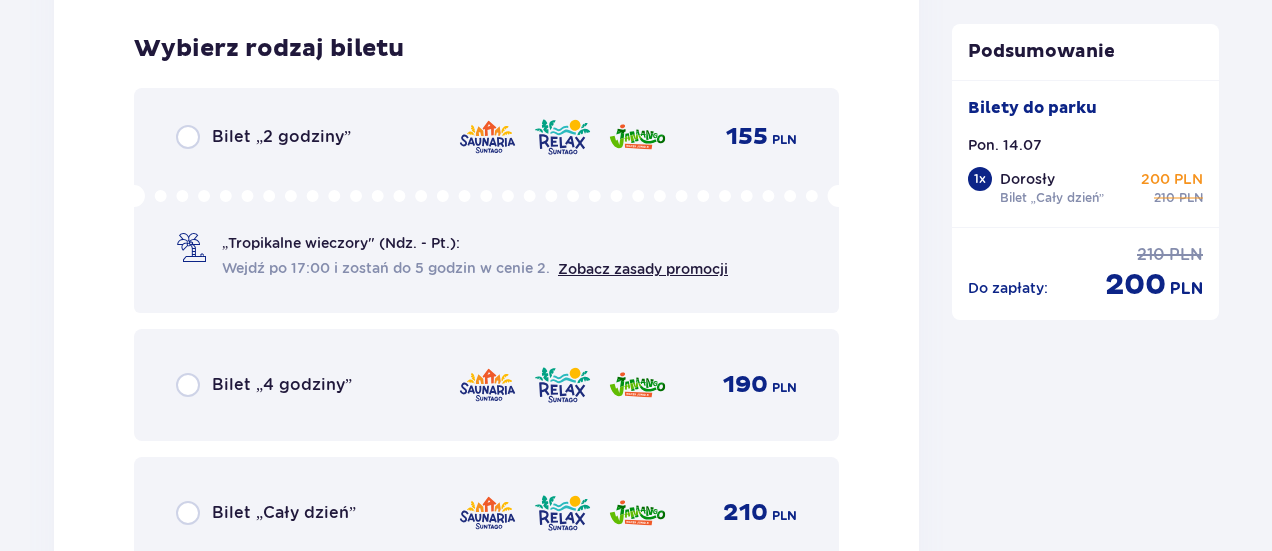scroll, scrollTop: 3517, scrollLeft: 0, axis: vertical 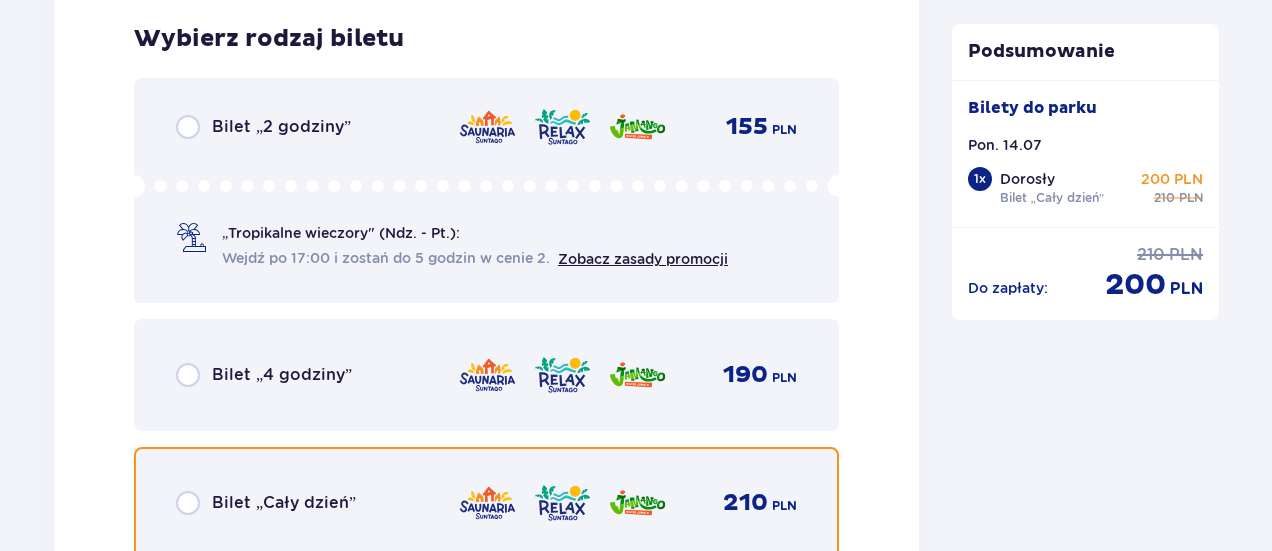 click at bounding box center [188, 503] 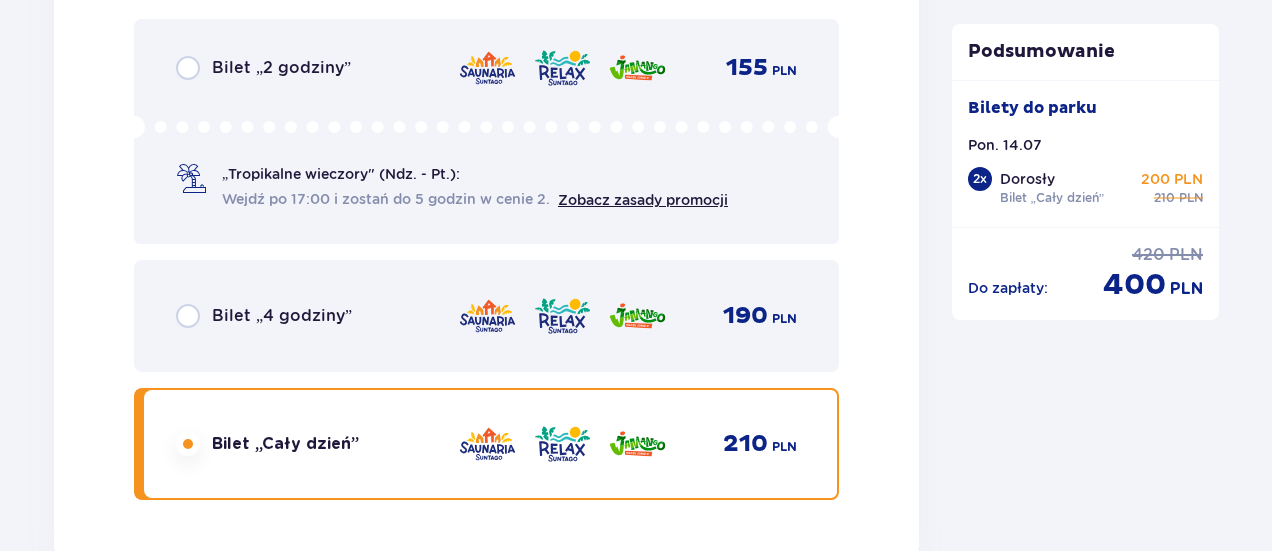scroll, scrollTop: 4132, scrollLeft: 0, axis: vertical 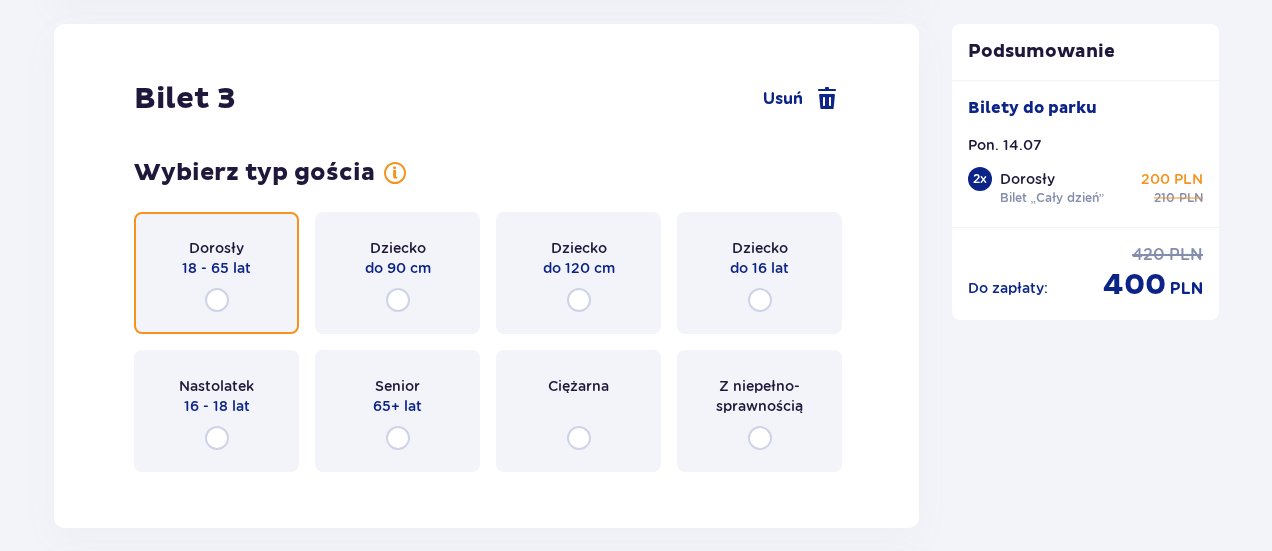 click at bounding box center (217, 300) 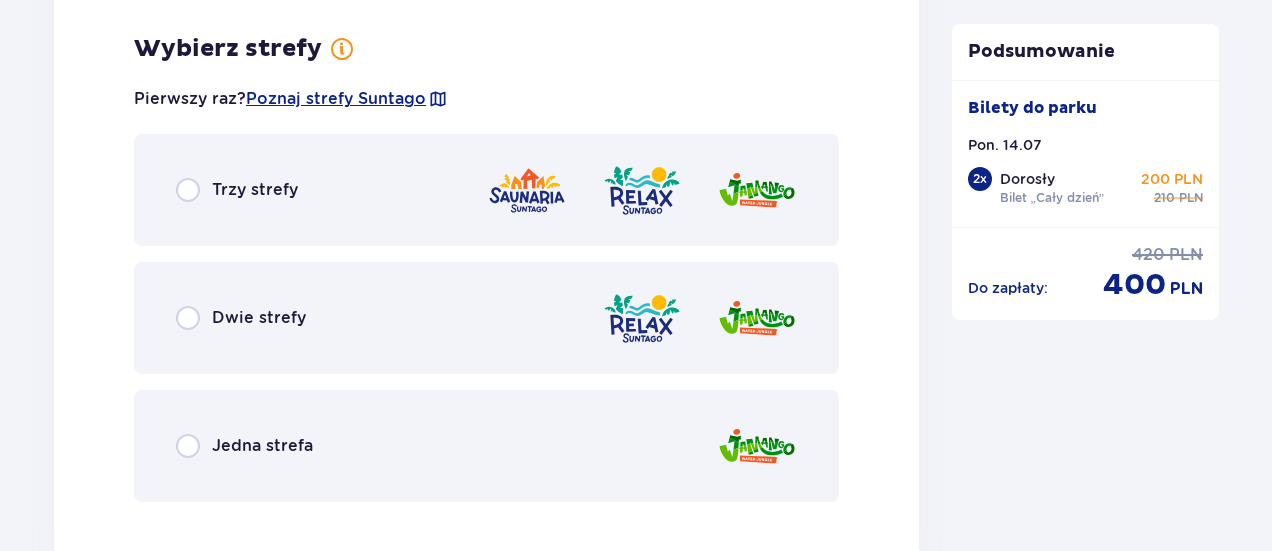 scroll, scrollTop: 4620, scrollLeft: 0, axis: vertical 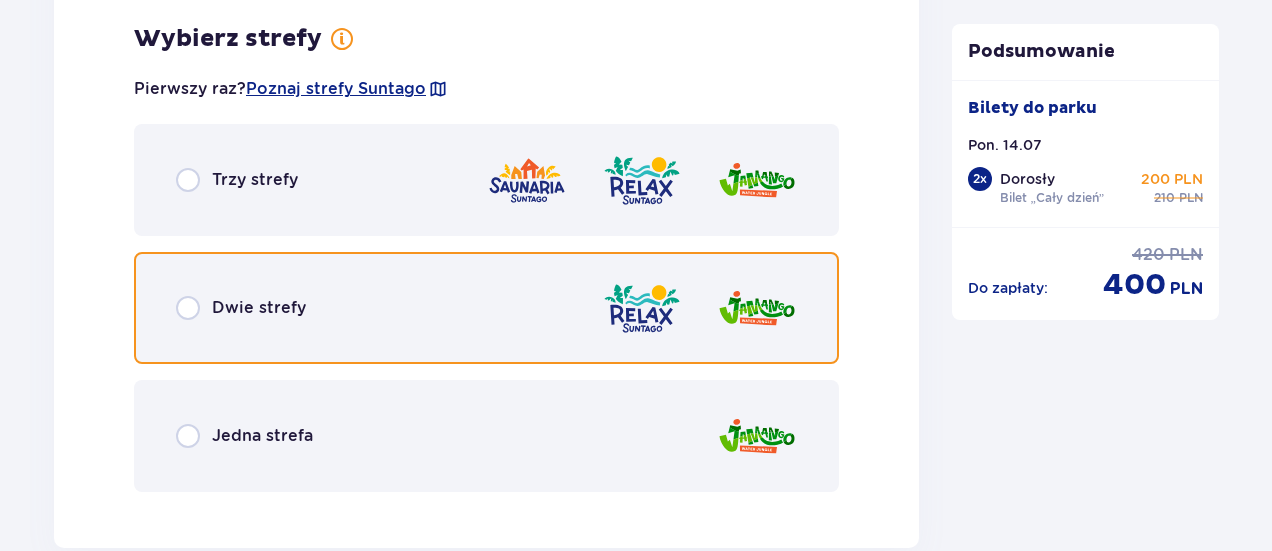 click at bounding box center [188, 308] 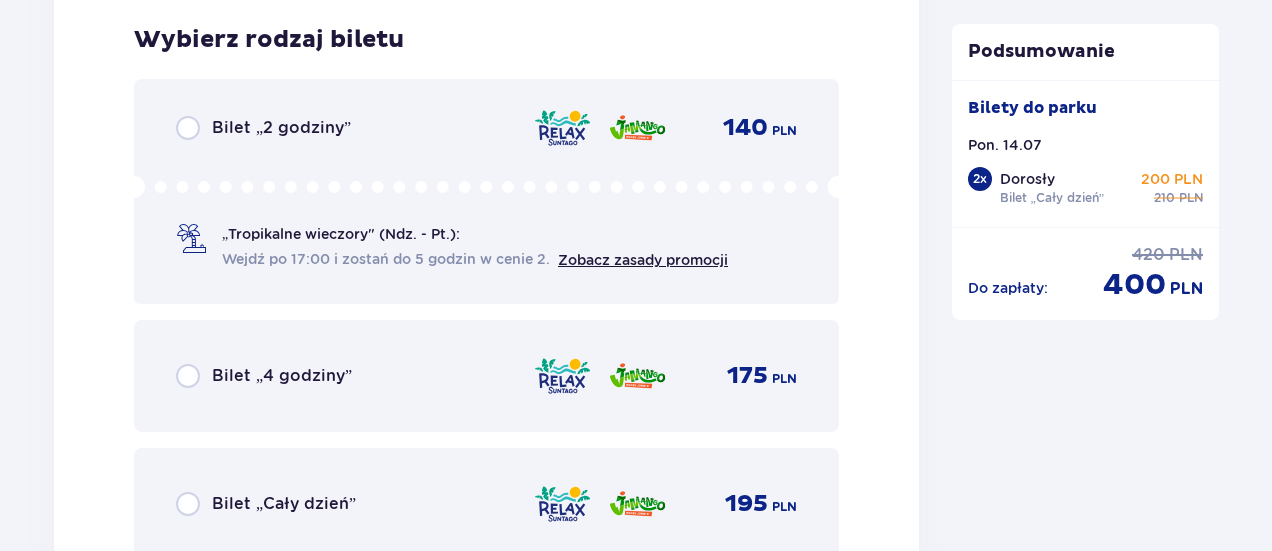 scroll, scrollTop: 5128, scrollLeft: 0, axis: vertical 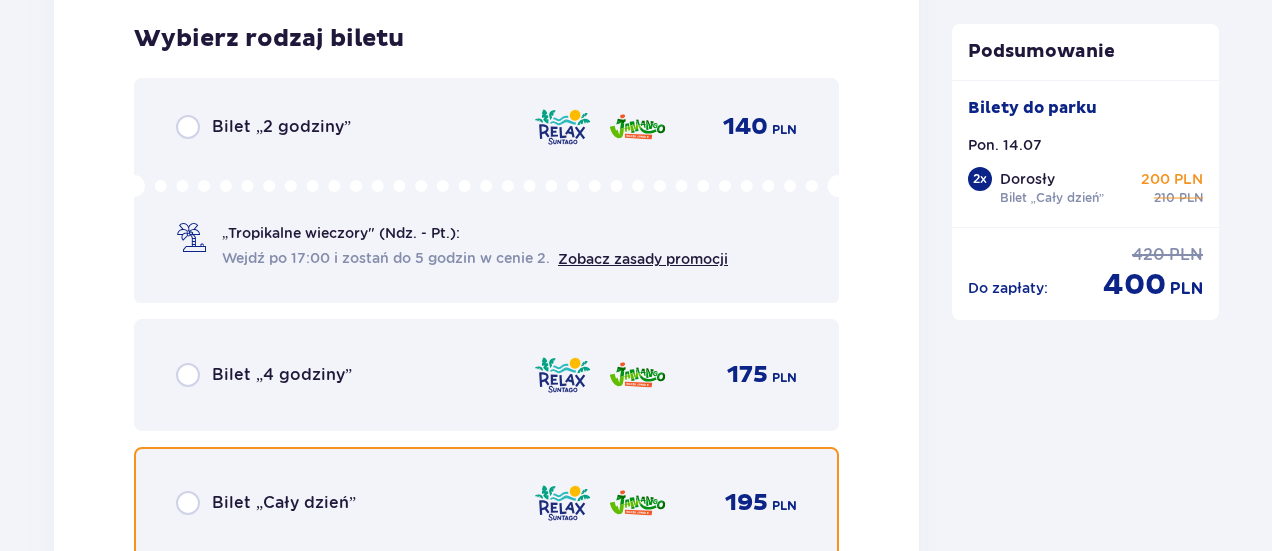 click at bounding box center [188, 503] 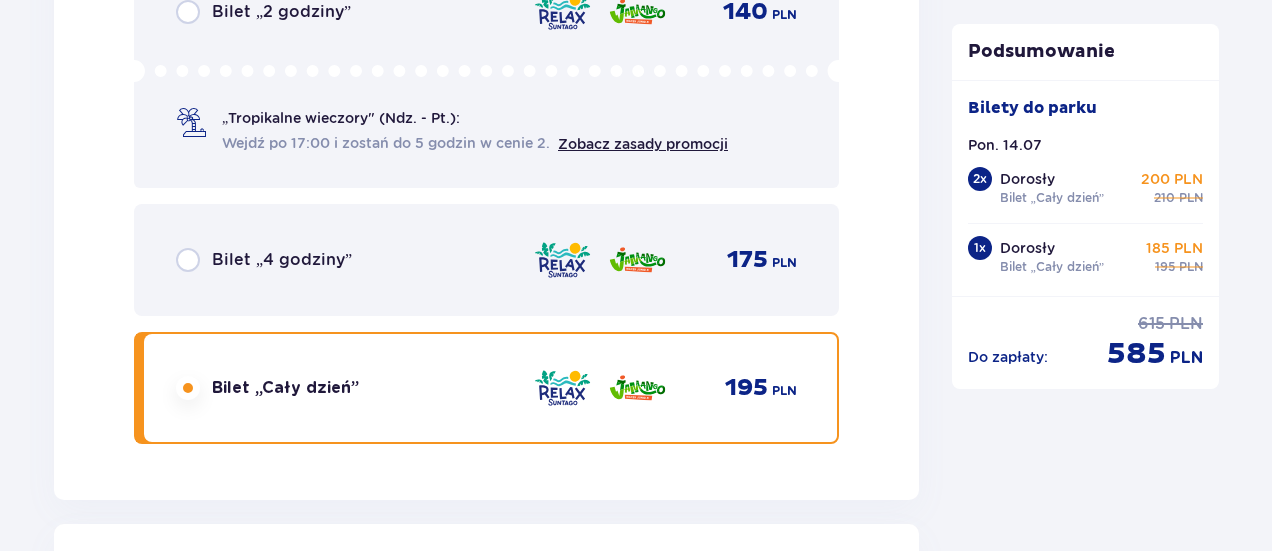 scroll, scrollTop: 5743, scrollLeft: 0, axis: vertical 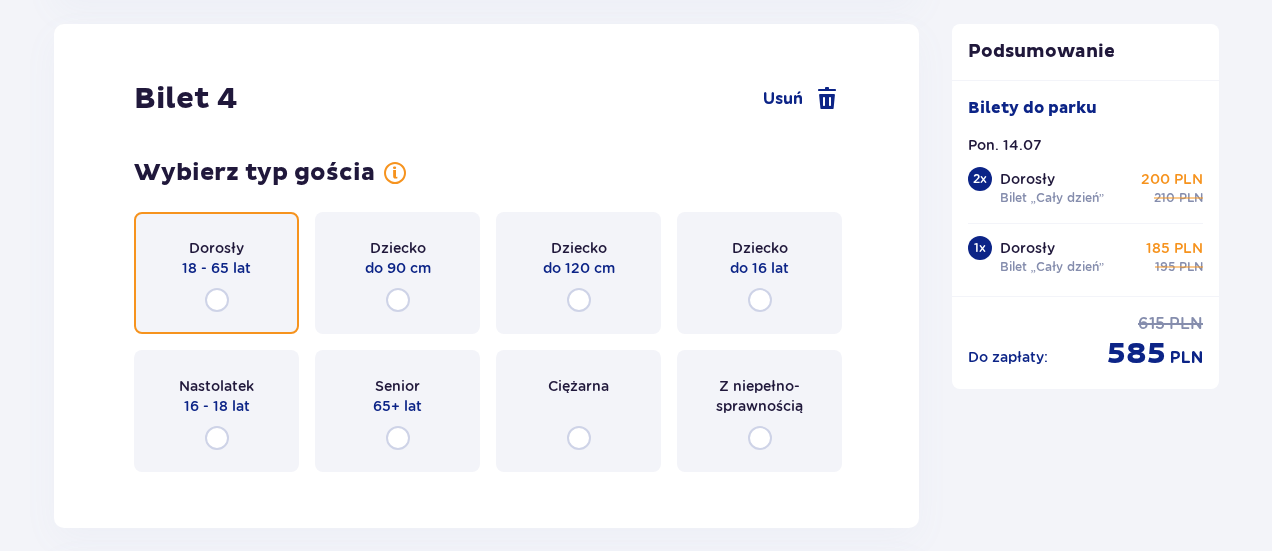 click at bounding box center (217, 300) 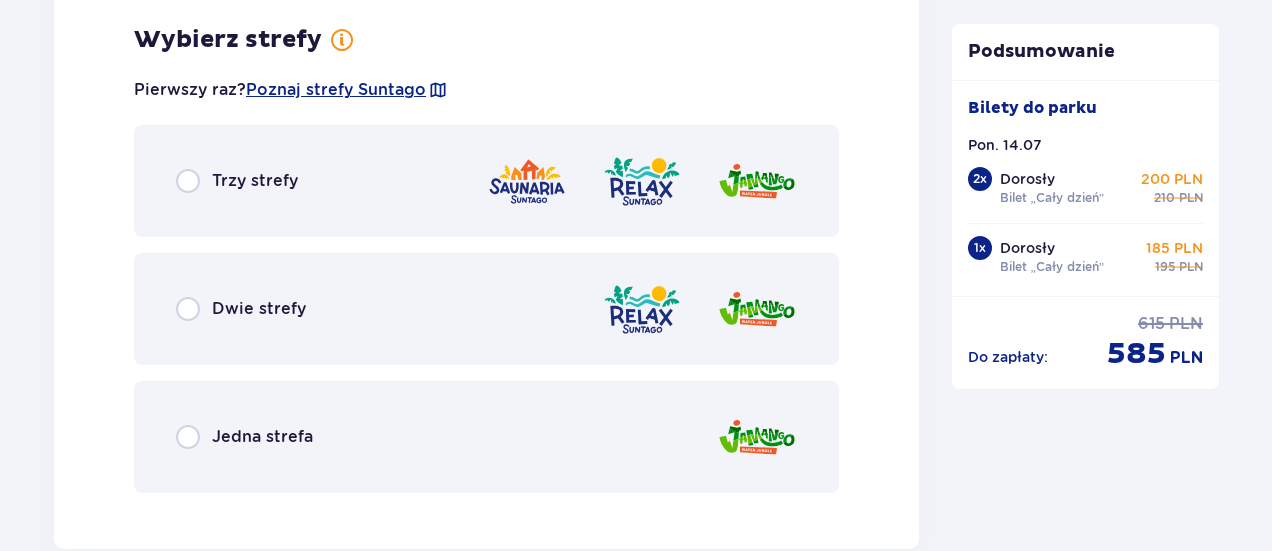 scroll, scrollTop: 6231, scrollLeft: 0, axis: vertical 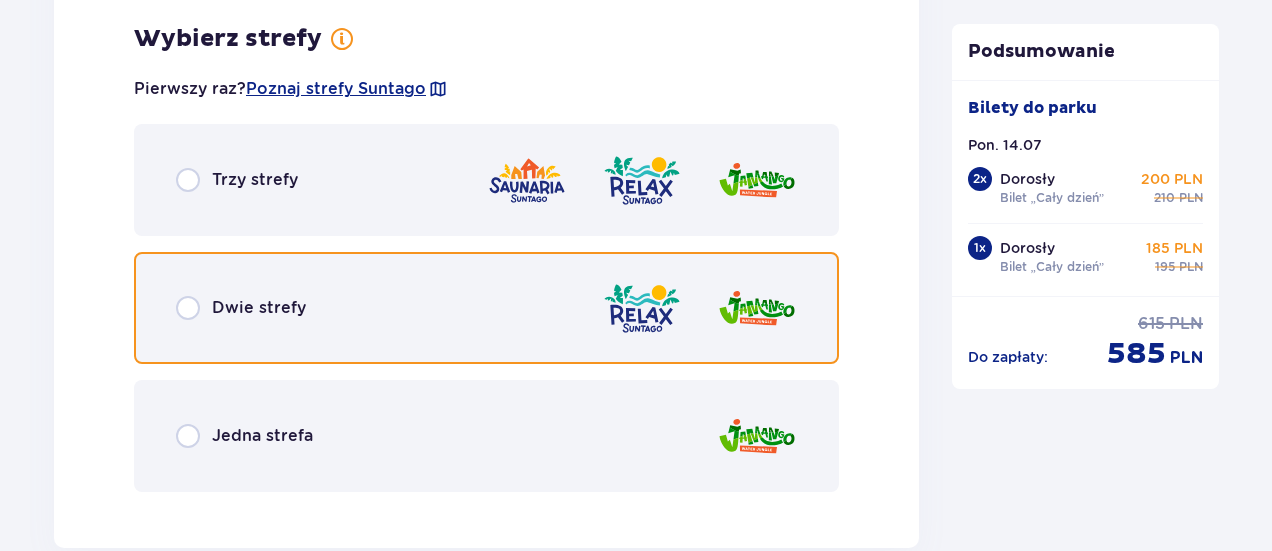 click at bounding box center (188, 308) 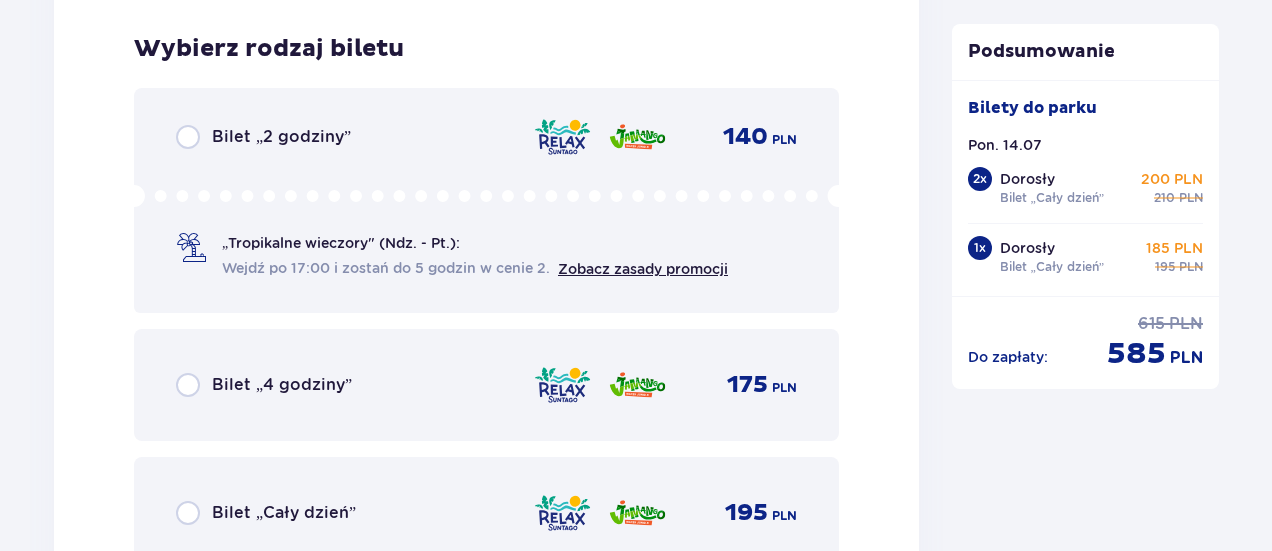 scroll, scrollTop: 6739, scrollLeft: 0, axis: vertical 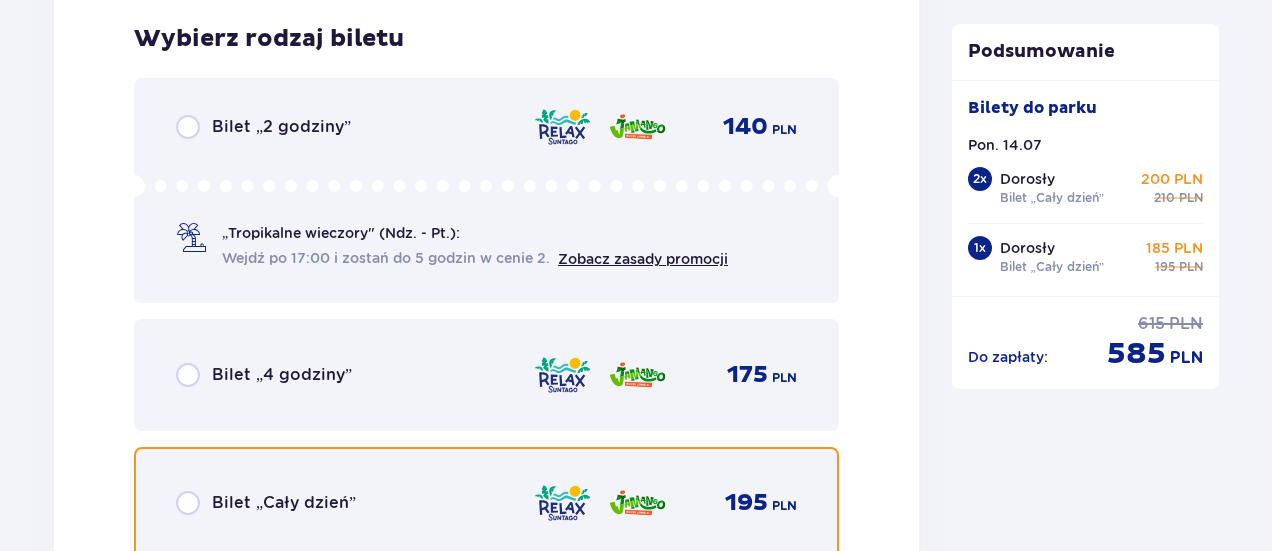 click at bounding box center (188, 503) 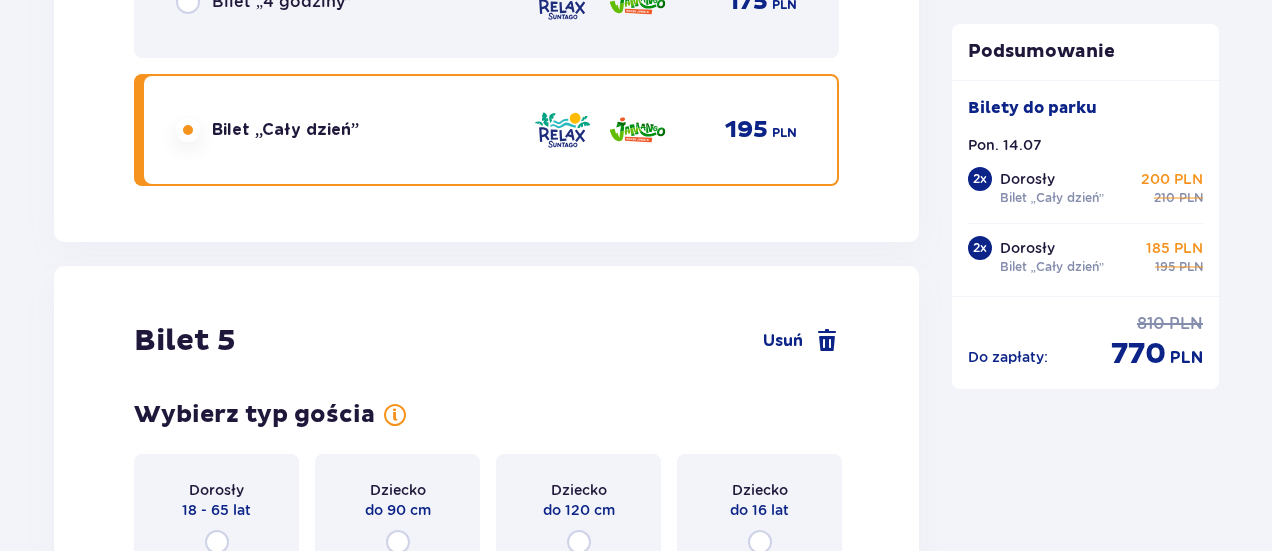 scroll, scrollTop: 7354, scrollLeft: 0, axis: vertical 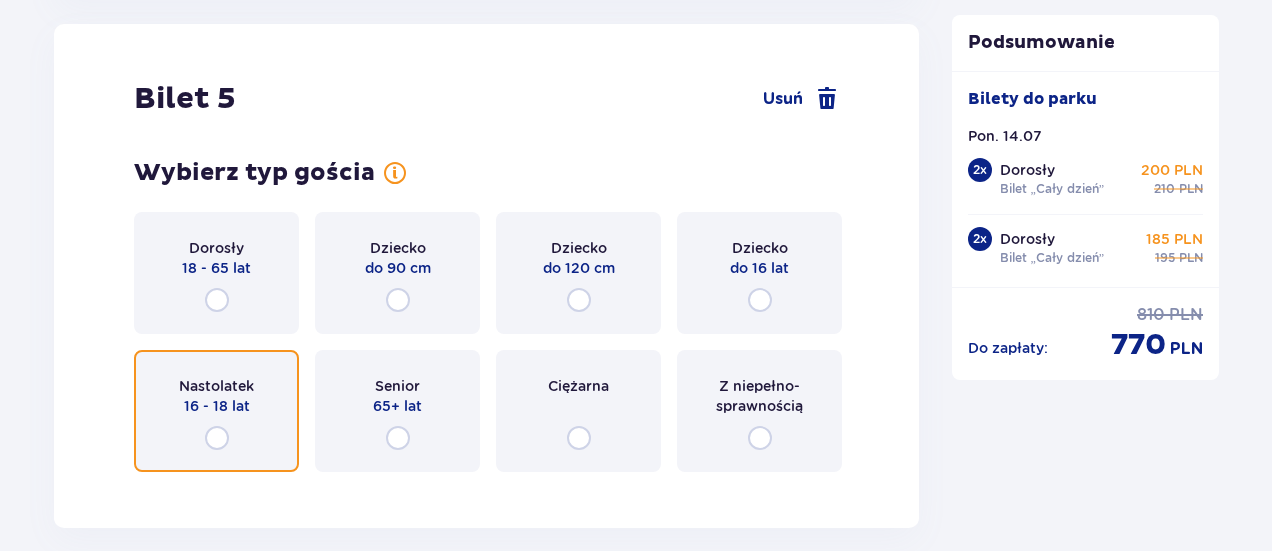 click at bounding box center [217, 438] 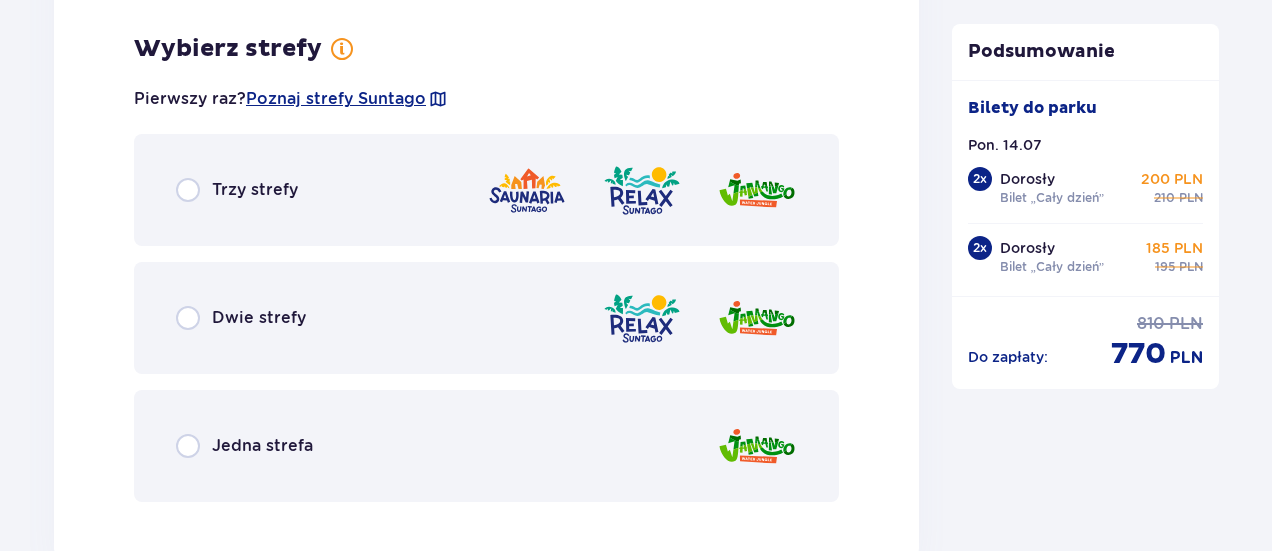 scroll, scrollTop: 7842, scrollLeft: 0, axis: vertical 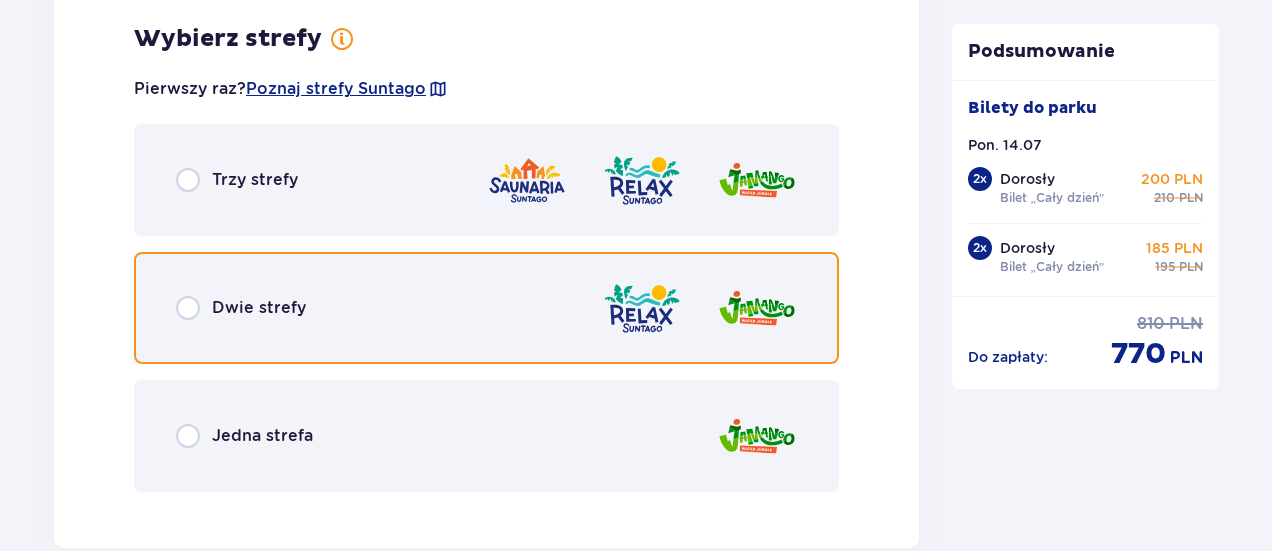 click at bounding box center [188, 308] 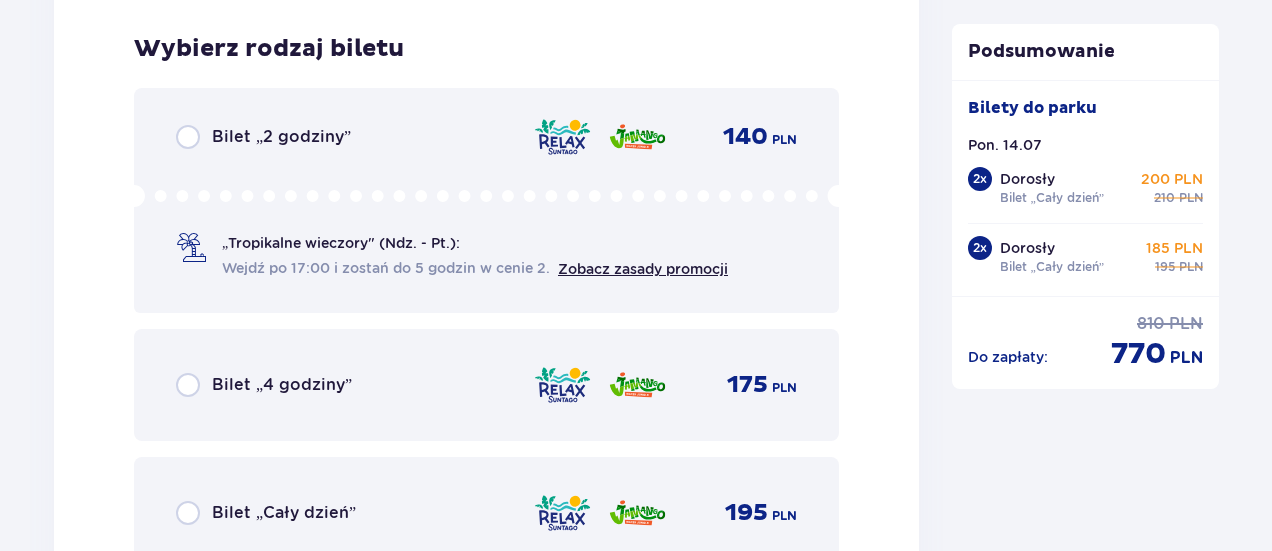scroll, scrollTop: 8350, scrollLeft: 0, axis: vertical 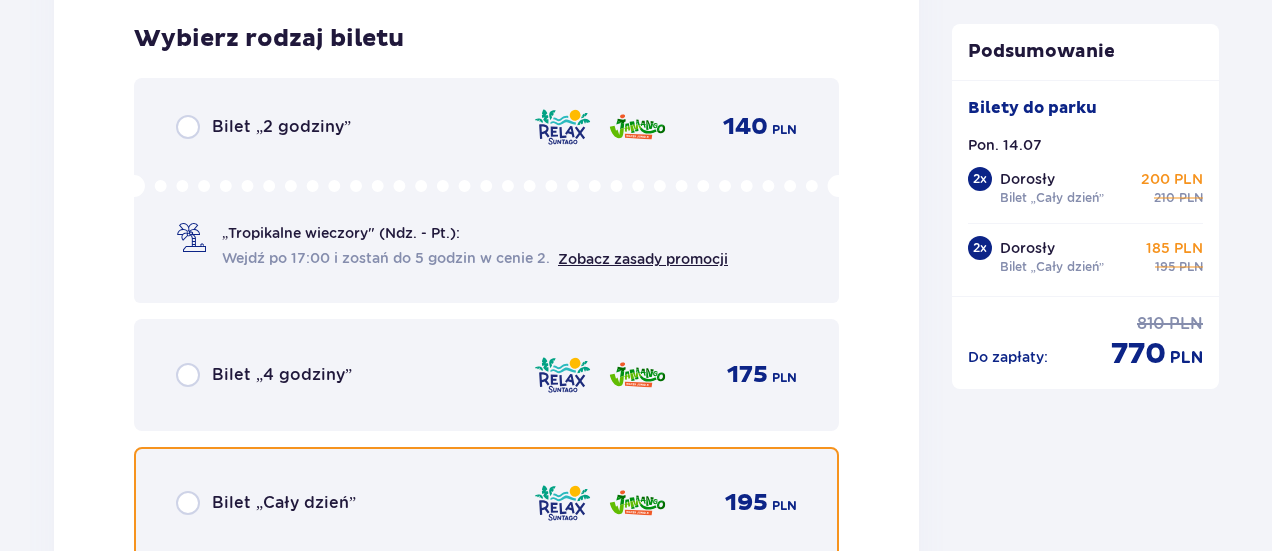 click at bounding box center [188, 503] 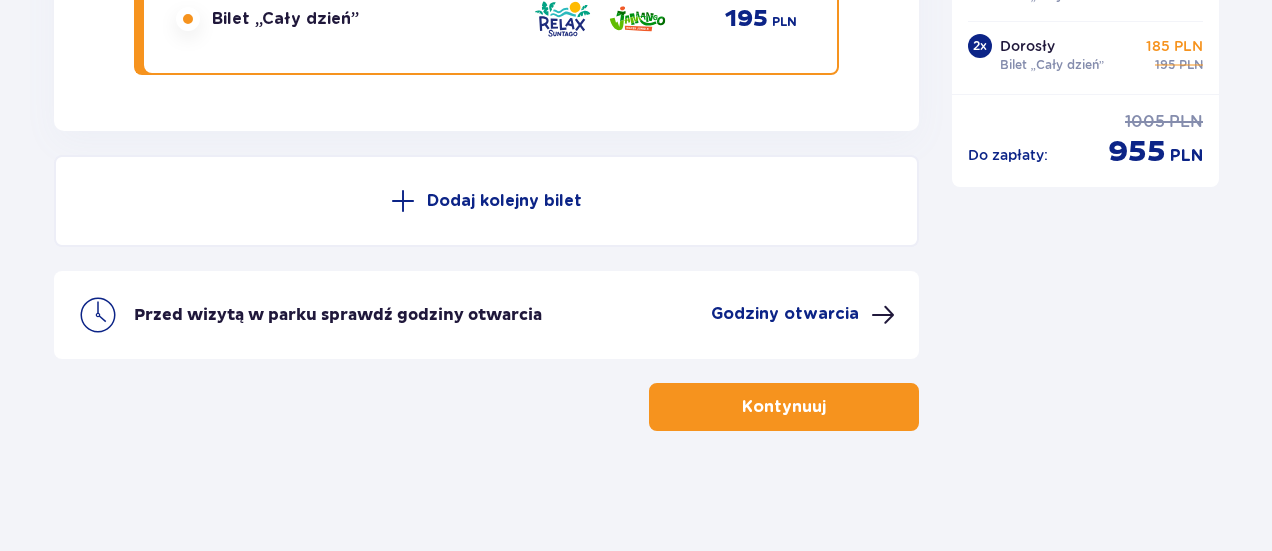 click at bounding box center [188, -1592] 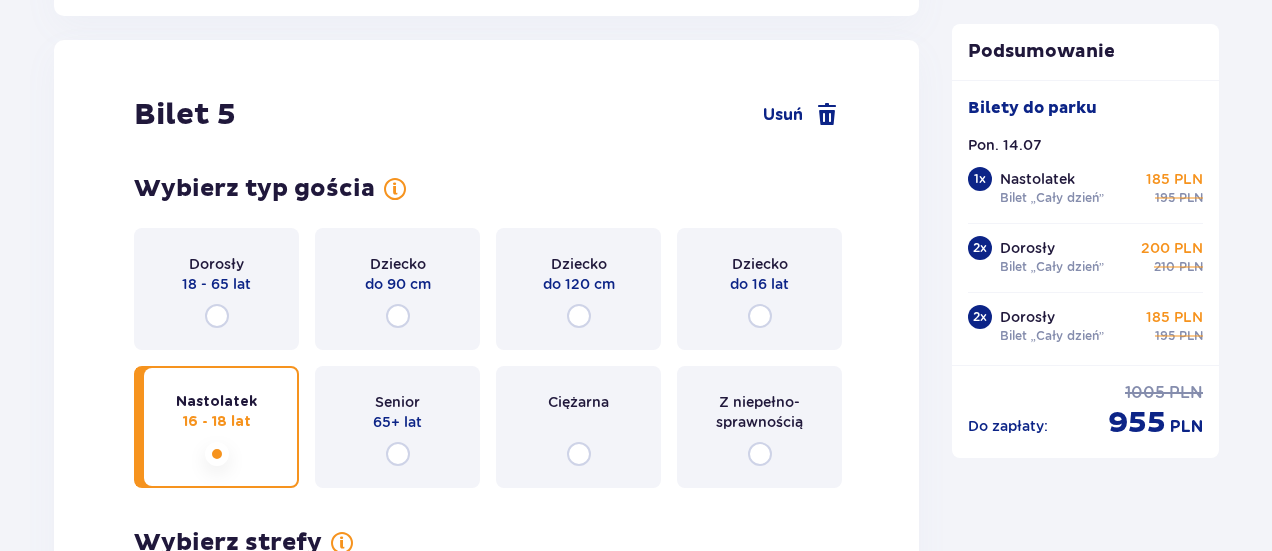 scroll, scrollTop: 6966, scrollLeft: 0, axis: vertical 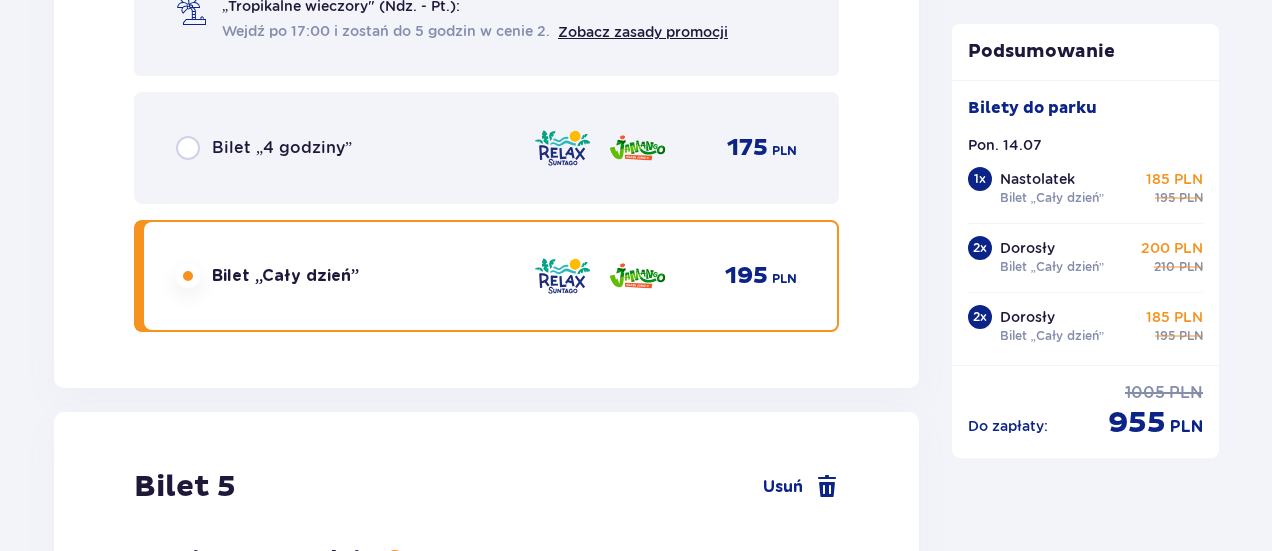click at bounding box center (188, -1335) 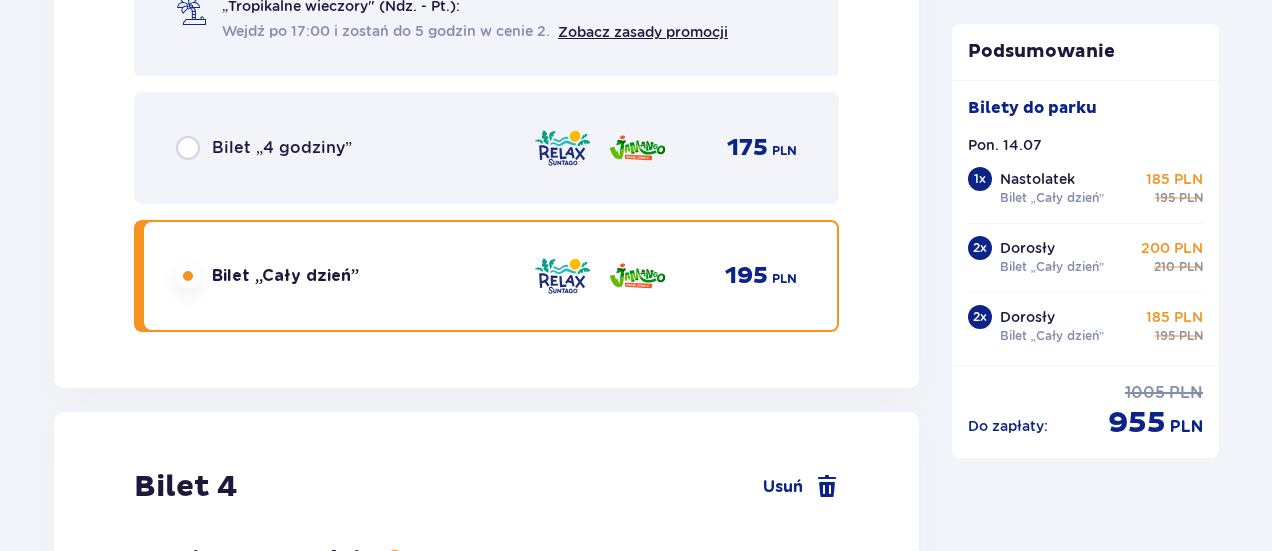 click at bounding box center (188, -1335) 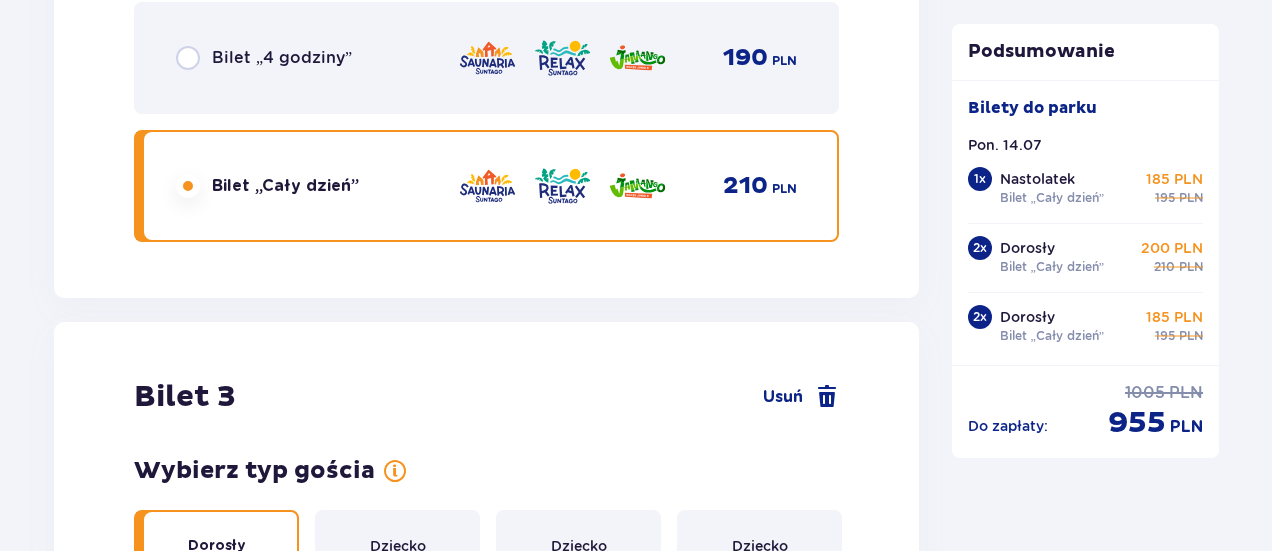 click at bounding box center [188, -1425] 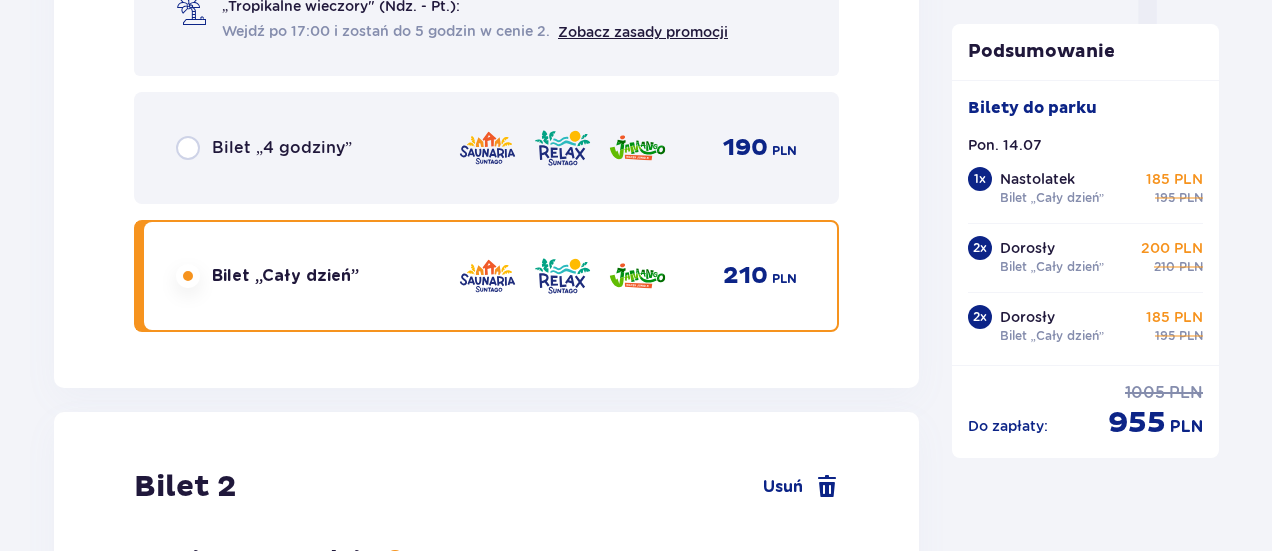 click at bounding box center (188, 6720) 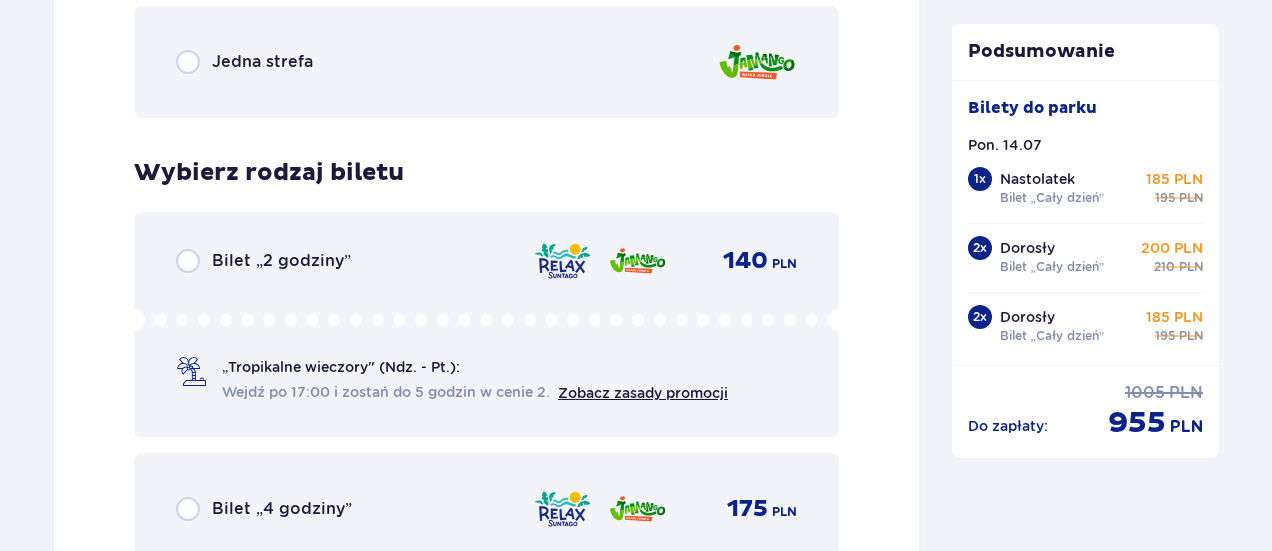 scroll, scrollTop: 8577, scrollLeft: 0, axis: vertical 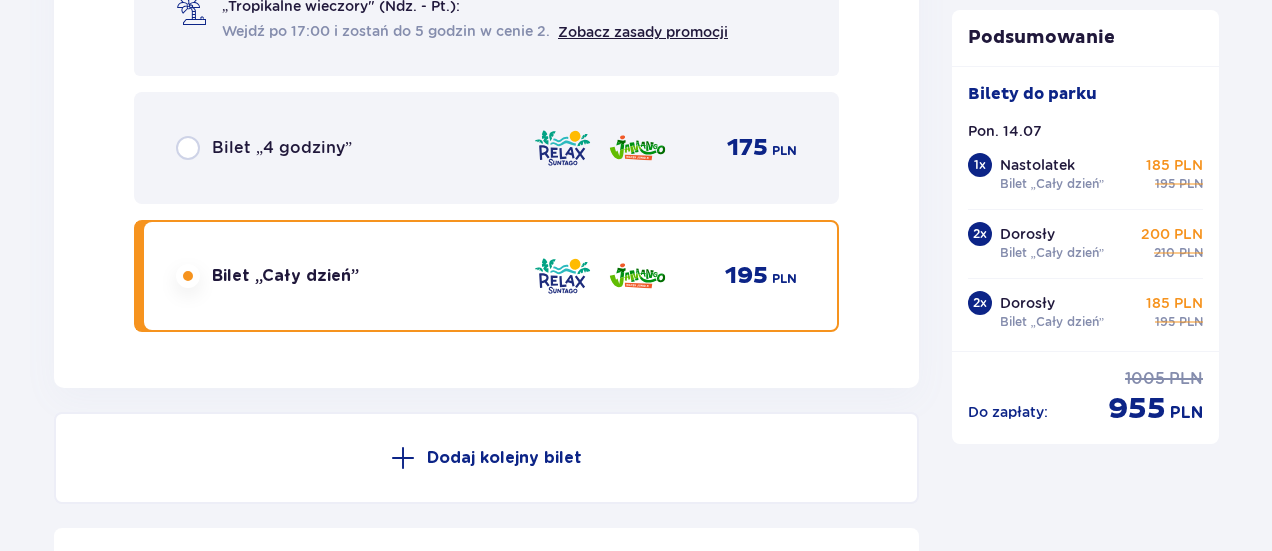 click at bounding box center [188, -1335] 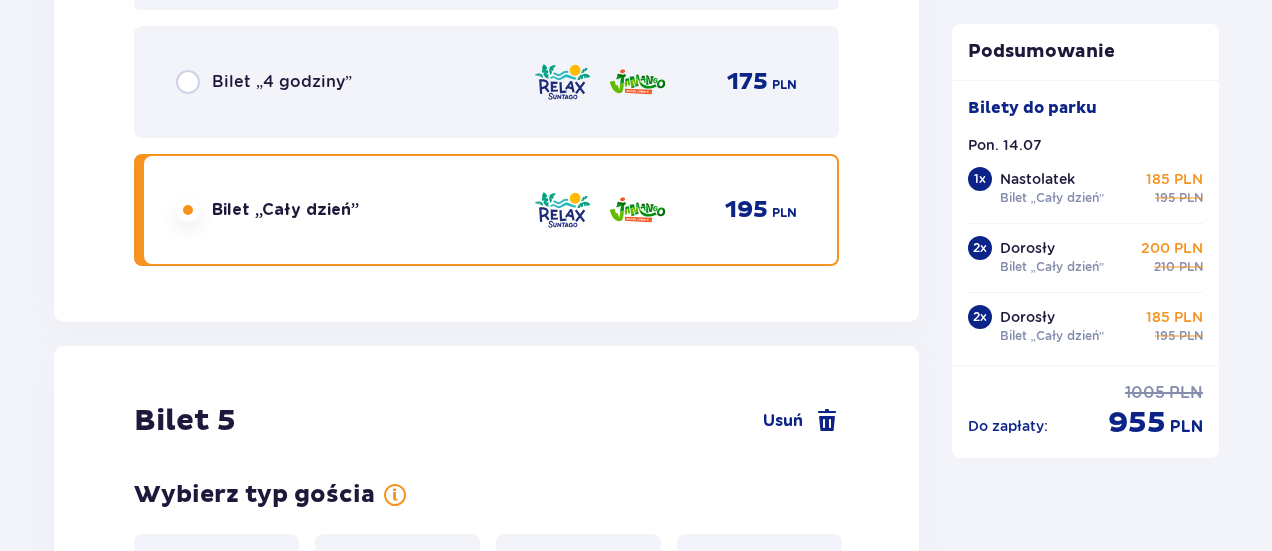 scroll, scrollTop: 6966, scrollLeft: 0, axis: vertical 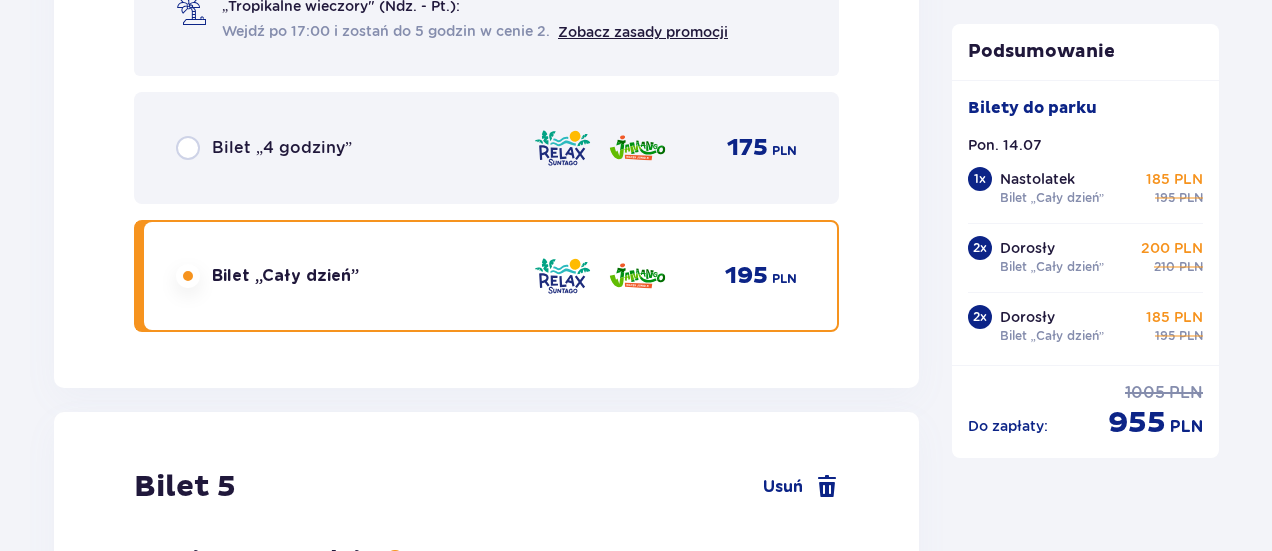 click at bounding box center (188, 1887) 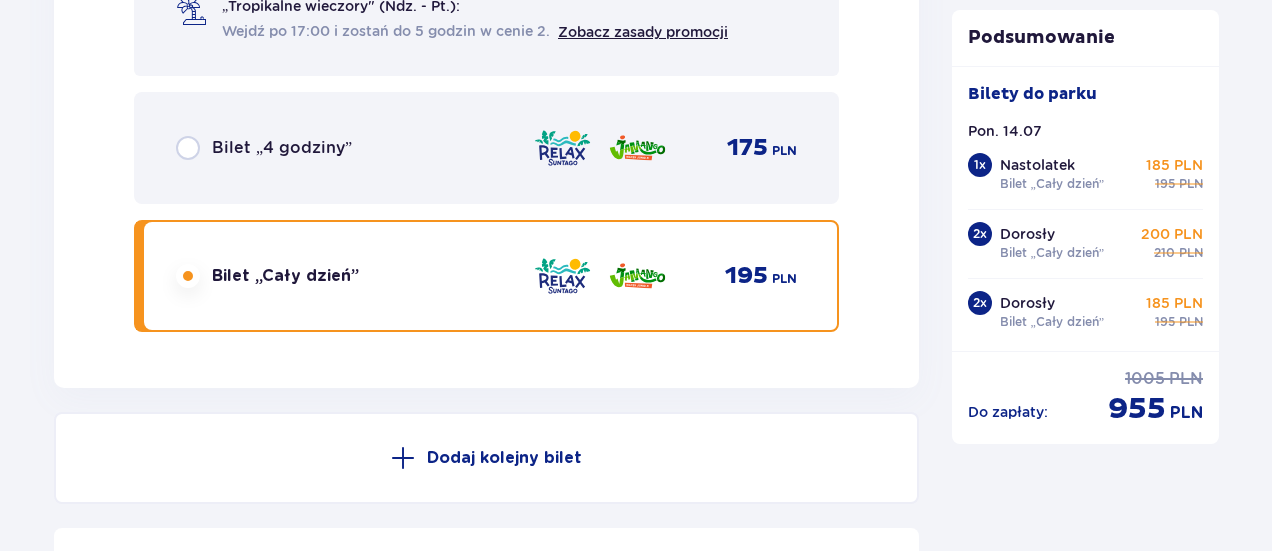 click at bounding box center [188, -1335] 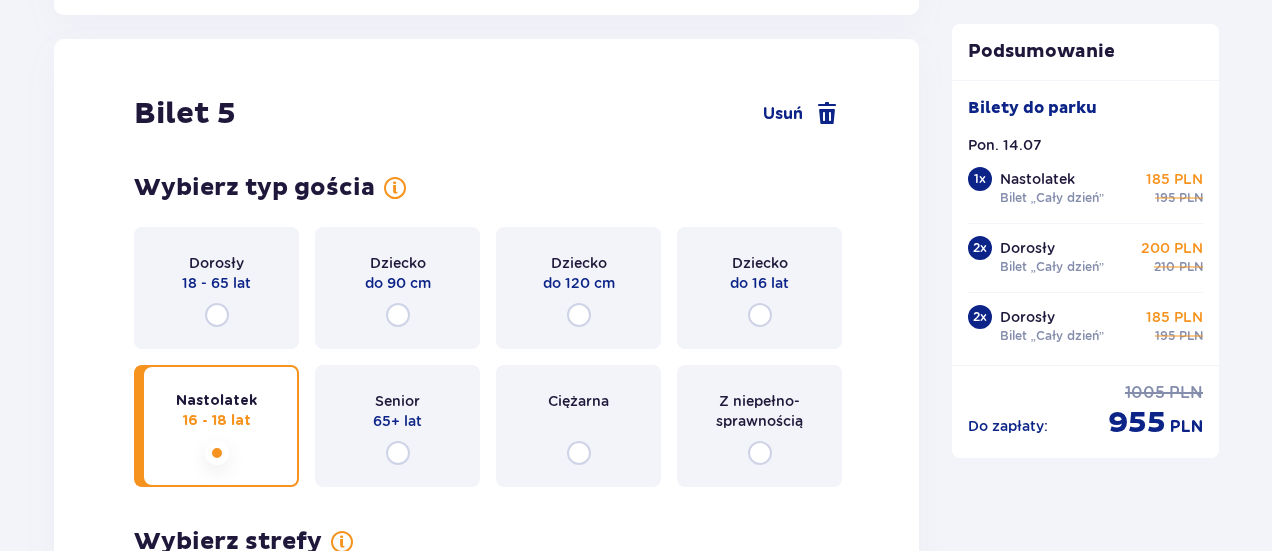 click at bounding box center [188, -1708] 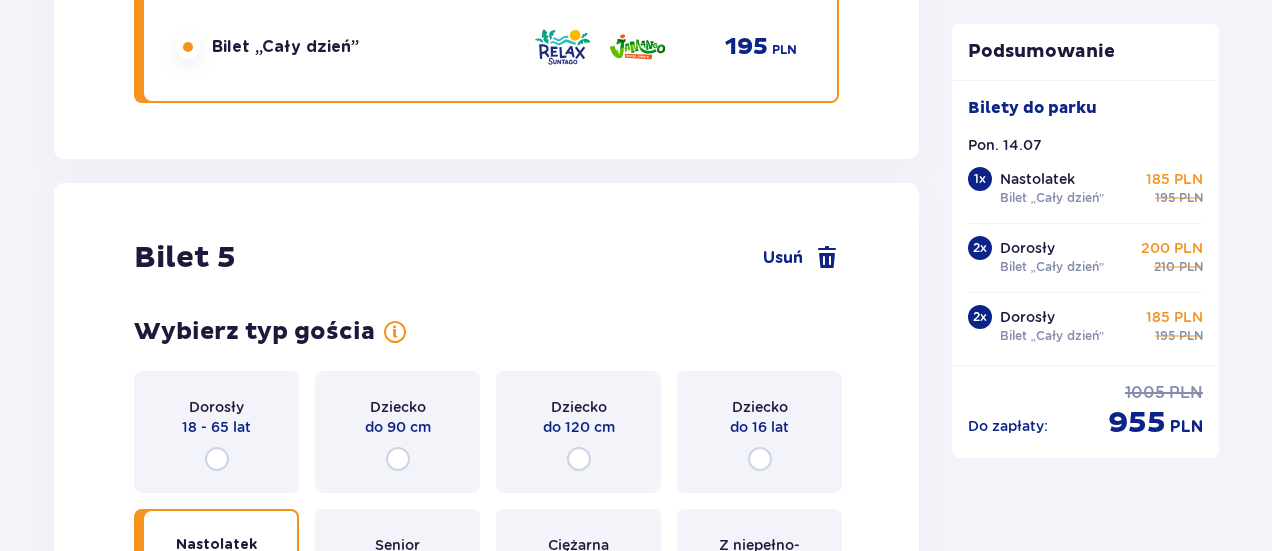 click at bounding box center [188, -3175] 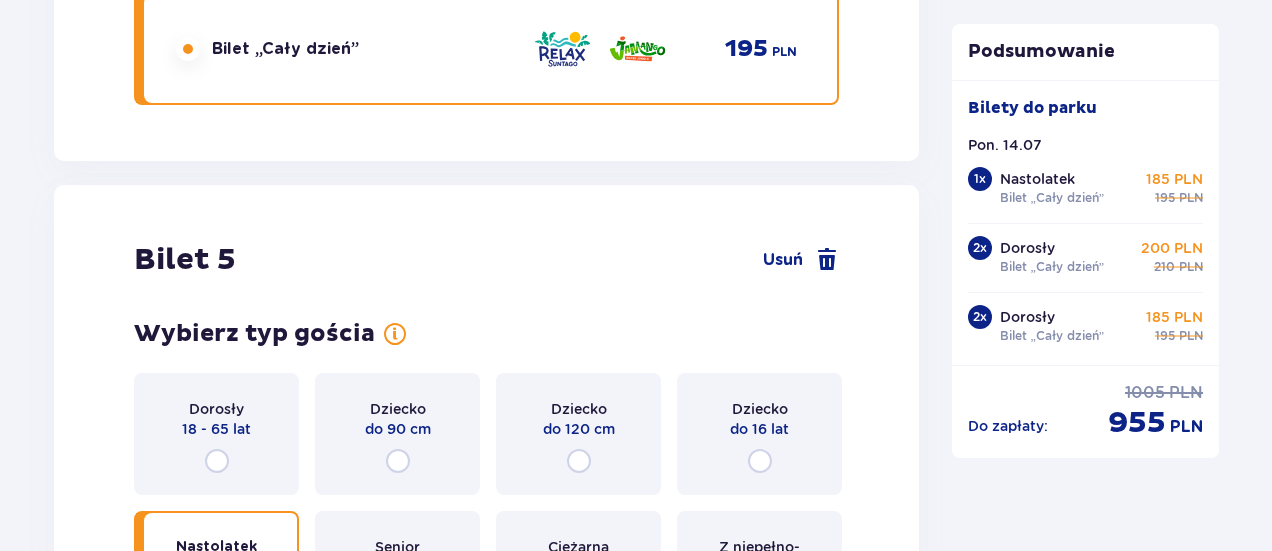 radio on "true" 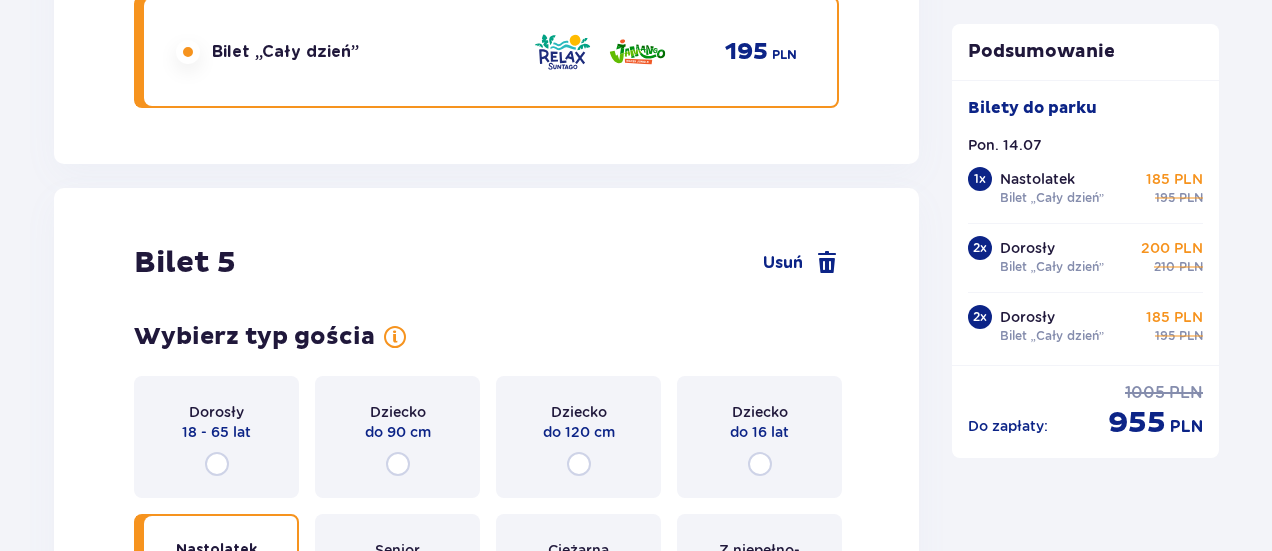 click at bounding box center [188, -4781] 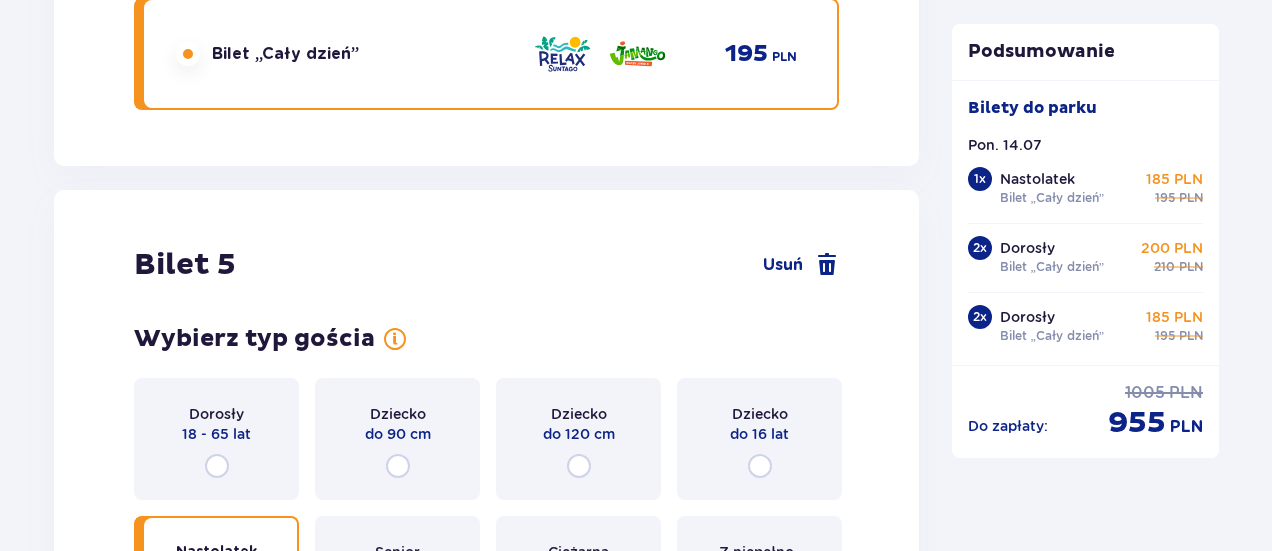 radio on "true" 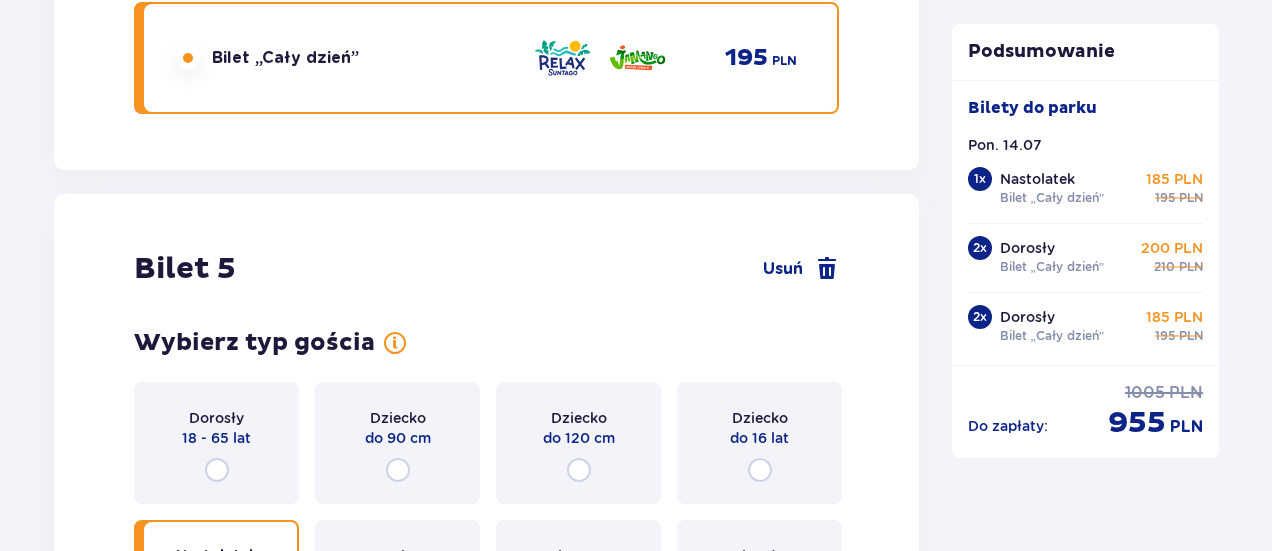 click at bounding box center (188, 1669) 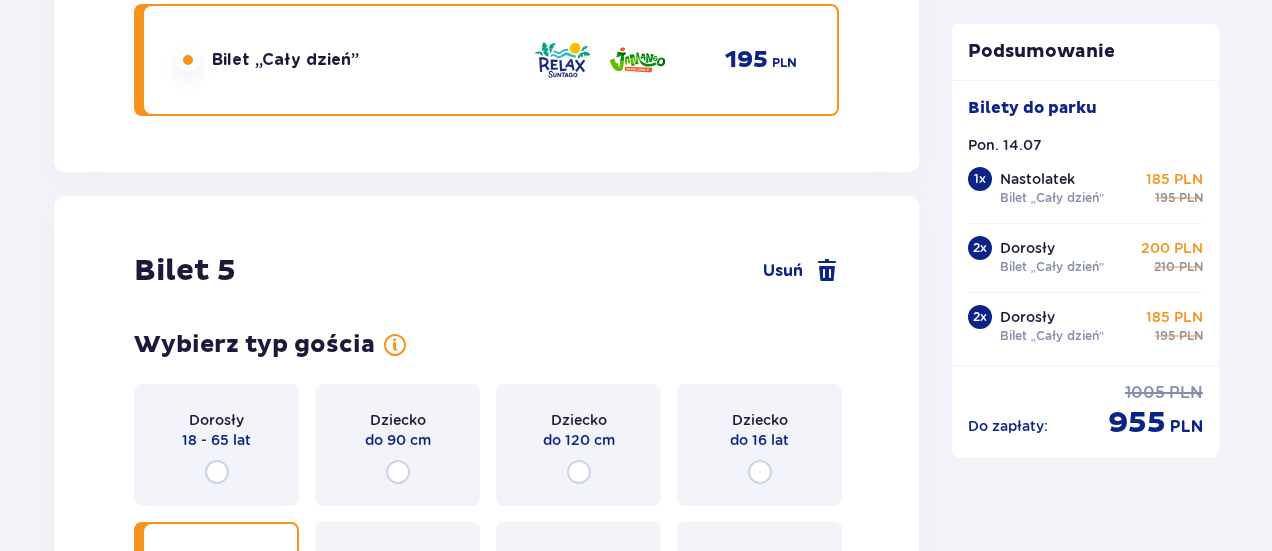 radio on "true" 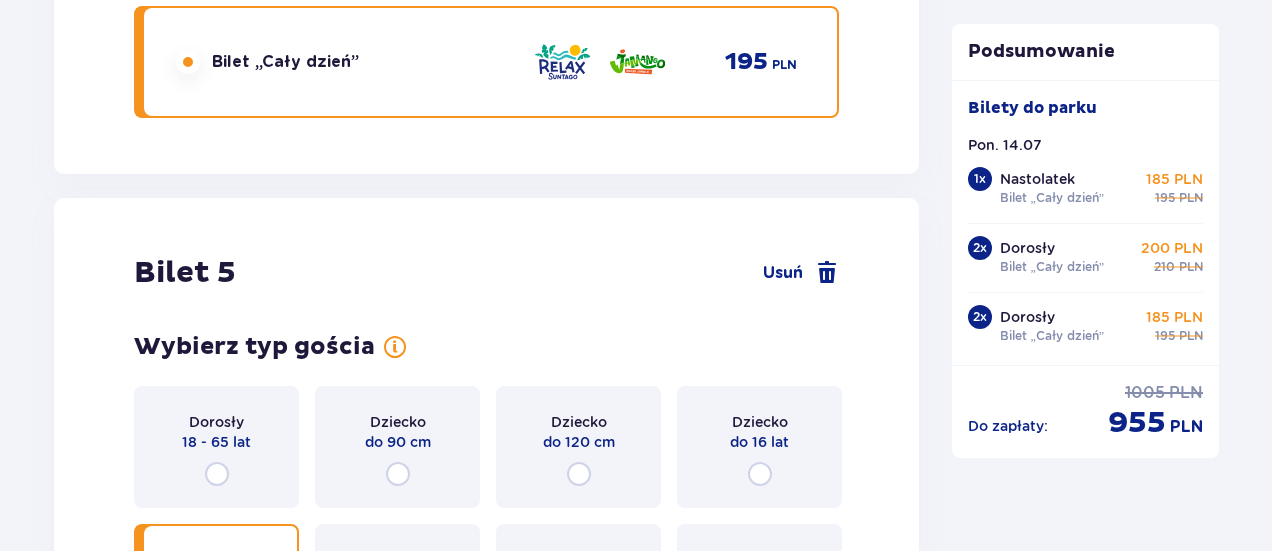 click at bounding box center (188, 62) 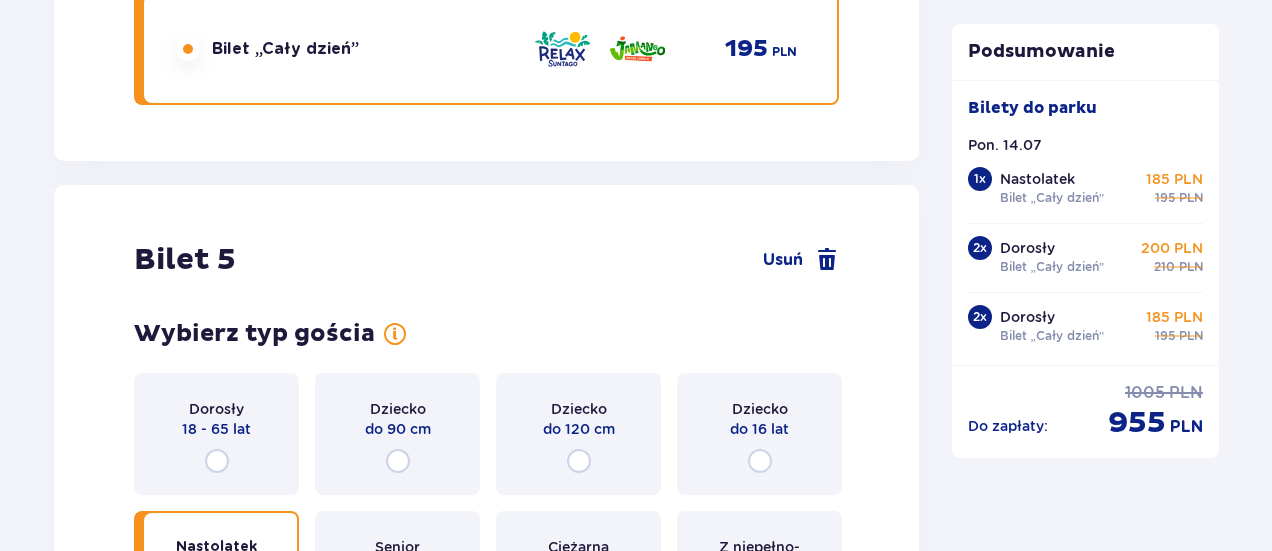 click at bounding box center (188, -3173) 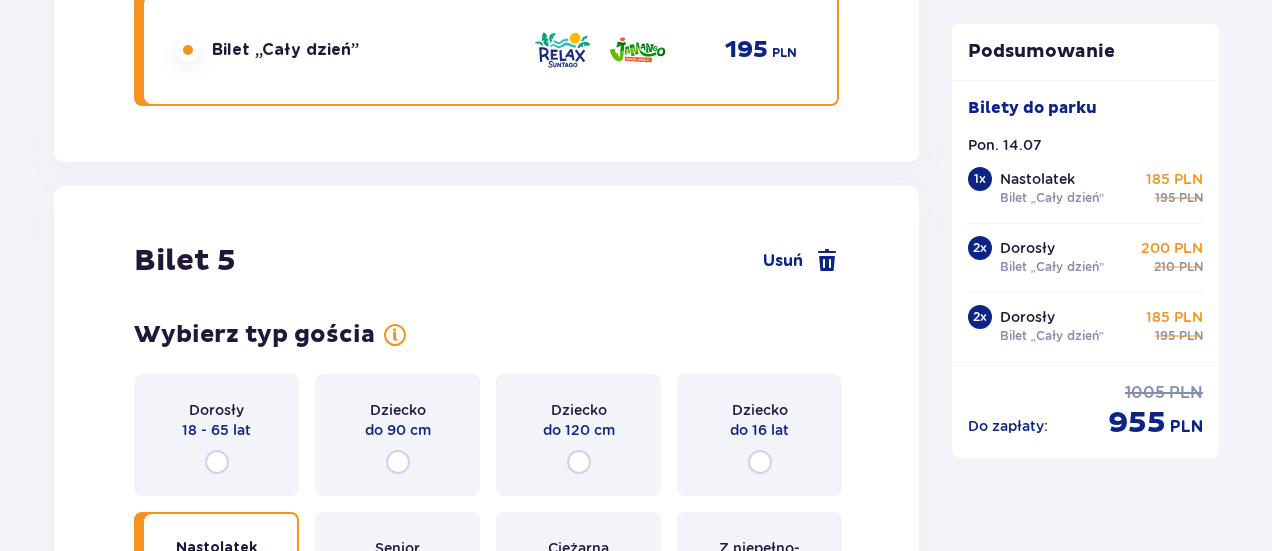 radio on "true" 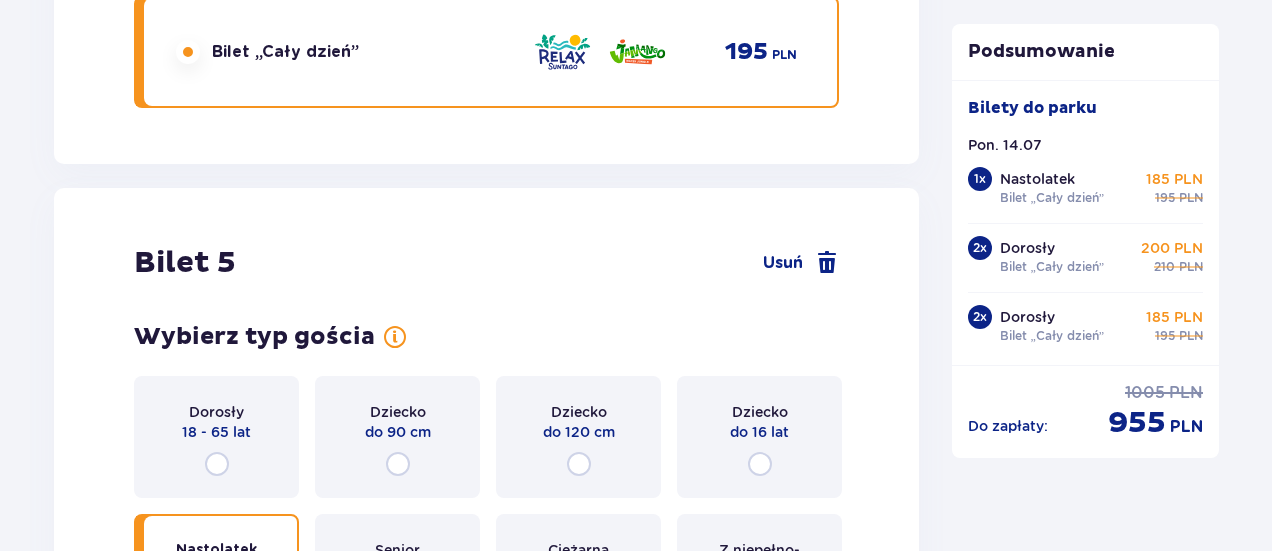click at bounding box center [188, -4781] 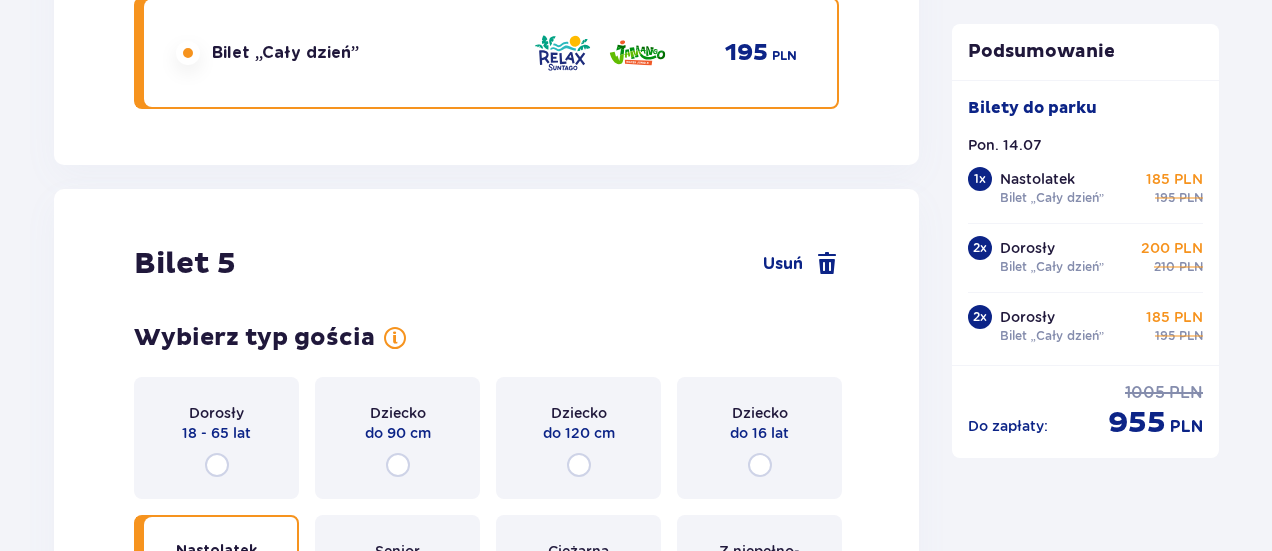 radio on "true" 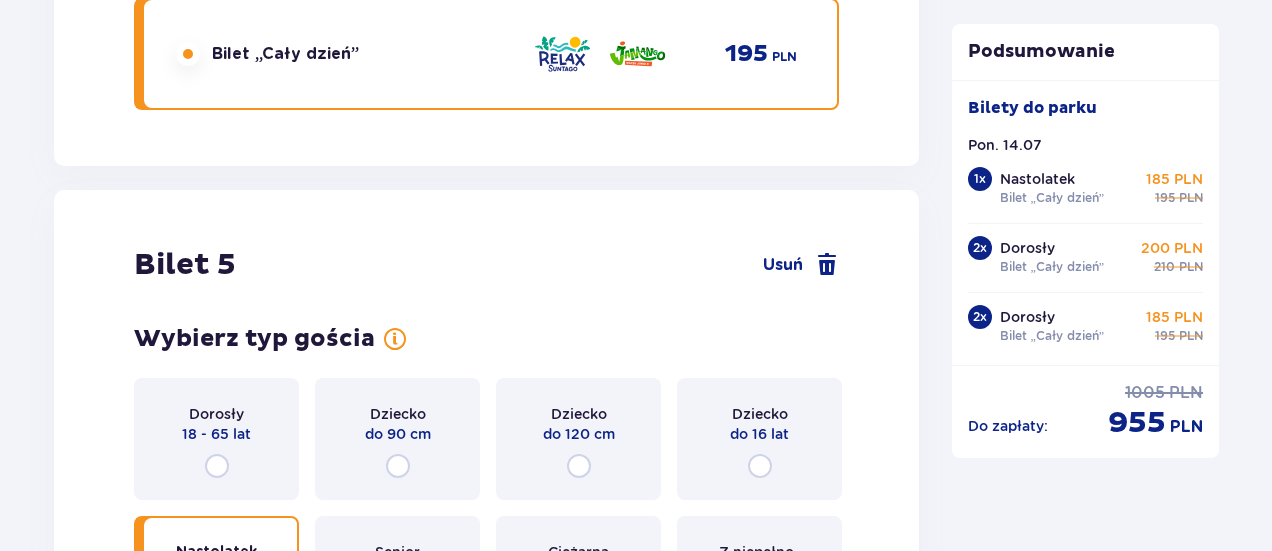 click at bounding box center (188, 1665) 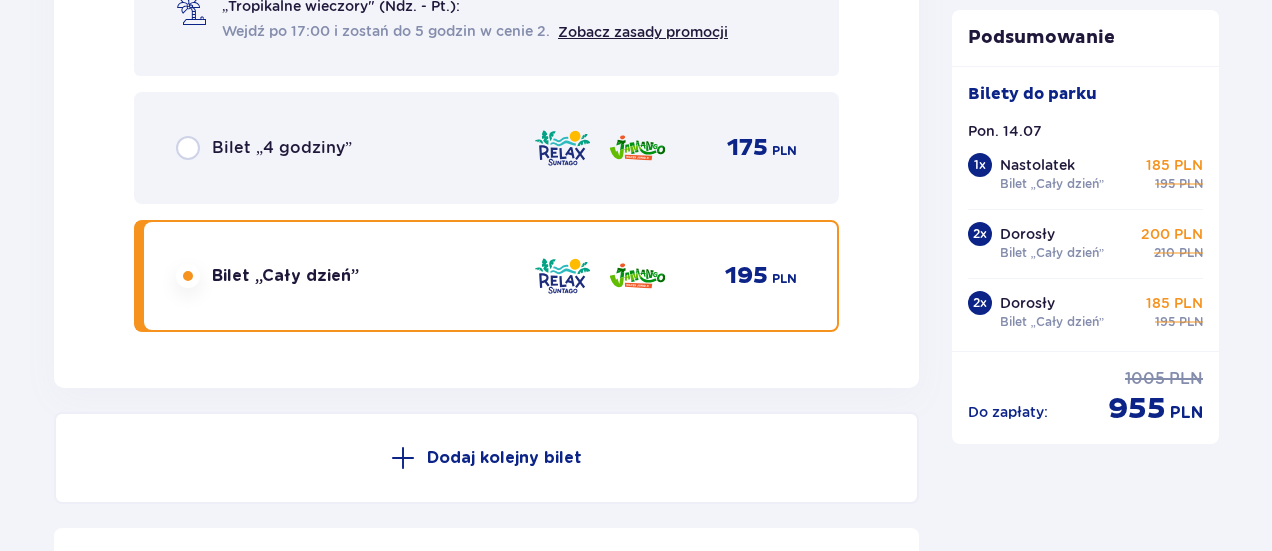 click at bounding box center [188, -1335] 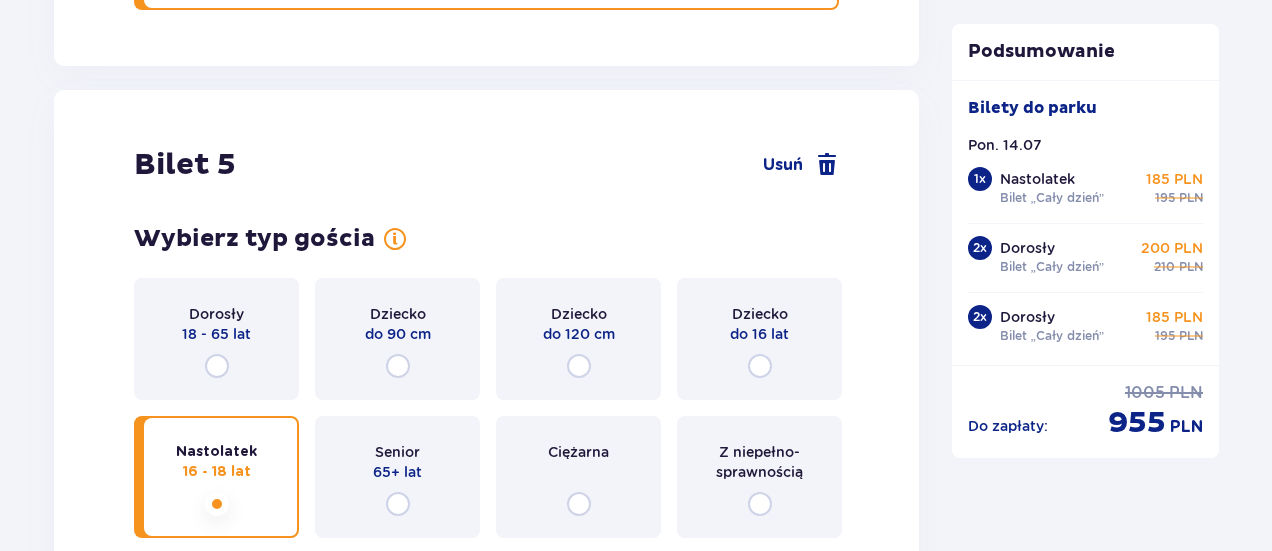 click at bounding box center [188, -1657] 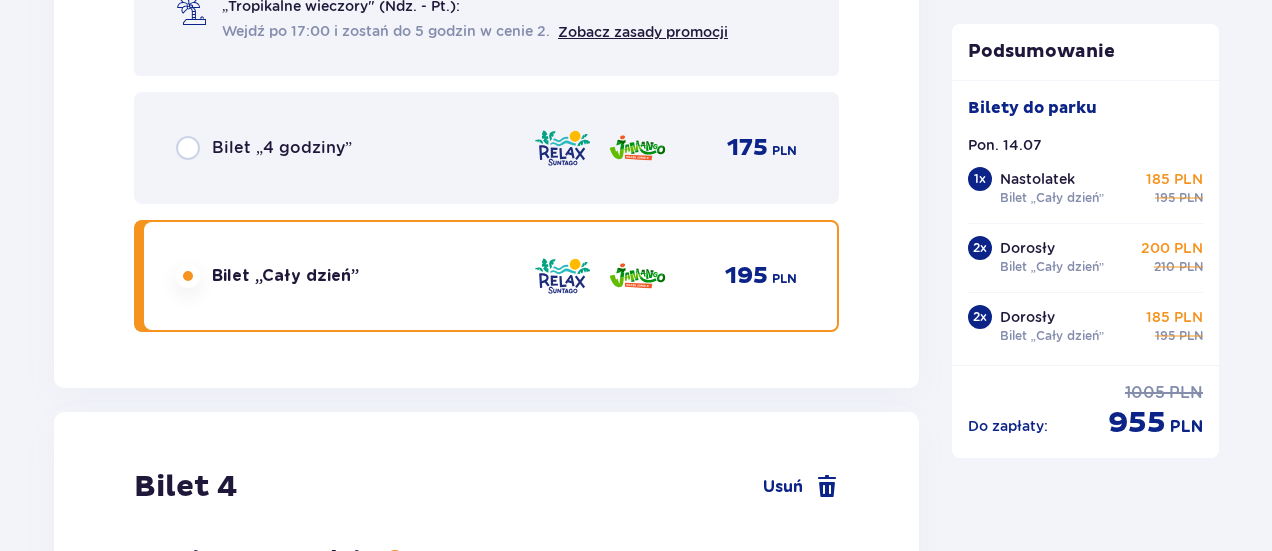 click at bounding box center [188, -1335] 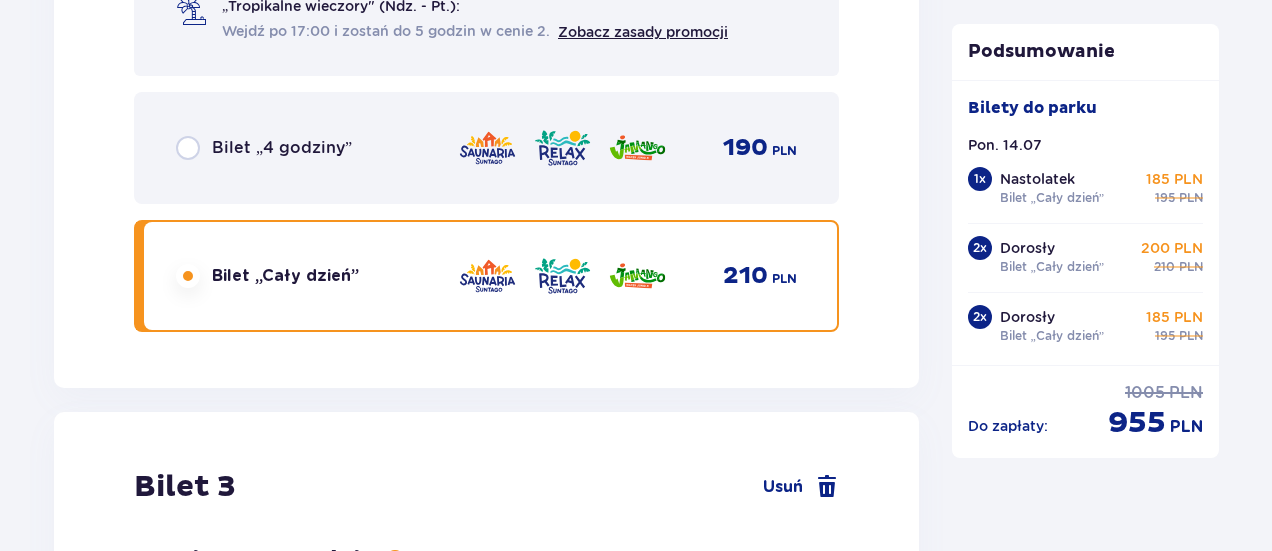 click at bounding box center [188, -1335] 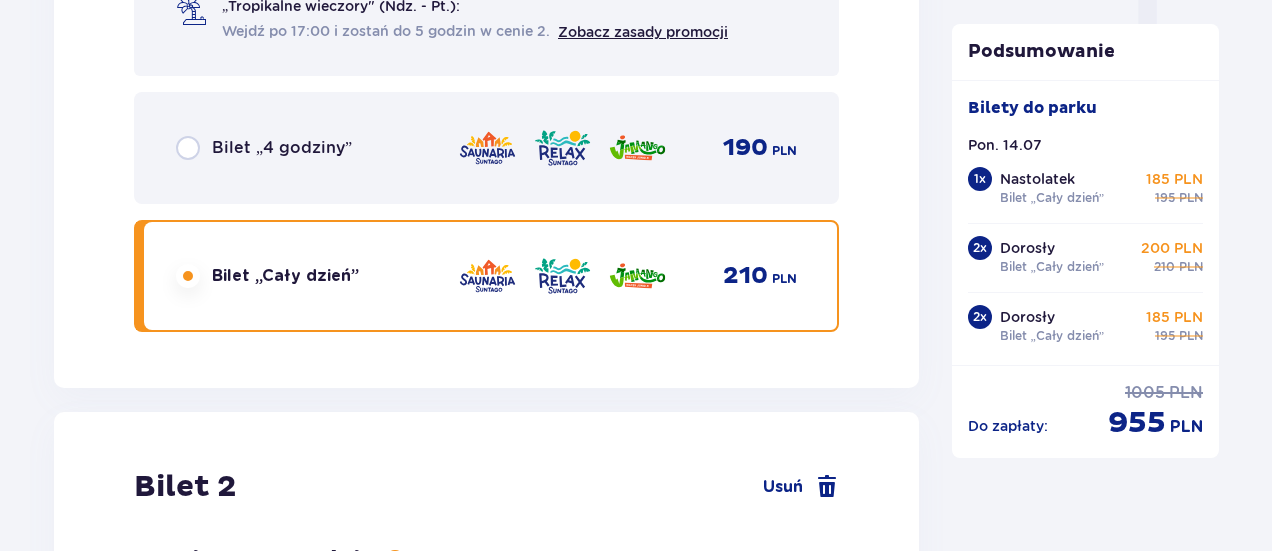 click at bounding box center (188, 6720) 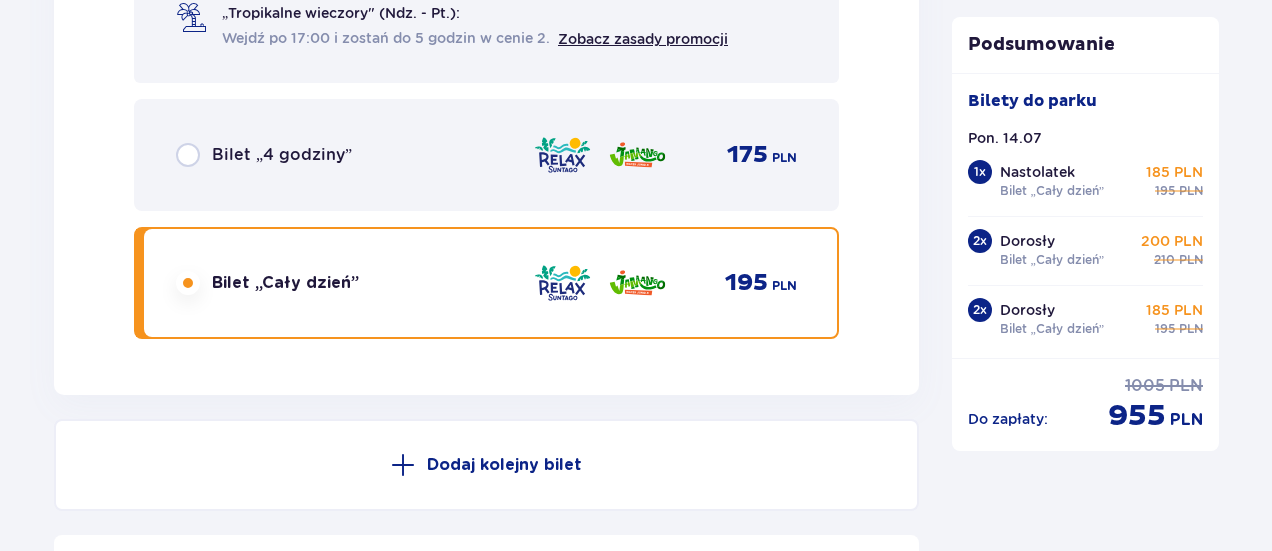 scroll, scrollTop: 8577, scrollLeft: 0, axis: vertical 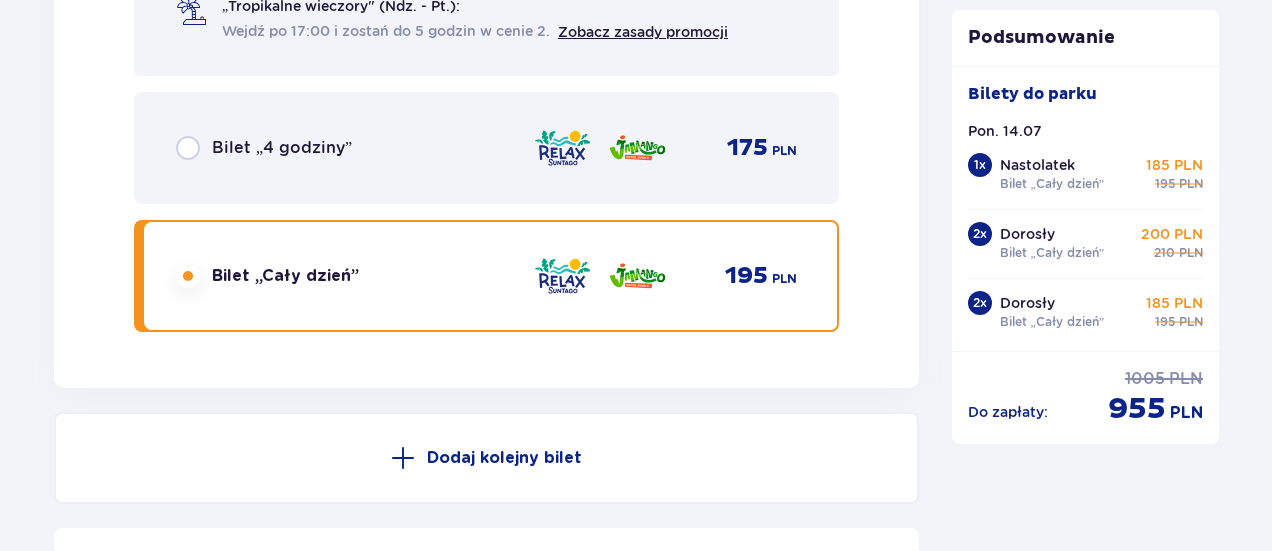 click on "Bilety Pomiń ten krok Znajdź bilety Kupuj bilety online, aby mieć gwarancję wejścia i korzystać z dedykowanych kas szybkiej obsługi. Długość pobytu 1 dzień Dłużej Data przyjazdu [DATE] Liczba osób 5 Oferta specjalna Pakiet Family 2+2    -  640 PLN Całodniowe bilety do strefy Jamango (2 dorosłych i 2 dzieci do 16 lat) Voucher 100 zł w cenie: do wykorzystania online lub na miejscu (np. w restauracji) Zasady oferty Kontynuuj bez pakietu Bilet   1 Usuń Wybierz typ gościa Dorosły 18 - 65 lat Dziecko do 90 cm Dziecko do 120 cm Dziecko do 16 lat Nastolatek 16 - 18 lat Senior 65+ lat Ciężarna Z niepełno­sprawnością Wybierz strefy Pierwszy raz?  Poznaj strefy Suntago Trzy strefy Dwie strefy Jedna strefa Wybierz rodzaj biletu Bilet „2 godziny” 155 PLN „Tropikalne wieczory" (Ndz. - Pt.): Wejdź po 17:00 i zostań do 5 godzin w cenie 2. Zobacz zasady promocji Bilet „4 godziny” 190 PLN Bilet „Cały dzień” 210 PLN Bilet   2 Usuń Wybierz typ gościa Dorosły 18 - 65 lat Dziecko" at bounding box center (636, -3807) 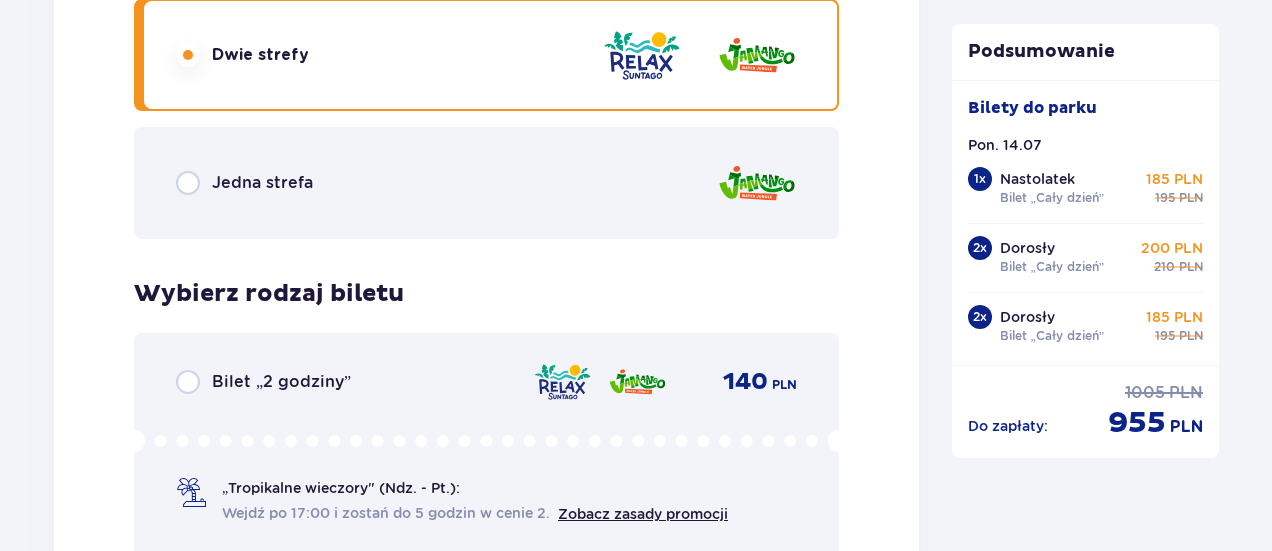 scroll, scrollTop: 7612, scrollLeft: 0, axis: vertical 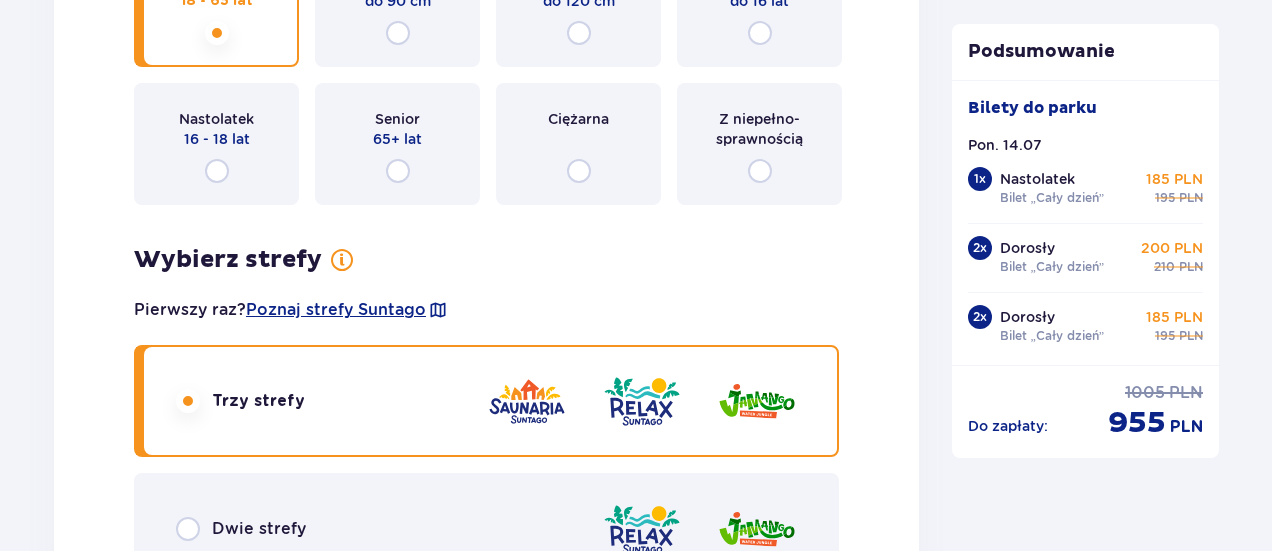click on "Bilety Pomiń ten krok Znajdź bilety Kupuj bilety online, aby mieć gwarancję wejścia i korzystać z dedykowanych kas szybkiej obsługi. Długość pobytu 1 dzień Dłużej Data przyjazdu [DATE] Liczba osób 5 Oferta specjalna Pakiet Family 2+2    -  640 PLN Całodniowe bilety do strefy Jamango (2 dorosłych i 2 dzieci do 16 lat) Voucher 100 zł w cenie: do wykorzystania online lub na miejscu (np. w restauracji) Zasady oferty Kontynuuj bez pakietu Bilet   1 Usuń Wybierz typ gościa Dorosły 18 - 65 lat Dziecko do 90 cm Dziecko do 120 cm Dziecko do 16 lat Nastolatek 16 - 18 lat Senior 65+ lat Ciężarna Z niepełno­sprawnością Wybierz strefy Pierwszy raz?  Poznaj strefy Suntago Trzy strefy Dwie strefy Jedna strefa Wybierz rodzaj biletu Bilet „2 godziny” 155 PLN „Tropikalne wieczory" (Ndz. - Pt.): Wejdź po 17:00 i zostań do 5 godzin w cenie 2. Zobacz zasady promocji Bilet „4 godziny” 190 PLN Bilet „Cały dzień” 210 PLN Bilet   2 Usuń Wybierz typ gościa Dorosły 18 - 65 lat Dziecko" at bounding box center [636, 1982] 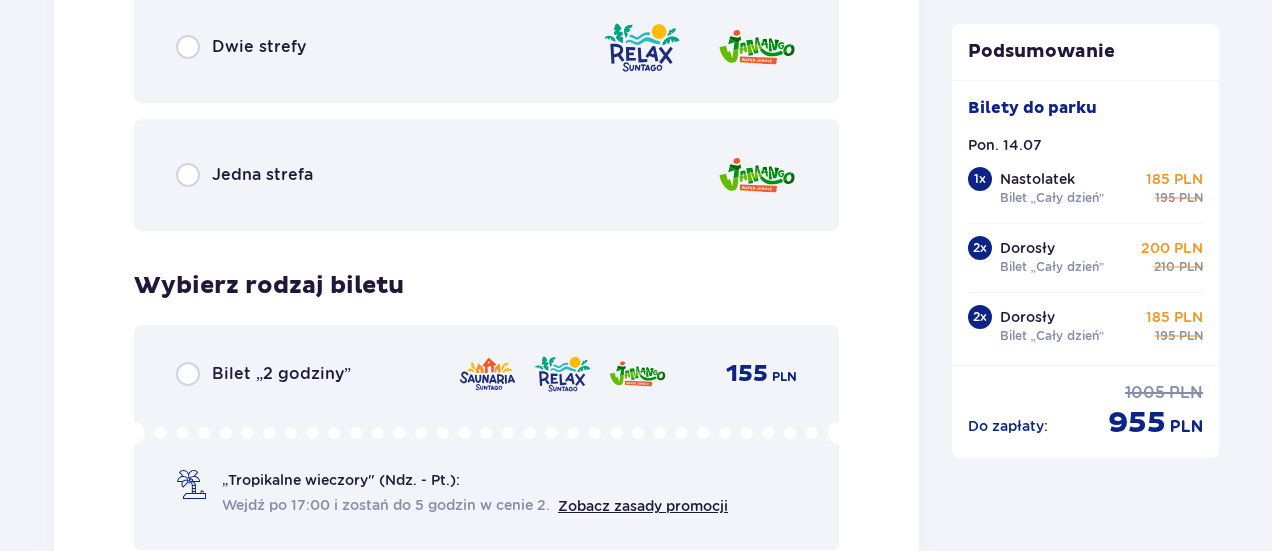 scroll, scrollTop: 3753, scrollLeft: 0, axis: vertical 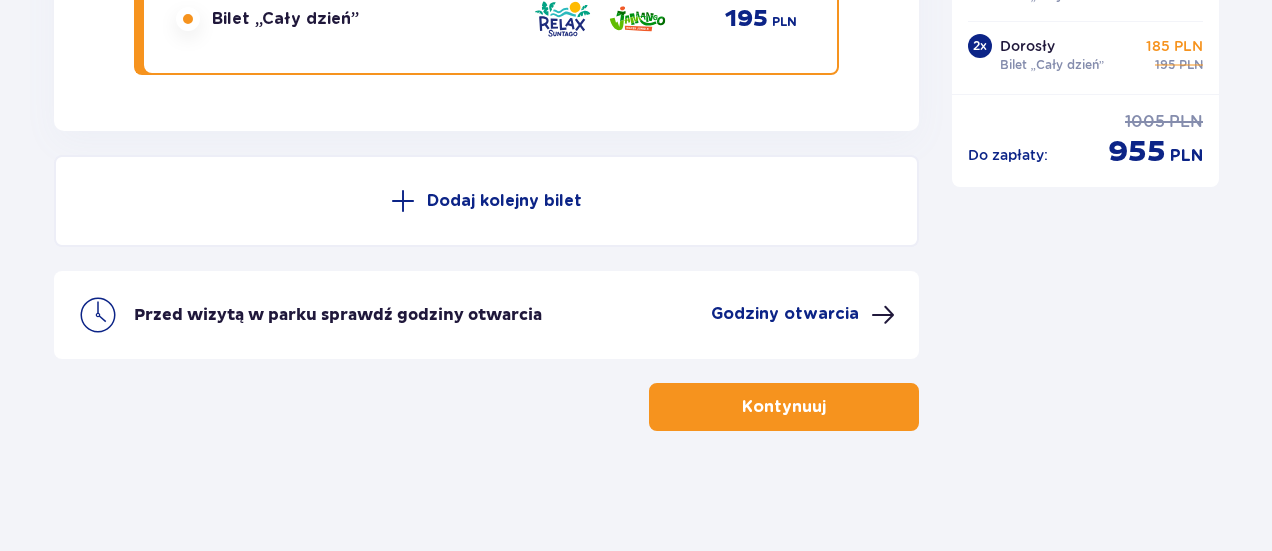 click on "Kontynuuj" at bounding box center (784, 407) 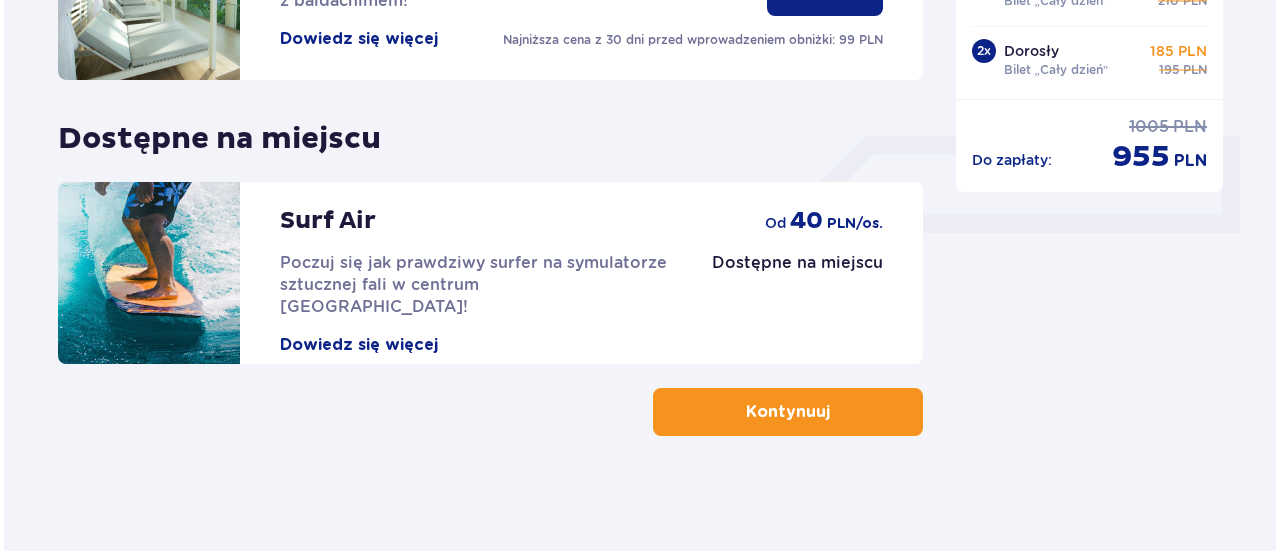 scroll, scrollTop: 804, scrollLeft: 0, axis: vertical 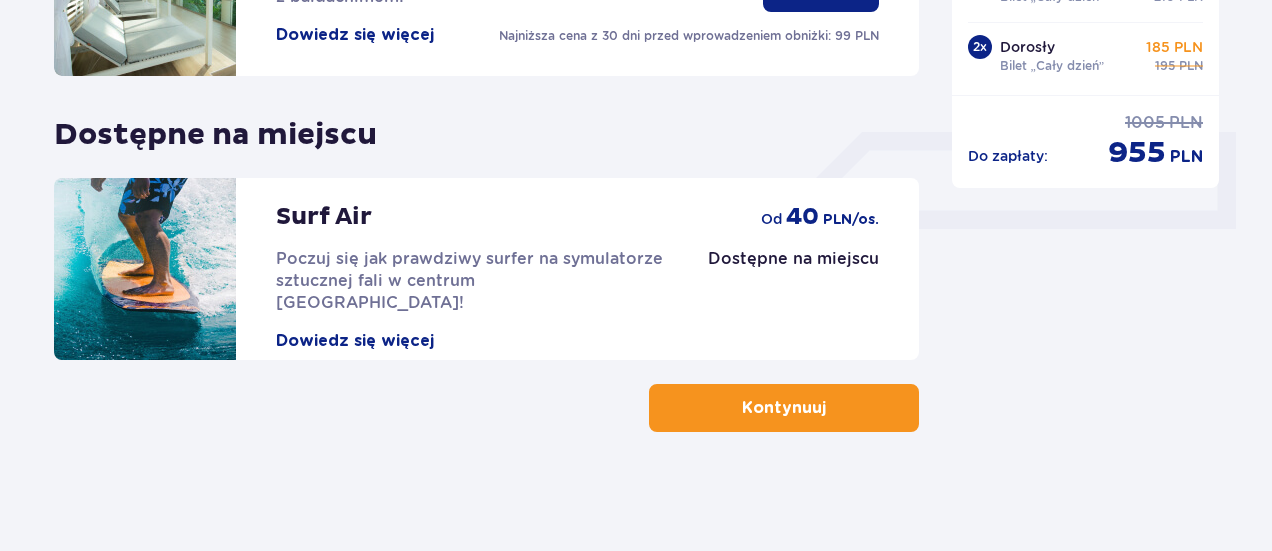 click on "Dowiedz się więcej" at bounding box center (355, 341) 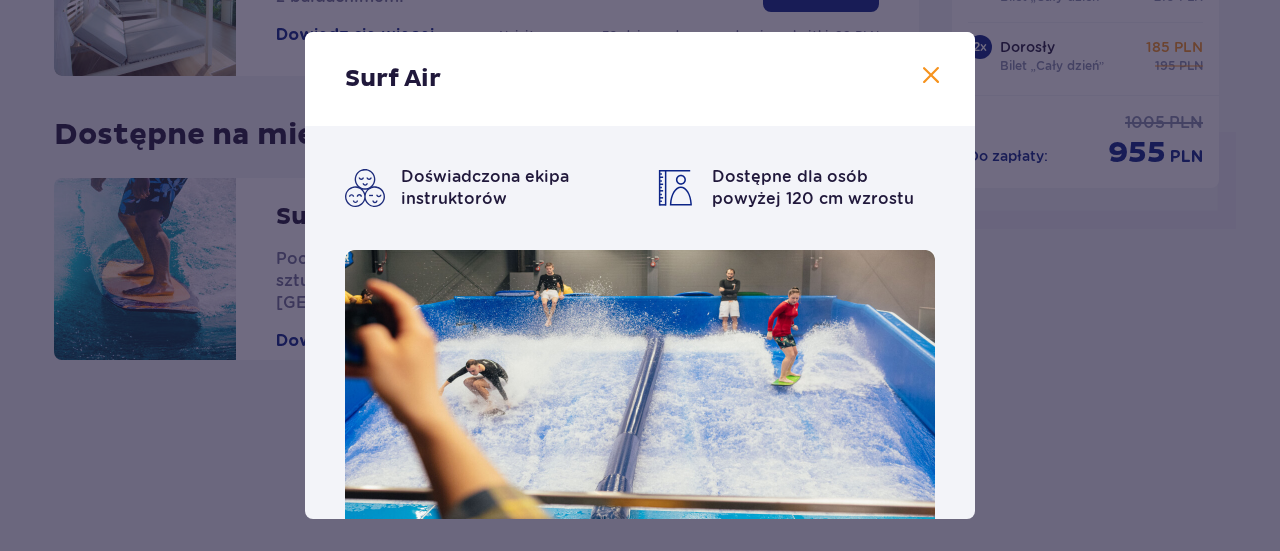 click on "Doświadczona ekipa instruktorów   Dostępne dla osób powyżej 120 cm wzrostu" at bounding box center [640, 351] 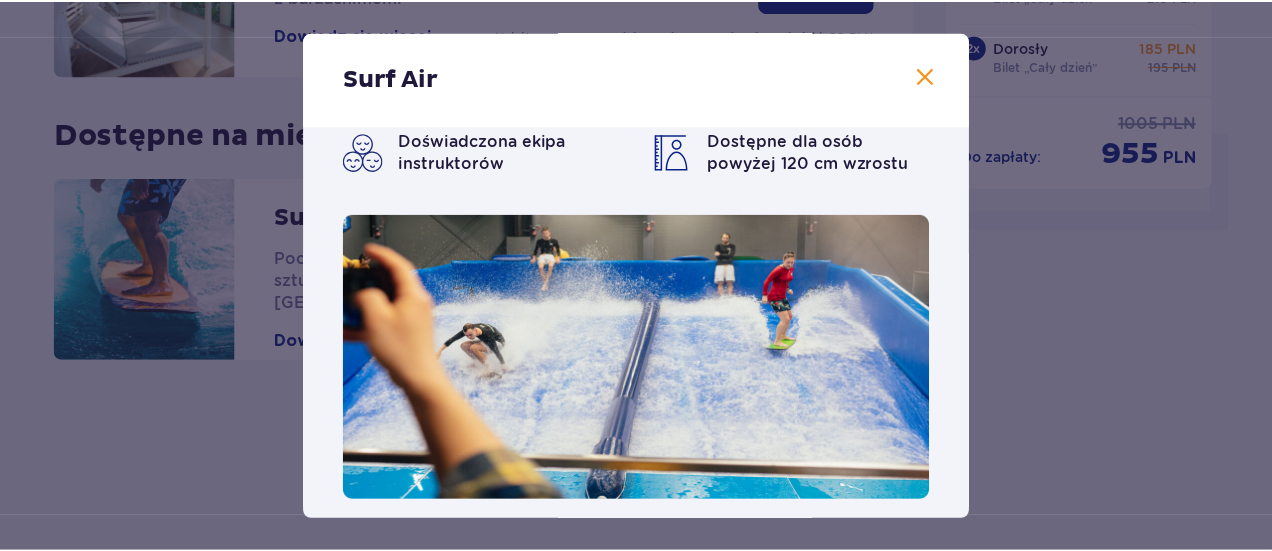 scroll, scrollTop: 54, scrollLeft: 0, axis: vertical 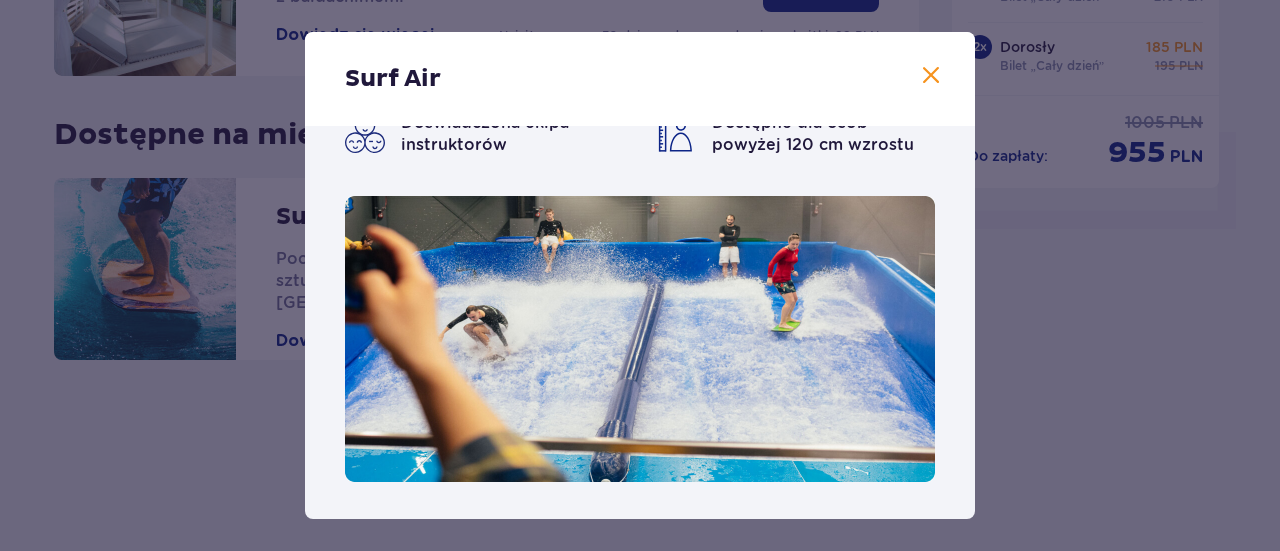 click at bounding box center [931, 76] 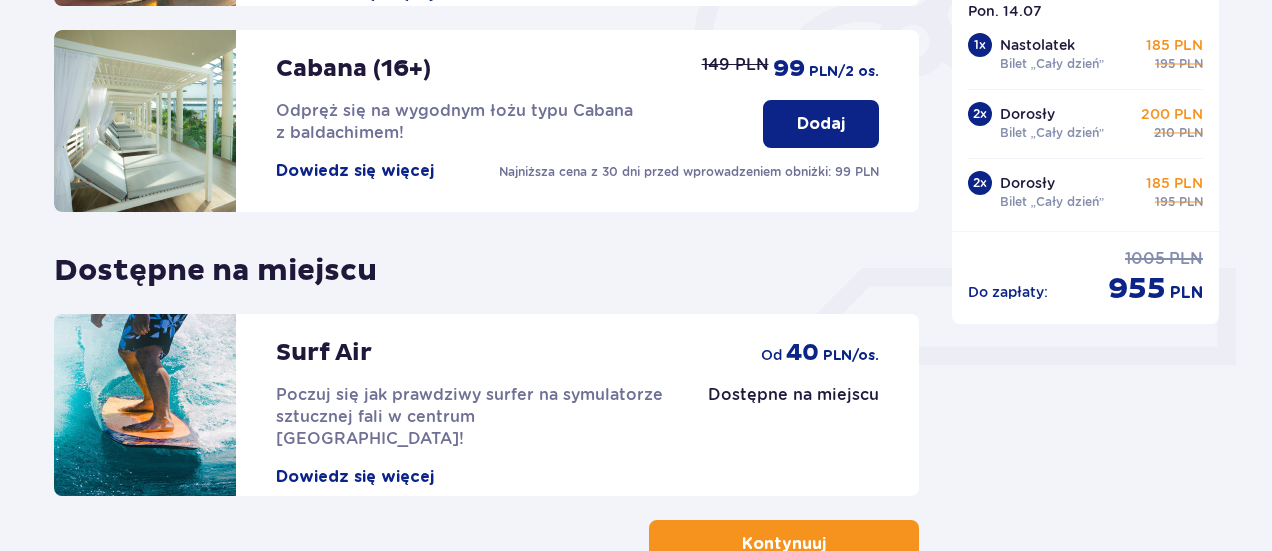 scroll, scrollTop: 764, scrollLeft: 0, axis: vertical 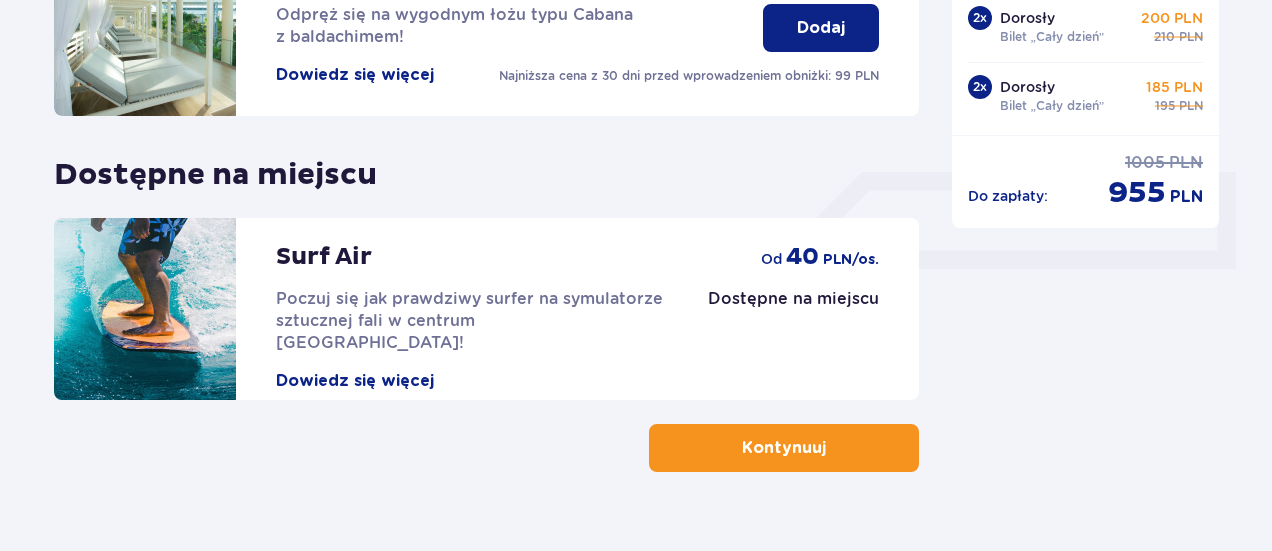 click at bounding box center [830, 448] 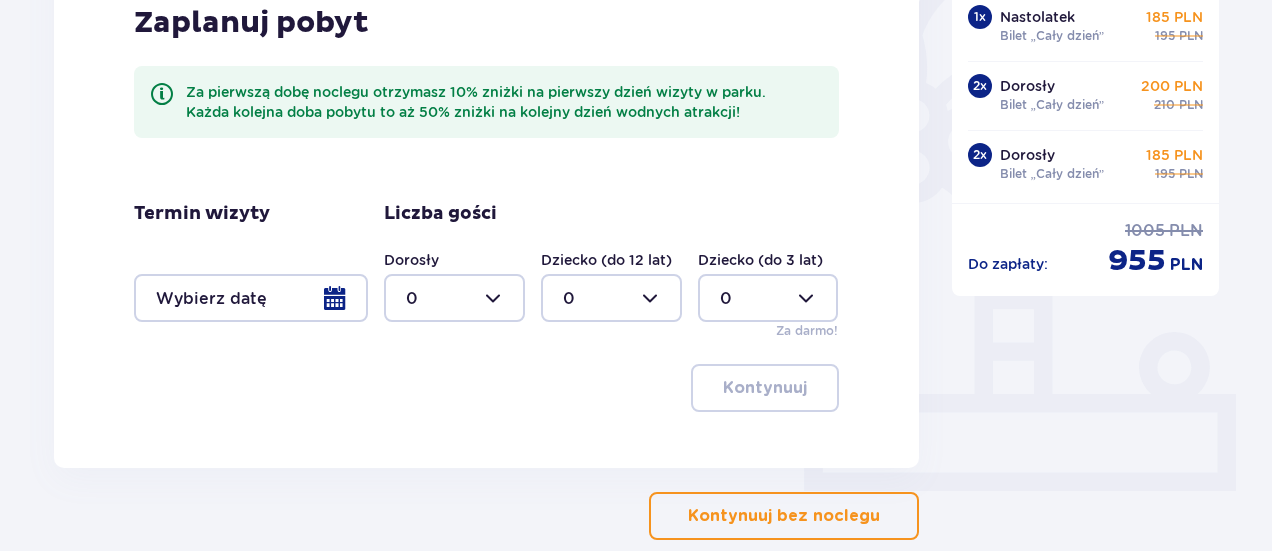 scroll, scrollTop: 560, scrollLeft: 0, axis: vertical 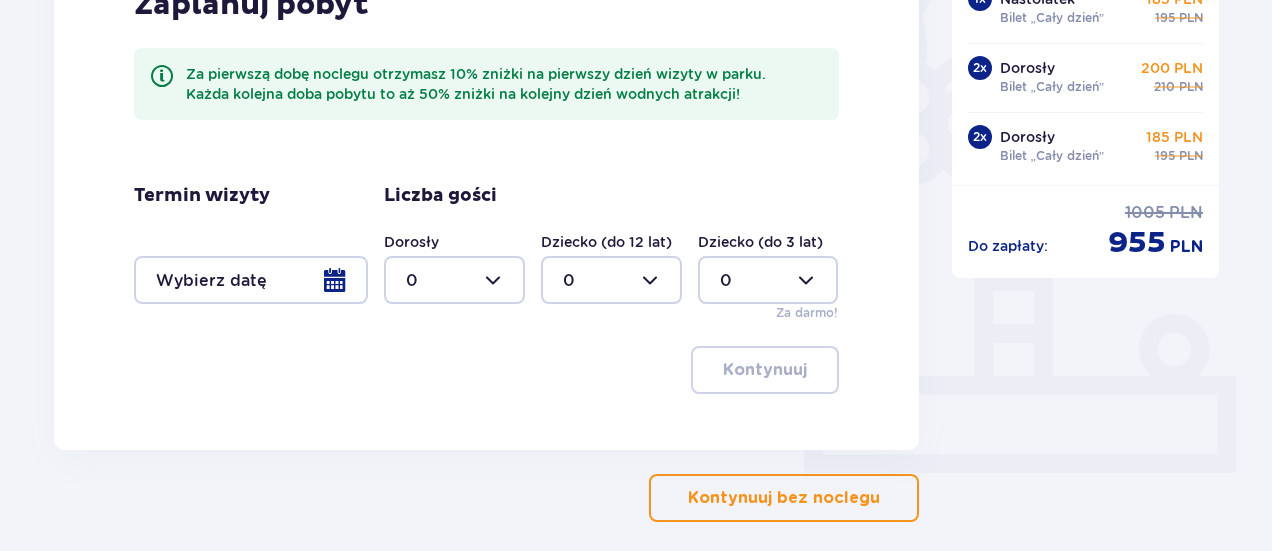 click at bounding box center [251, 280] 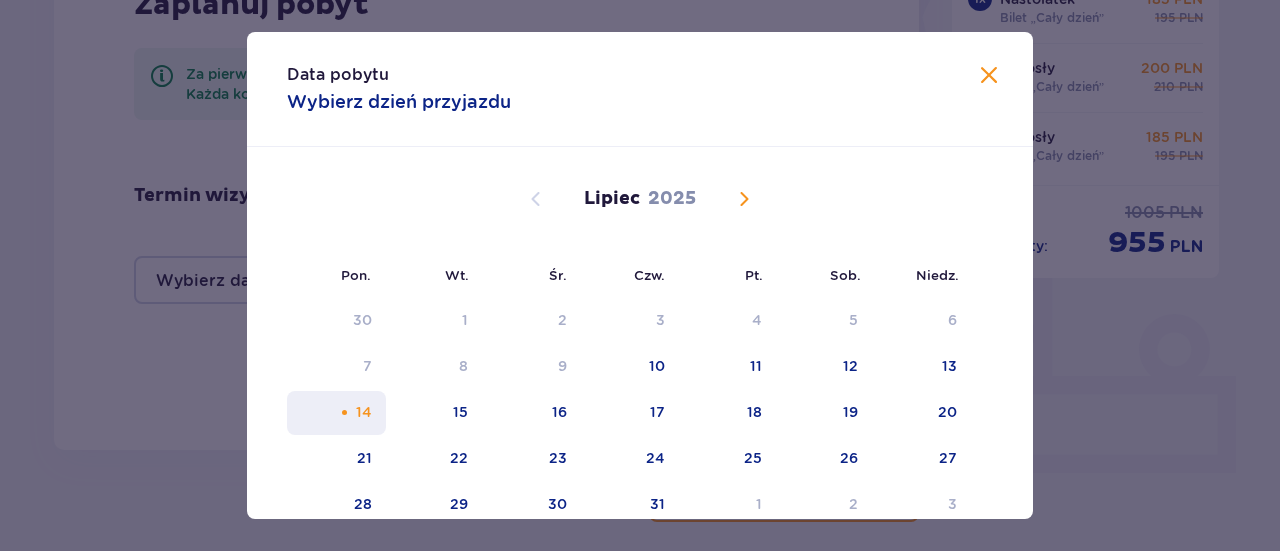 click on "14" at bounding box center [364, 412] 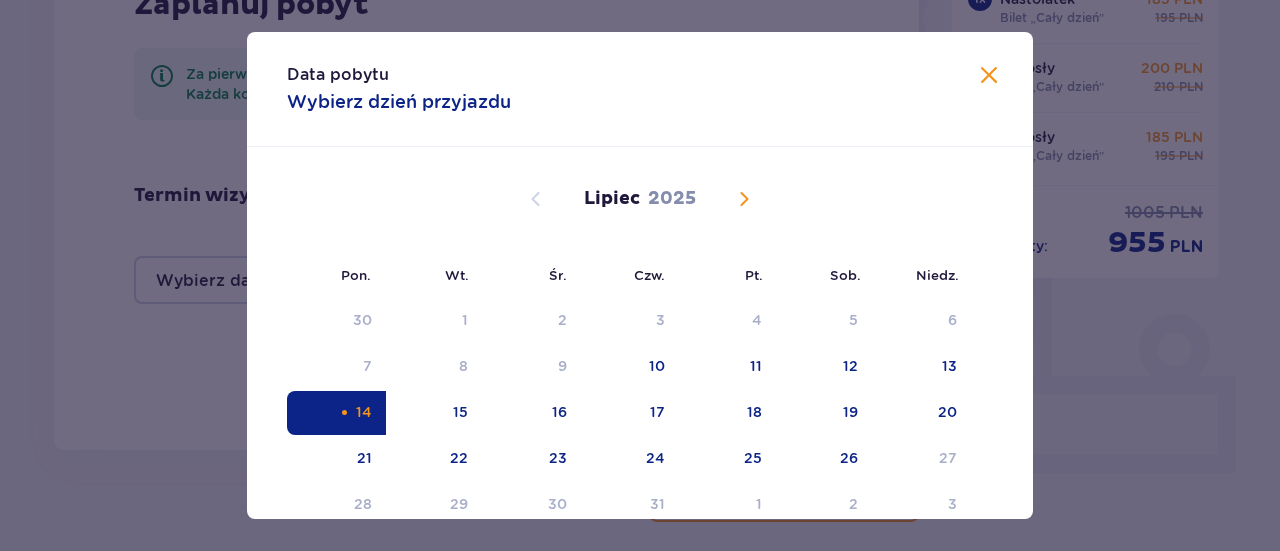 click at bounding box center [989, 76] 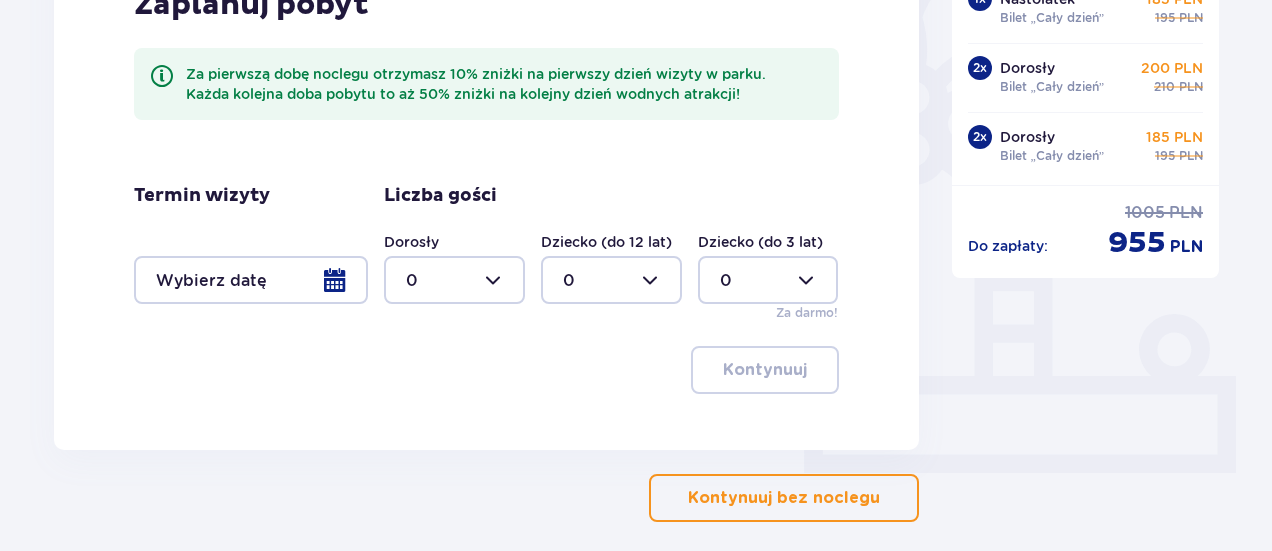 click at bounding box center [251, 280] 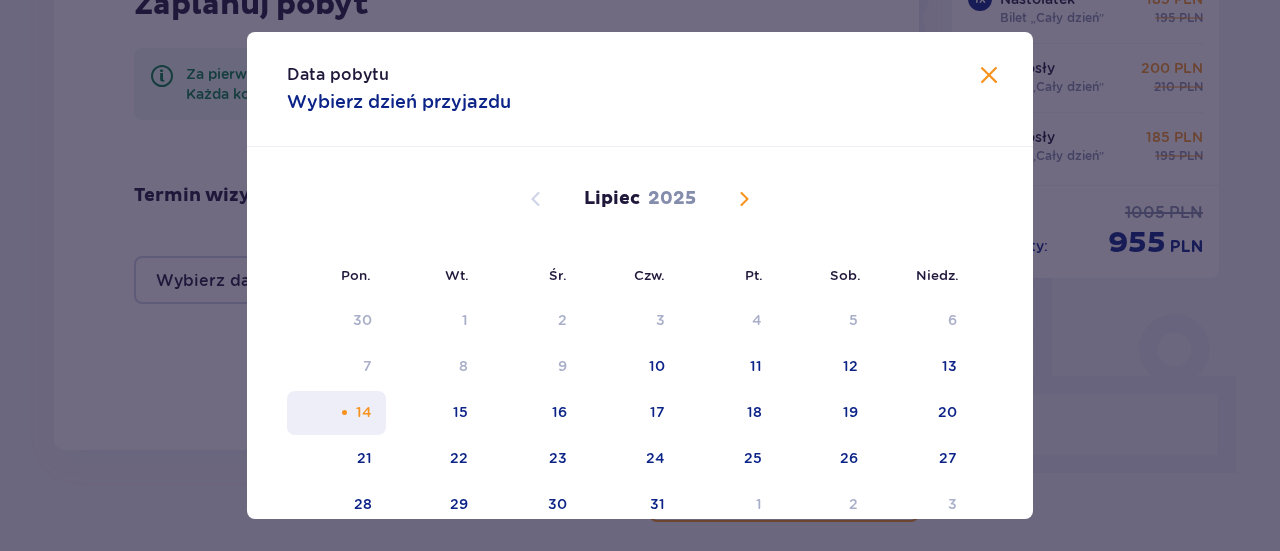 click on "14" at bounding box center [364, 412] 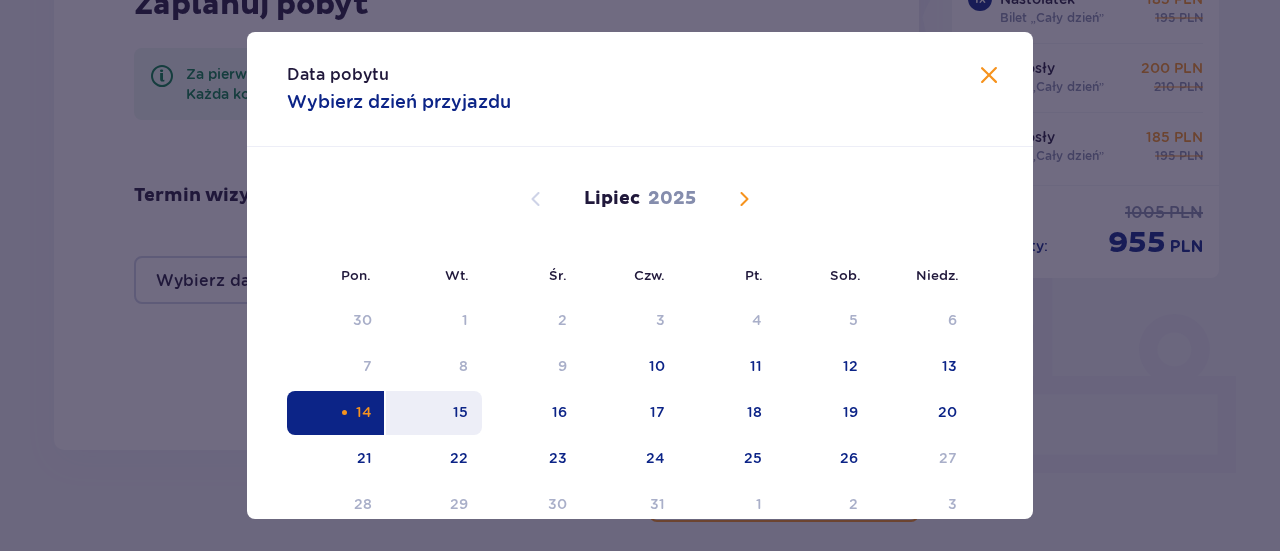 click on "15" at bounding box center [434, 413] 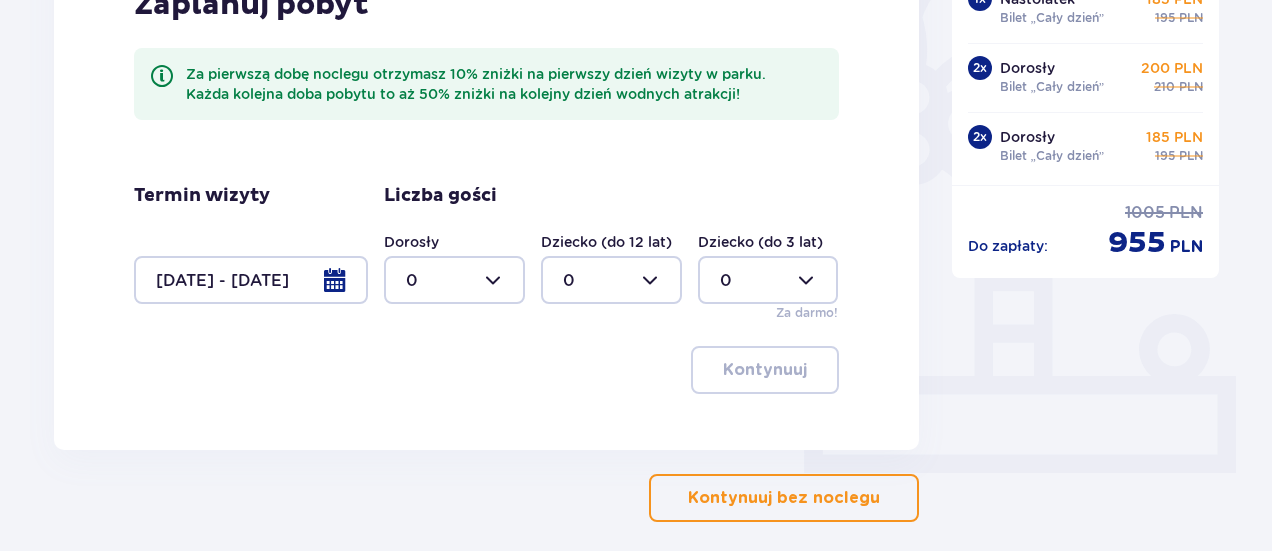 click at bounding box center [454, 280] 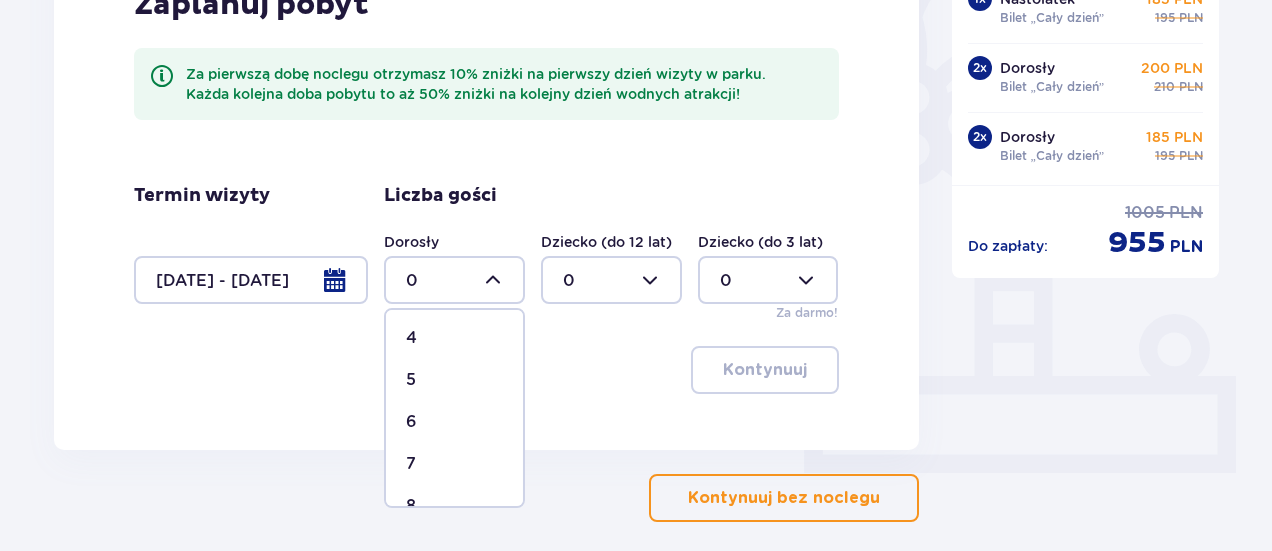scroll, scrollTop: 343, scrollLeft: 0, axis: vertical 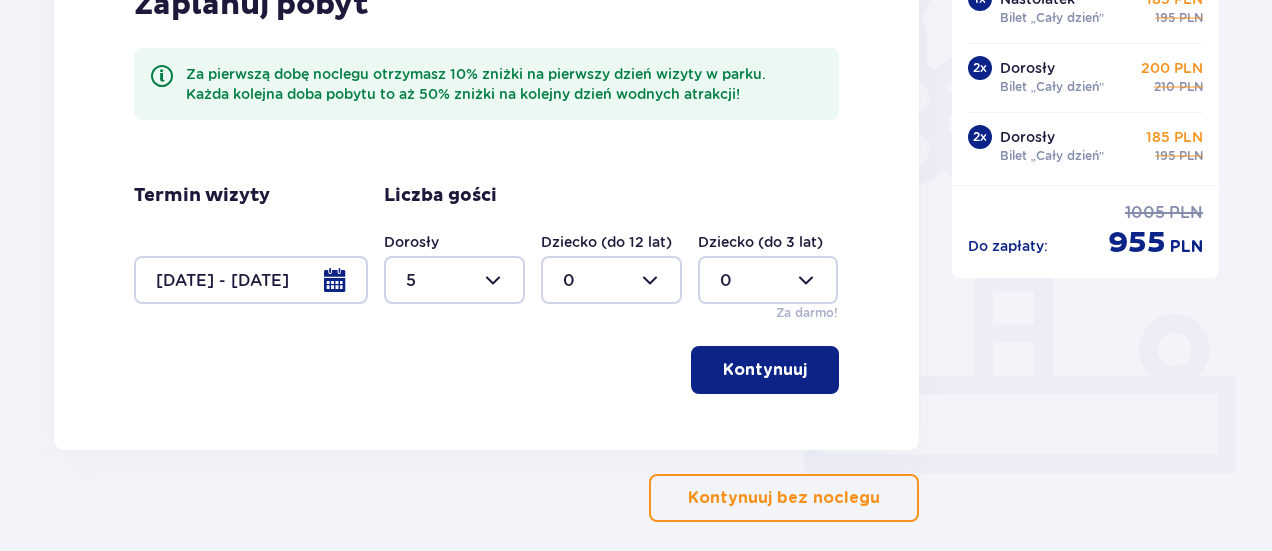 type on "5" 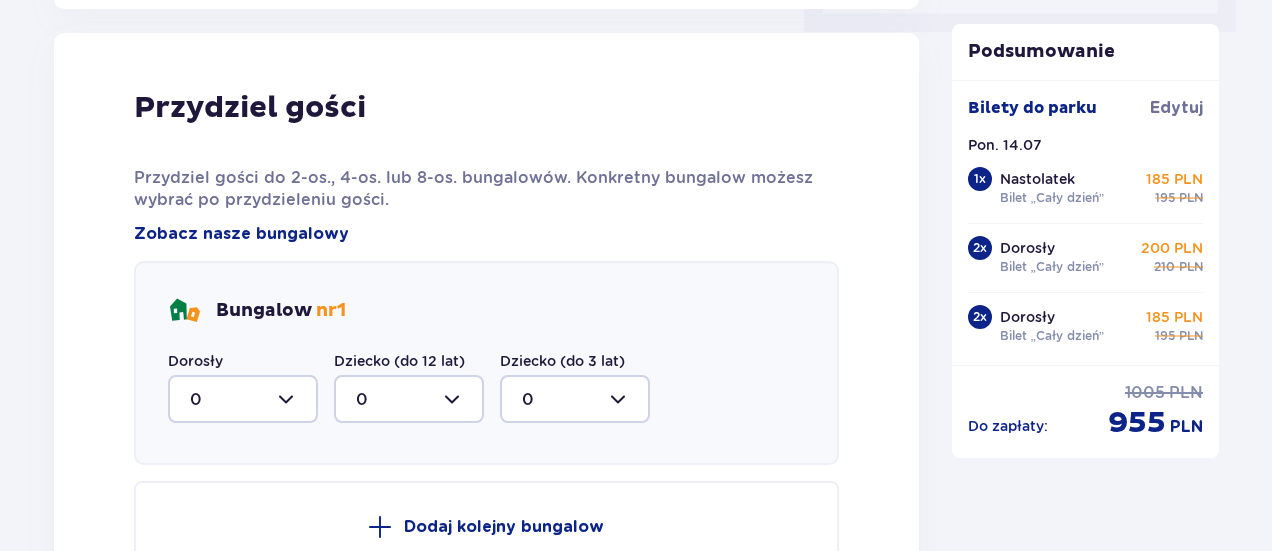 scroll, scrollTop: 1010, scrollLeft: 0, axis: vertical 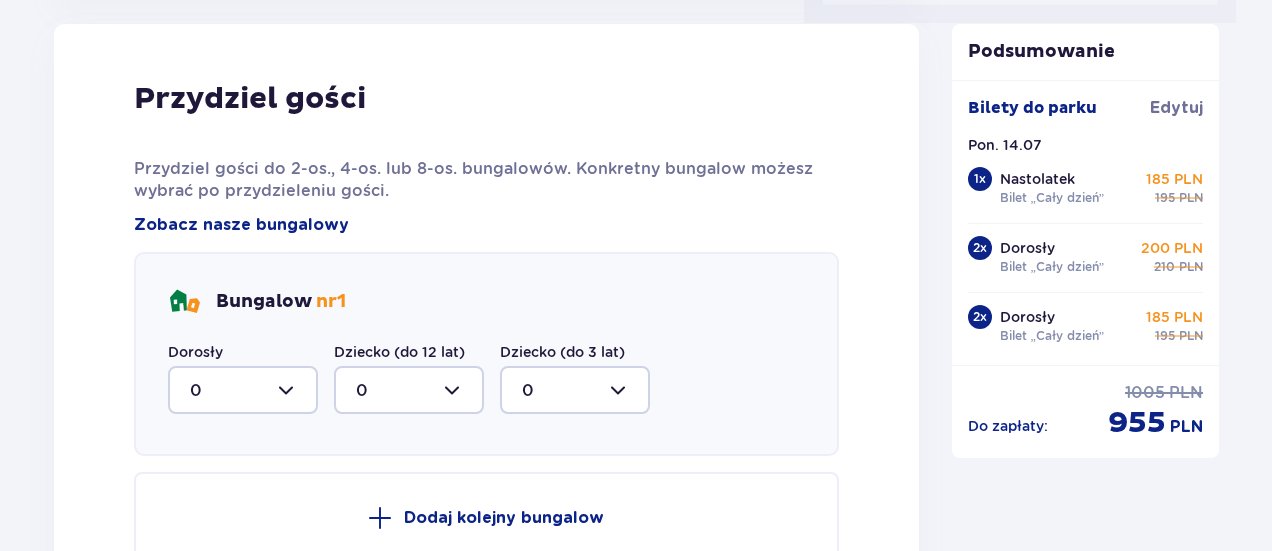 click at bounding box center (243, 390) 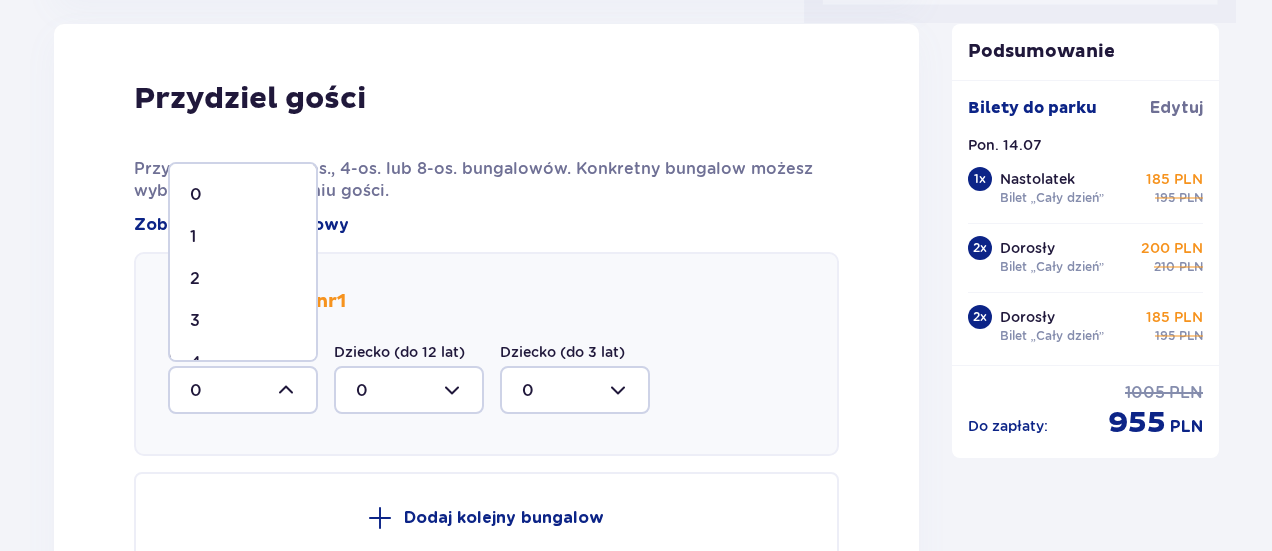 click on "3" at bounding box center (243, 321) 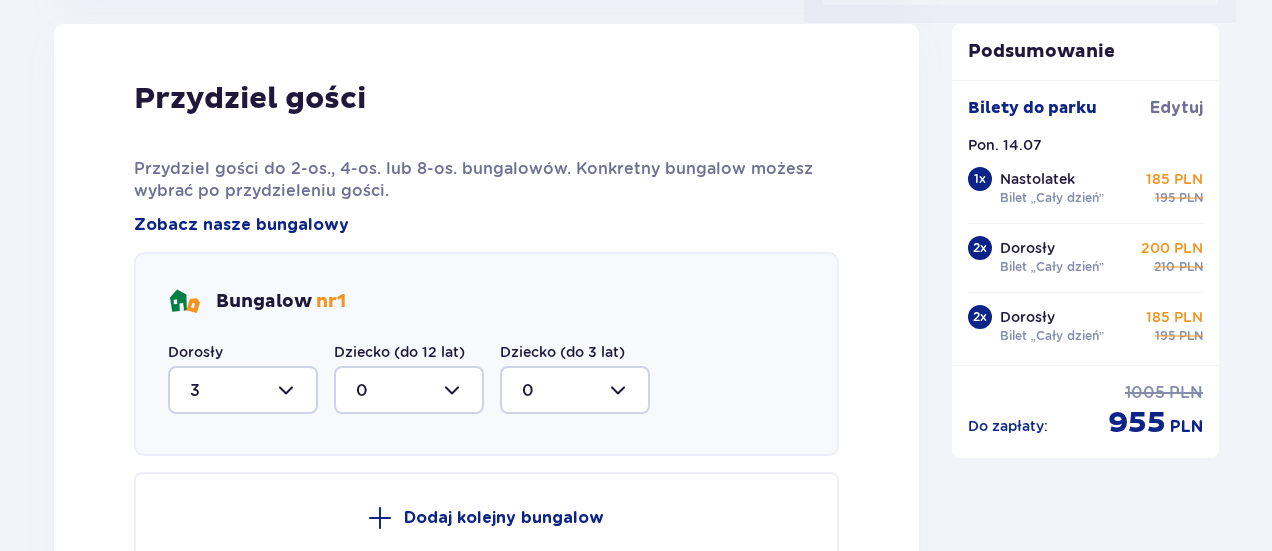 click at bounding box center [243, 390] 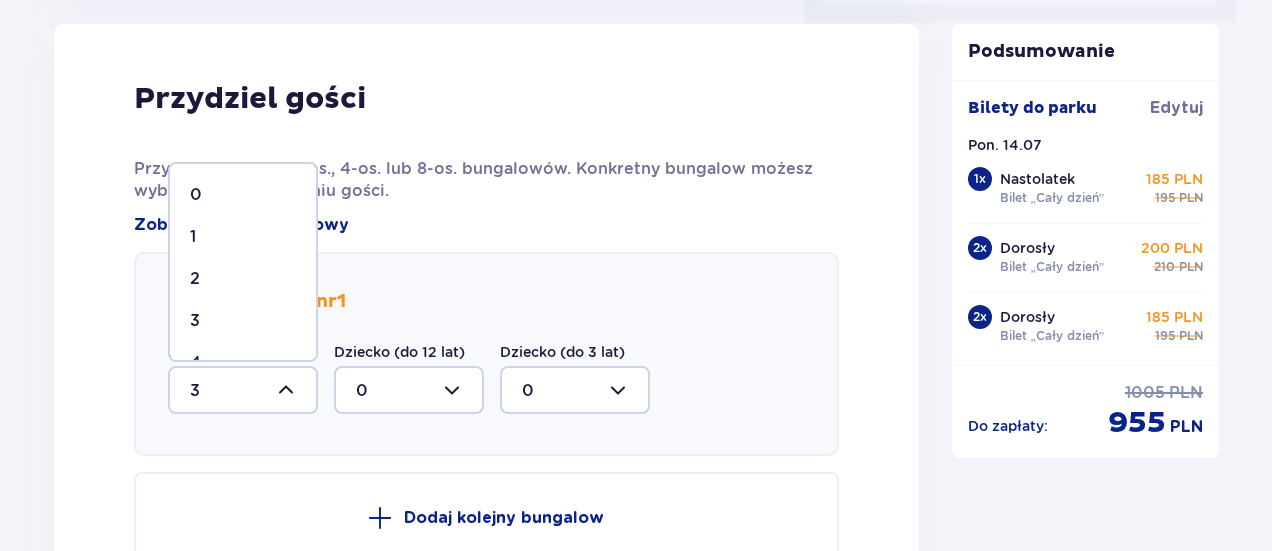 scroll, scrollTop: 76, scrollLeft: 0, axis: vertical 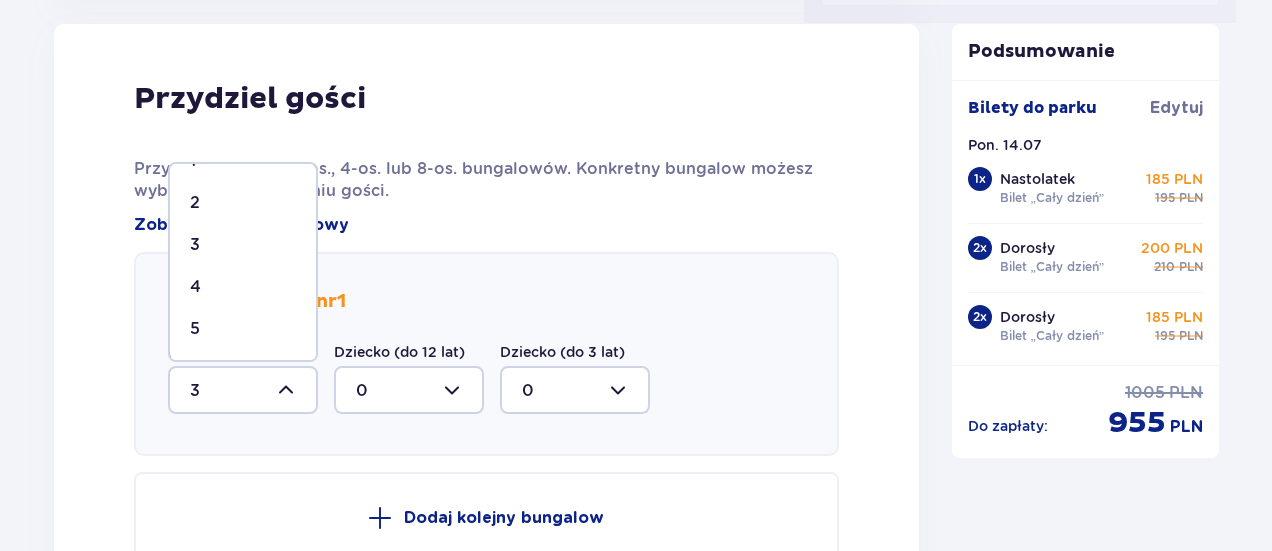 click on "5" at bounding box center [243, 329] 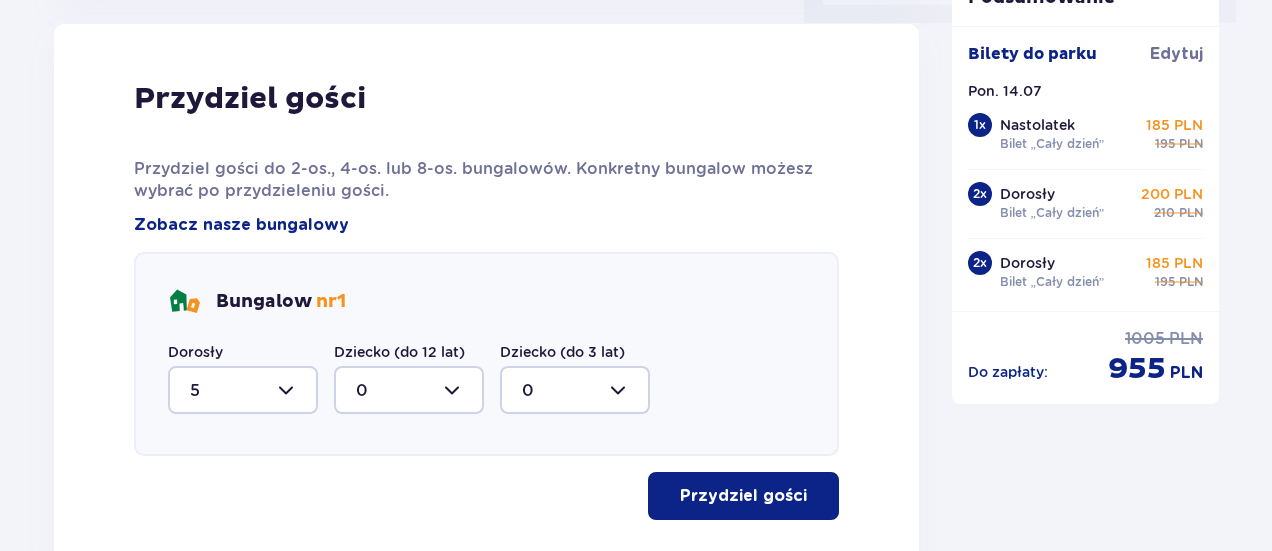 scroll, scrollTop: 1050, scrollLeft: 0, axis: vertical 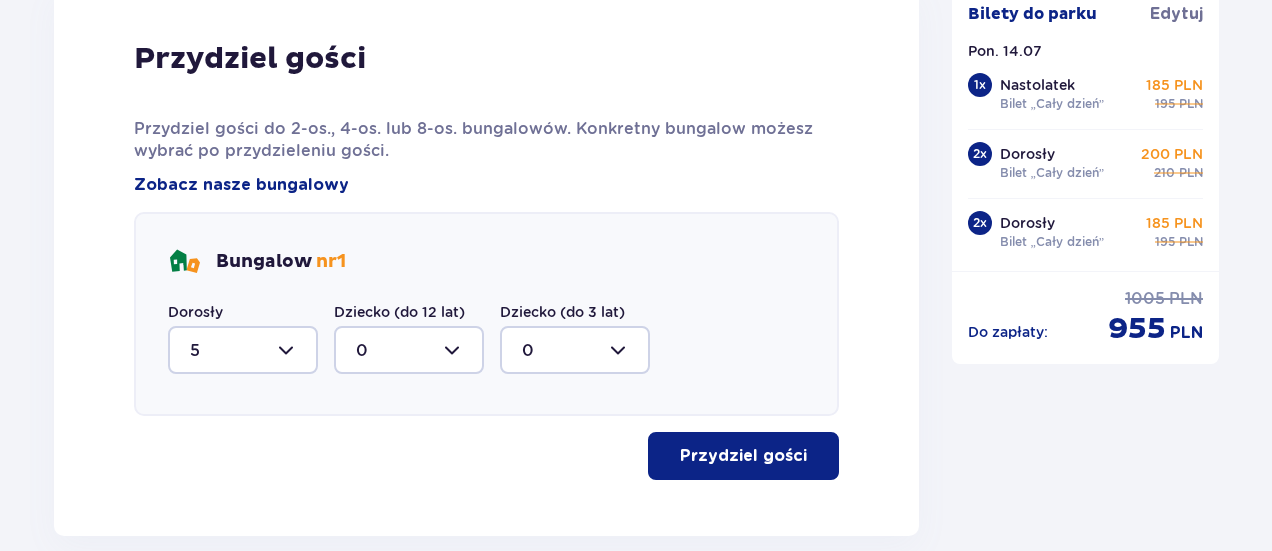 click on "Przydziel gości" at bounding box center [743, 456] 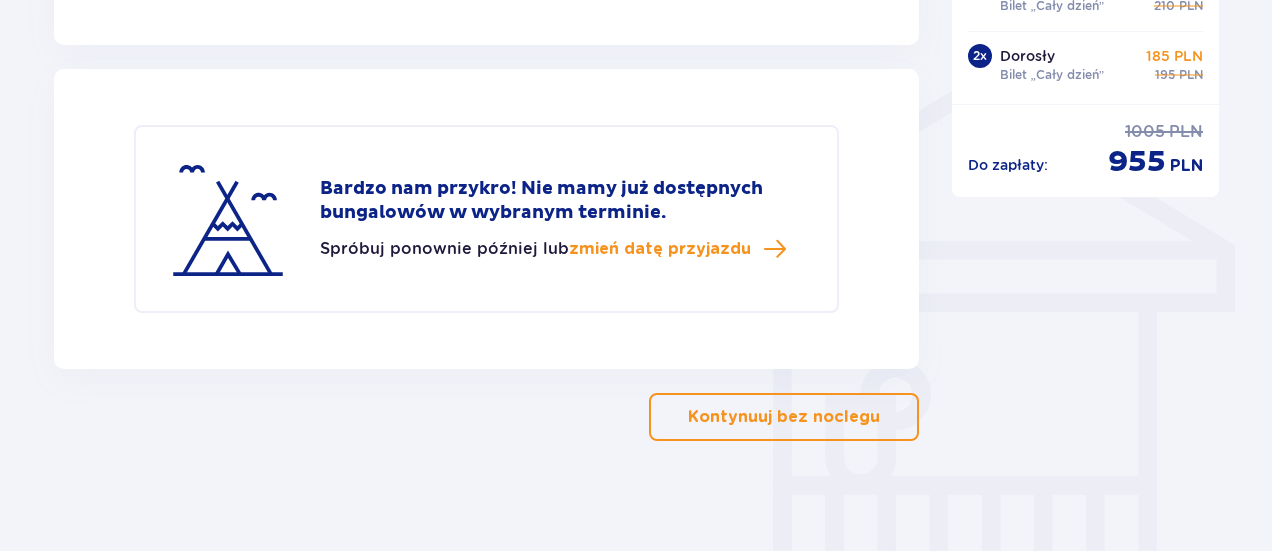 scroll, scrollTop: 1550, scrollLeft: 0, axis: vertical 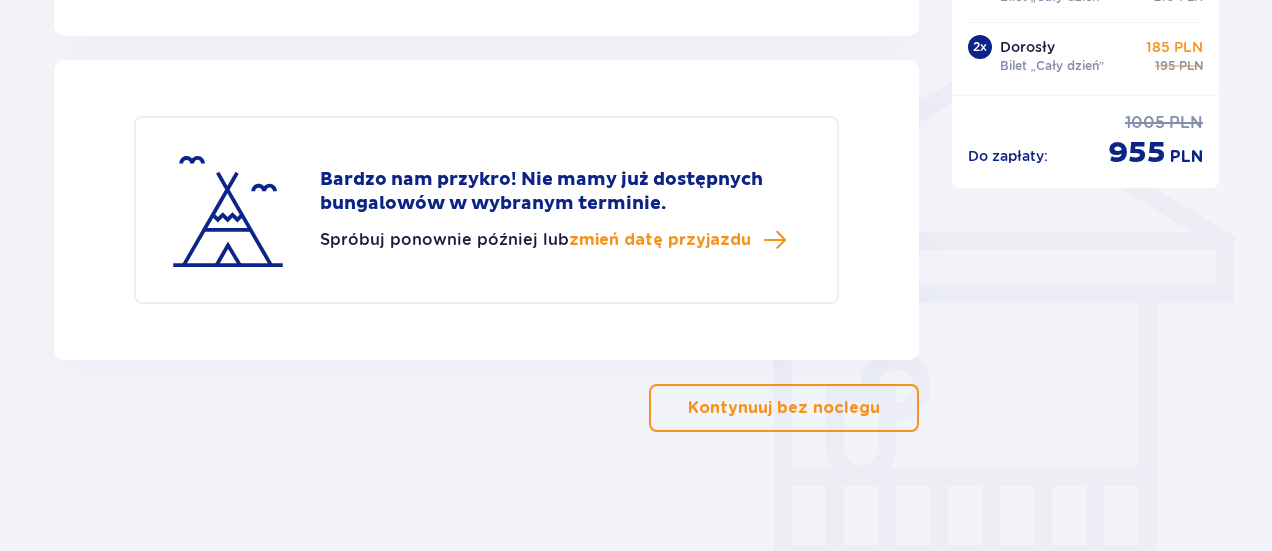 click on "Kontynuuj bez noclegu" at bounding box center (784, 408) 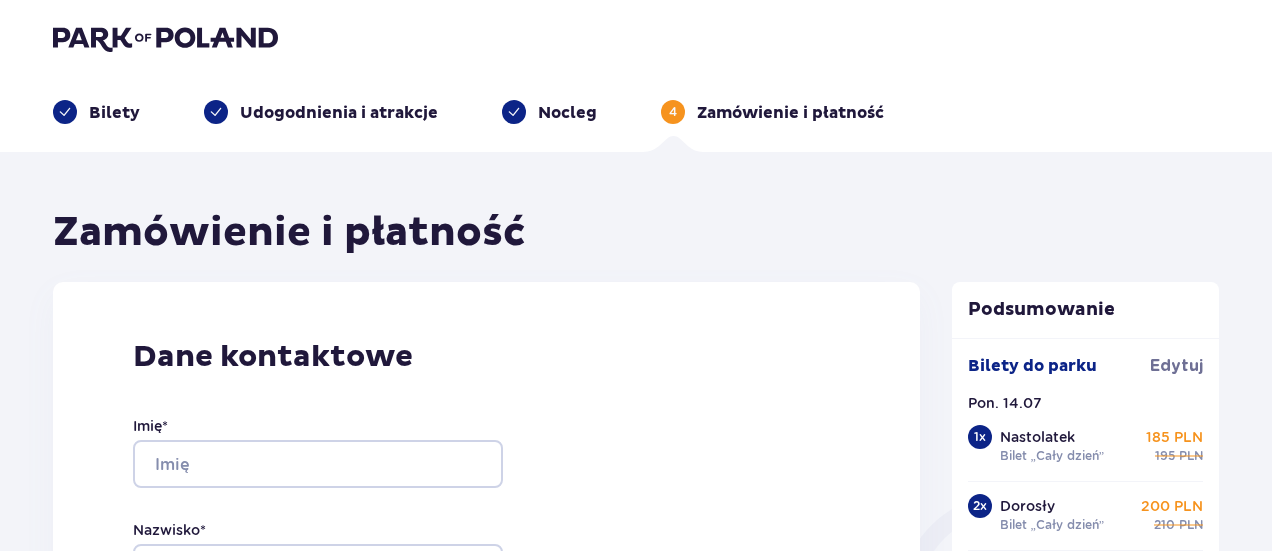 scroll, scrollTop: 0, scrollLeft: 0, axis: both 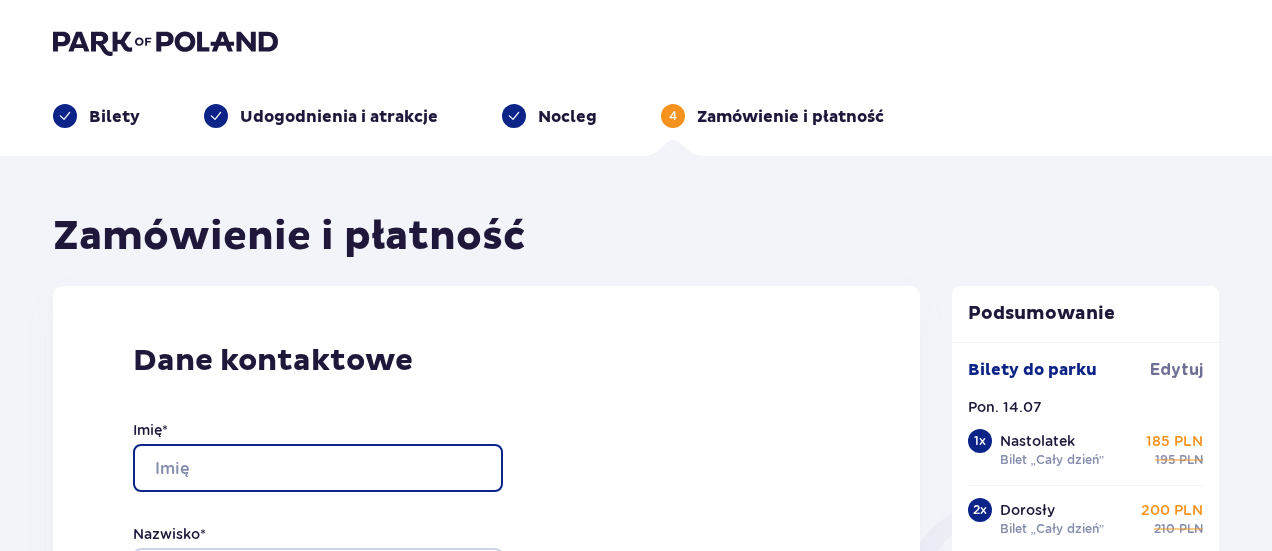 click on "Imię *" at bounding box center (318, 468) 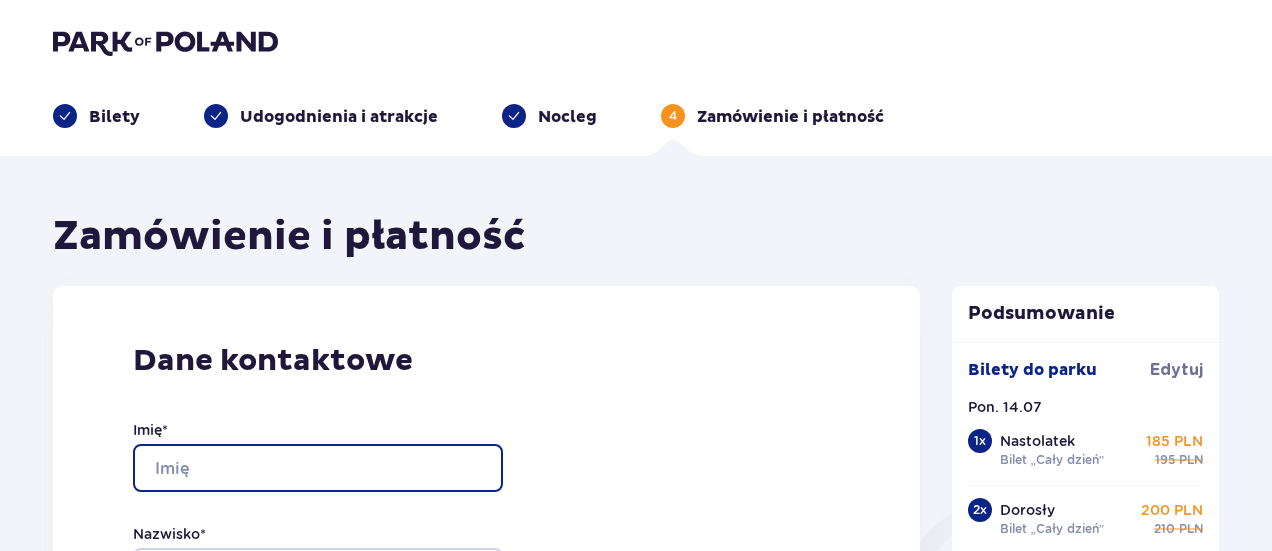 type on "[PERSON_NAME]" 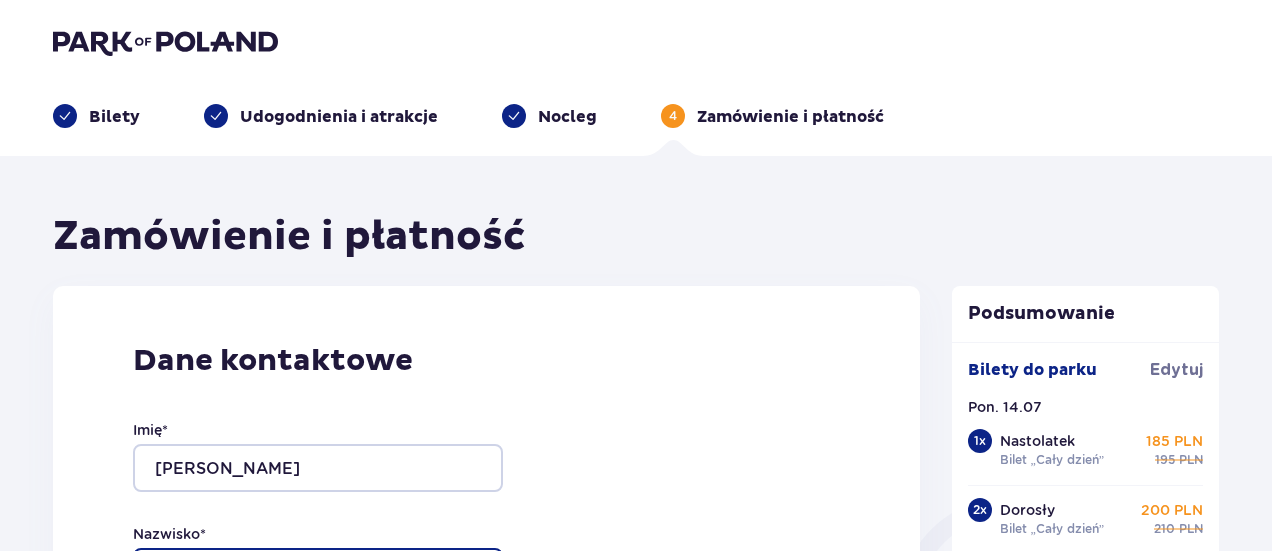 type on "[PERSON_NAME]" 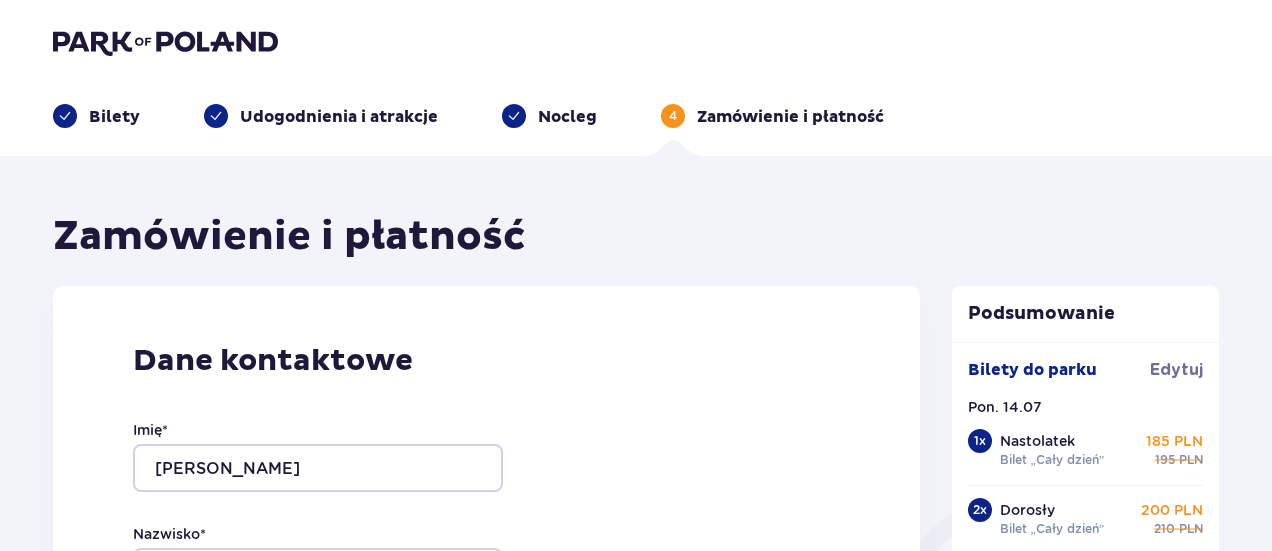 type on "[EMAIL_ADDRESS][DOMAIN_NAME]" 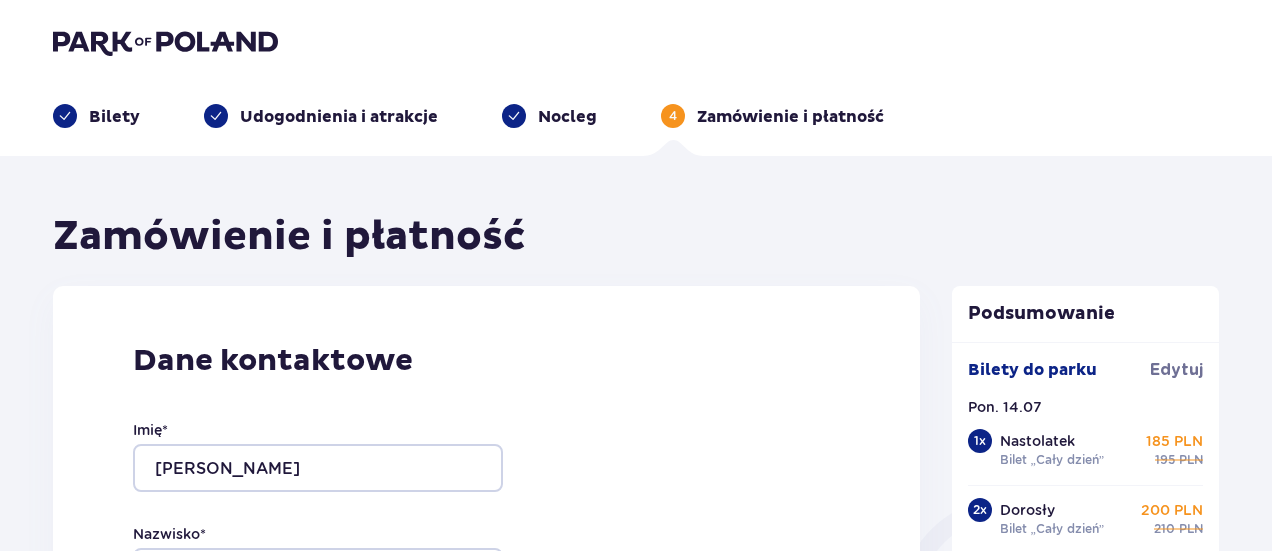 type on "[EMAIL_ADDRESS][DOMAIN_NAME]" 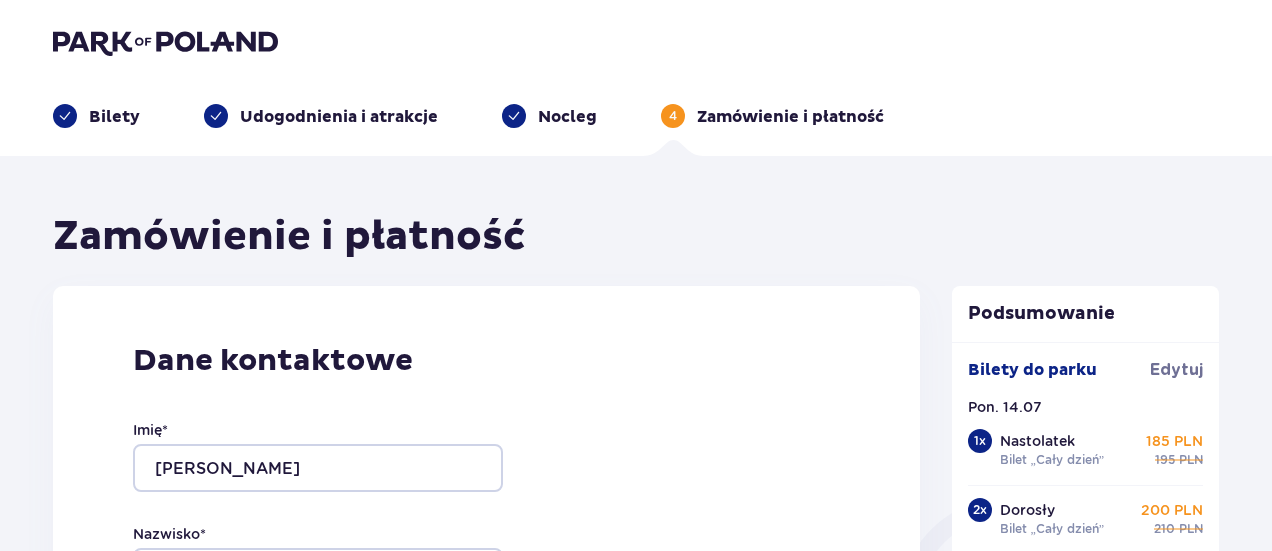 click on "Zamówienie i płatność Dane kontaktowe Imię * [PERSON_NAME] * [PERSON_NAME] e-mail * [EMAIL_ADDRESS][DOMAIN_NAME] Potwierdź adres e-mail * [EMAIL_ADDRESS][DOMAIN_NAME] Numer telefonu * 509246105 Numer telefonu, wraz z kodem kraju, np. 48 ​123 ​456 ​789 Chcę fakturę na firmę Jeśli nie prowadzisz działalności gospodarczej lub innej spółki, automatycznie wystawimy Ci fakturę imienną. Dodaj adres do faktury imiennej Utwórz konto Tak, chcę założyć konto *Zapoznałem/am się i akceptuję   Regulamin sprzedaży biletów online,   Regulamin korzystania z parku wodnego [GEOGRAPHIC_DATA],   [GEOGRAPHIC_DATA] Sprzedaży [GEOGRAPHIC_DATA],   [GEOGRAPHIC_DATA] Pobytu w [GEOGRAPHIC_DATA] ,  [GEOGRAPHIC_DATA] strefy VIP ,  Specjalne warunki zakupu Pakietu Rodzinnego ,  Zasady promocji Pakiet dla Seniora ,  [GEOGRAPHIC_DATA] promocji “Online taniej 10/20 zł”   i   Politykę prywatności Akceptuję inne zgody Rozwiń Mam kod rabatowy Zastosuj Mam voucher kwotowy Zastosuj Przecenione produkty Bilety do [GEOGRAPHIC_DATA][DATE] 1 x Nastolatek 185 PLN   195 PLN" at bounding box center [486, 1480] 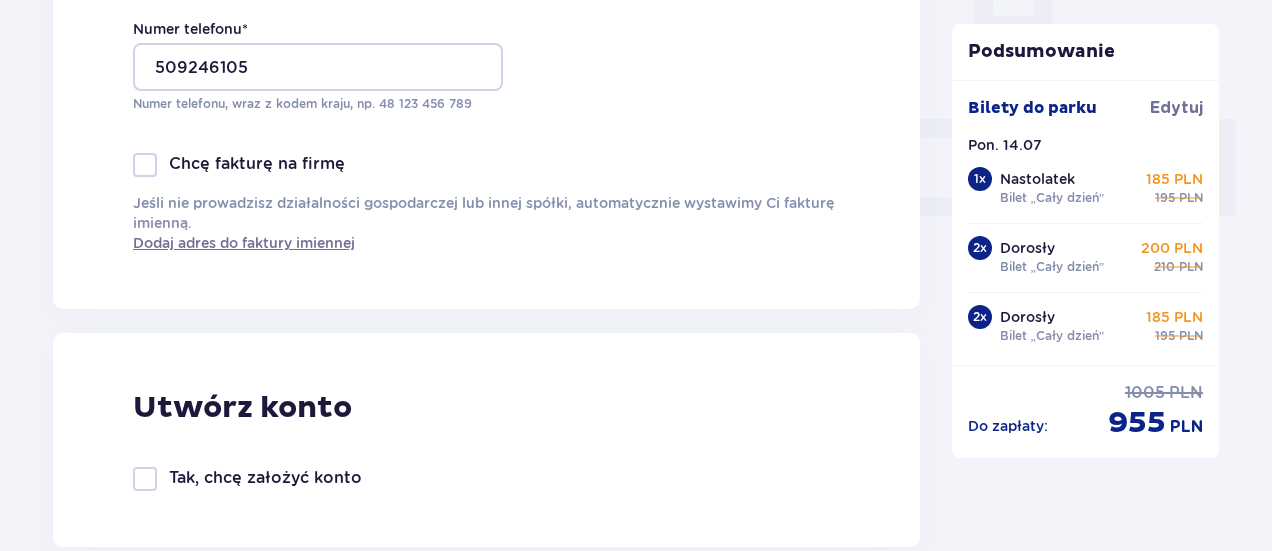 scroll, scrollTop: 1040, scrollLeft: 0, axis: vertical 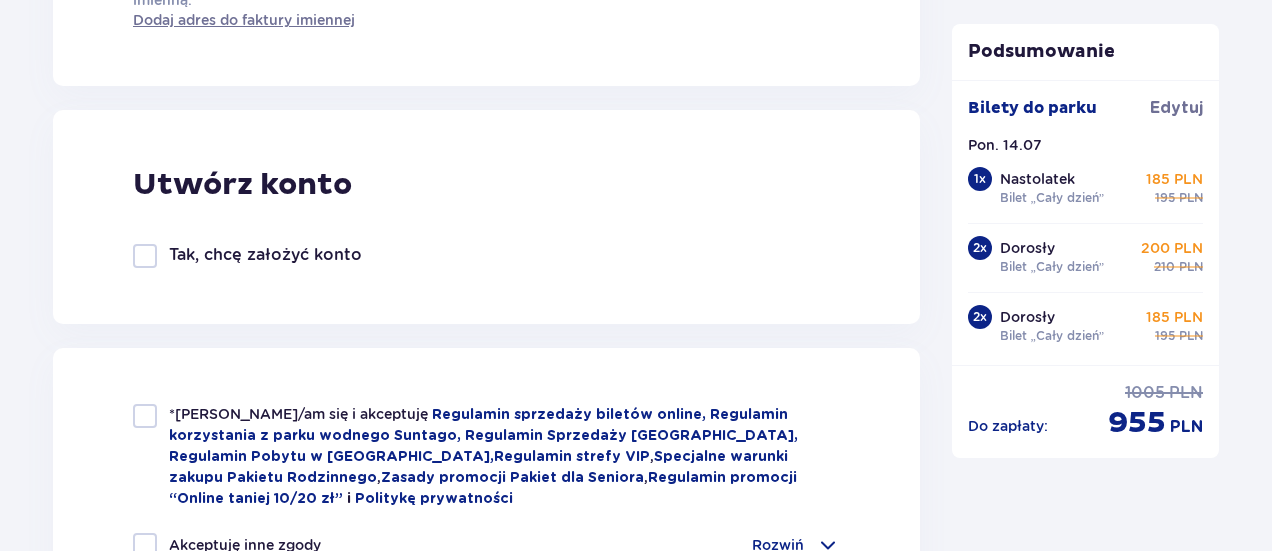 click at bounding box center [145, 256] 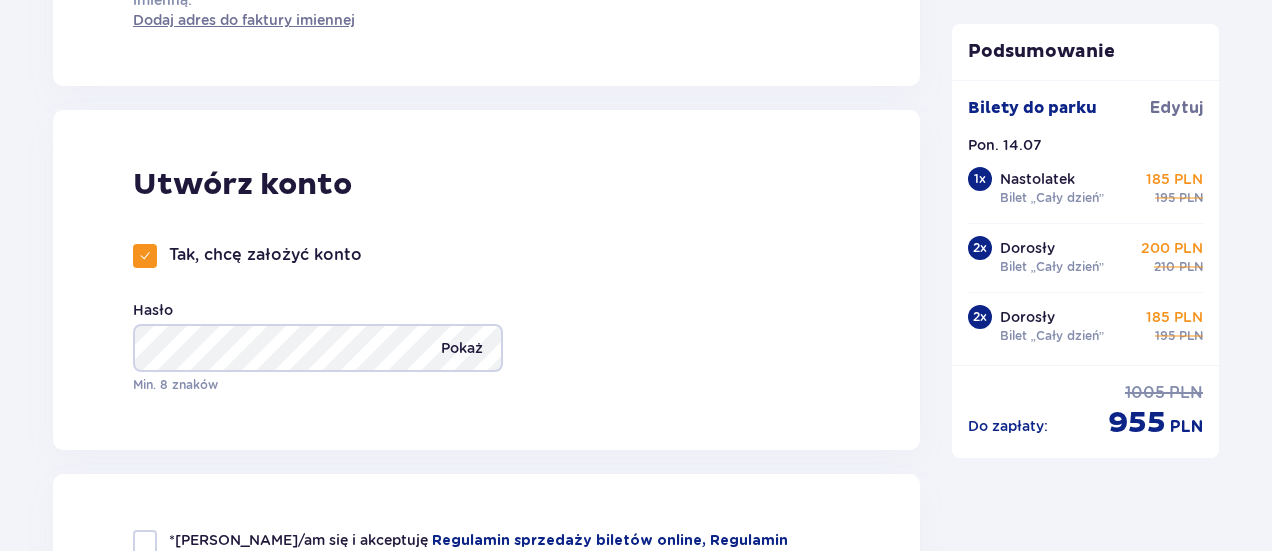 click on "Pokaż" at bounding box center (462, 348) 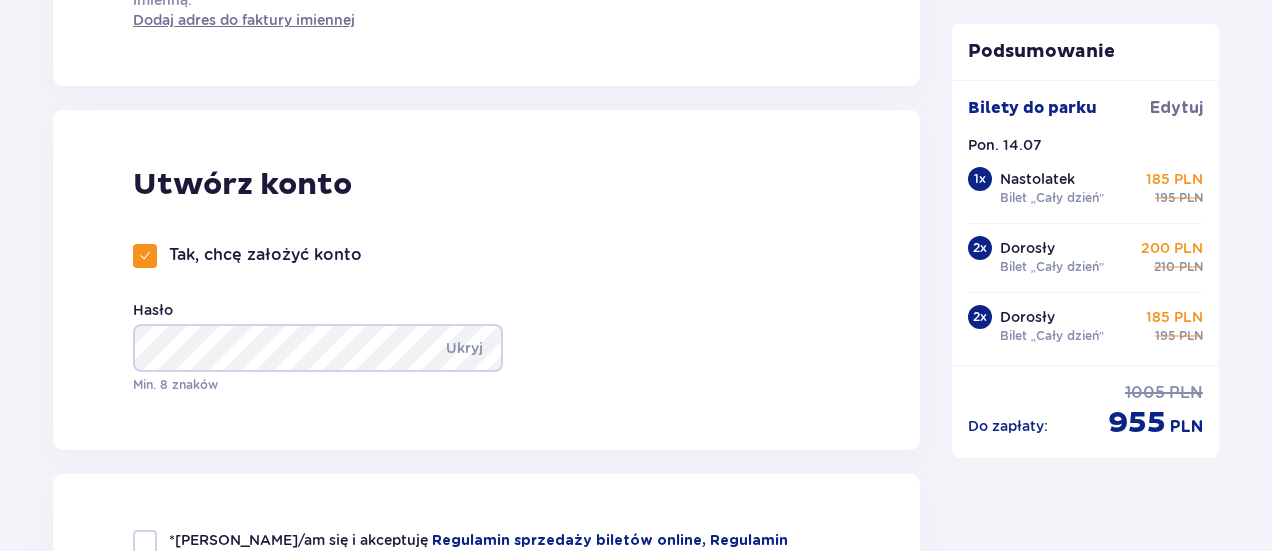 click on "Utwórz konto Tak, chcę założyć konto Hasło Ukryj Min. 8 znaków" at bounding box center [486, 280] 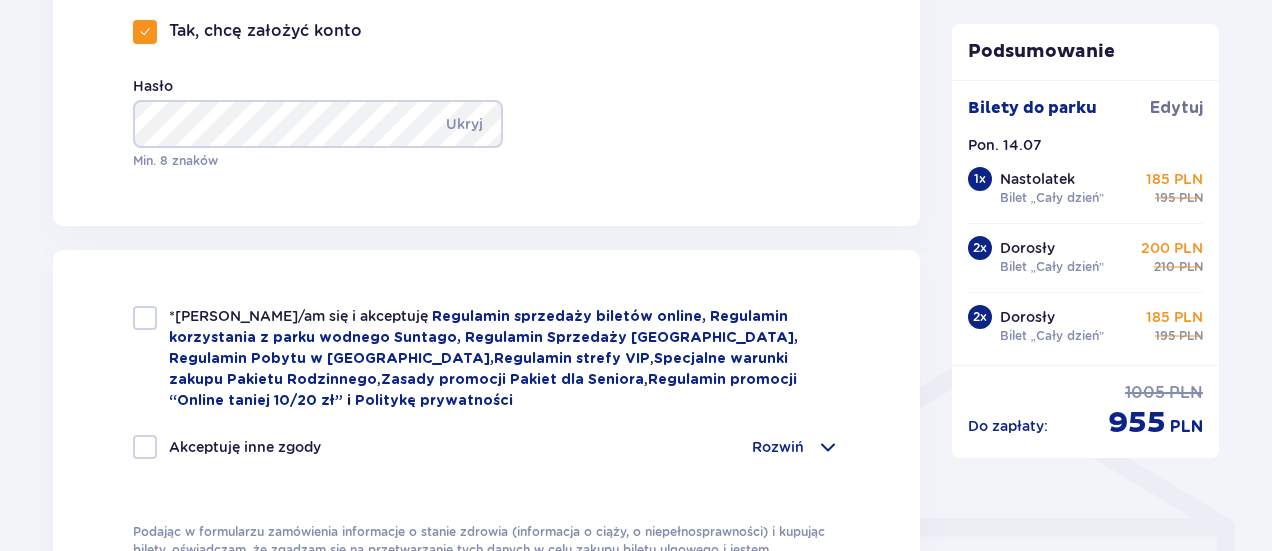 scroll, scrollTop: 1320, scrollLeft: 0, axis: vertical 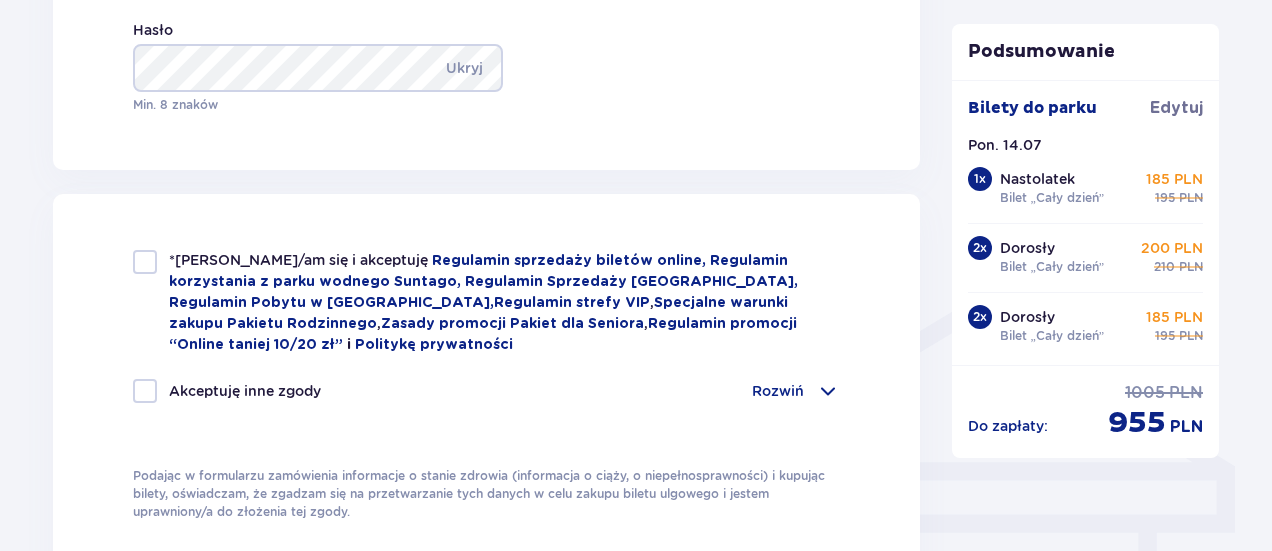 click on "*Zapoznałem/am się i akceptuję   Regulamin sprzedaży biletów online,   Regulamin korzystania z parku wodnego Suntago,   Regulamin Sprzedaży [GEOGRAPHIC_DATA],   [GEOGRAPHIC_DATA] w [GEOGRAPHIC_DATA] ,  [GEOGRAPHIC_DATA] strefy VIP ,  Specjalne warunki zakupu Pakietu Rodzinnego ,  Zasady promocji Pakiet dla Seniora ,  Regulamin promocji “Online taniej 10/20 zł”   i   Politykę prywatności" at bounding box center (486, 302) 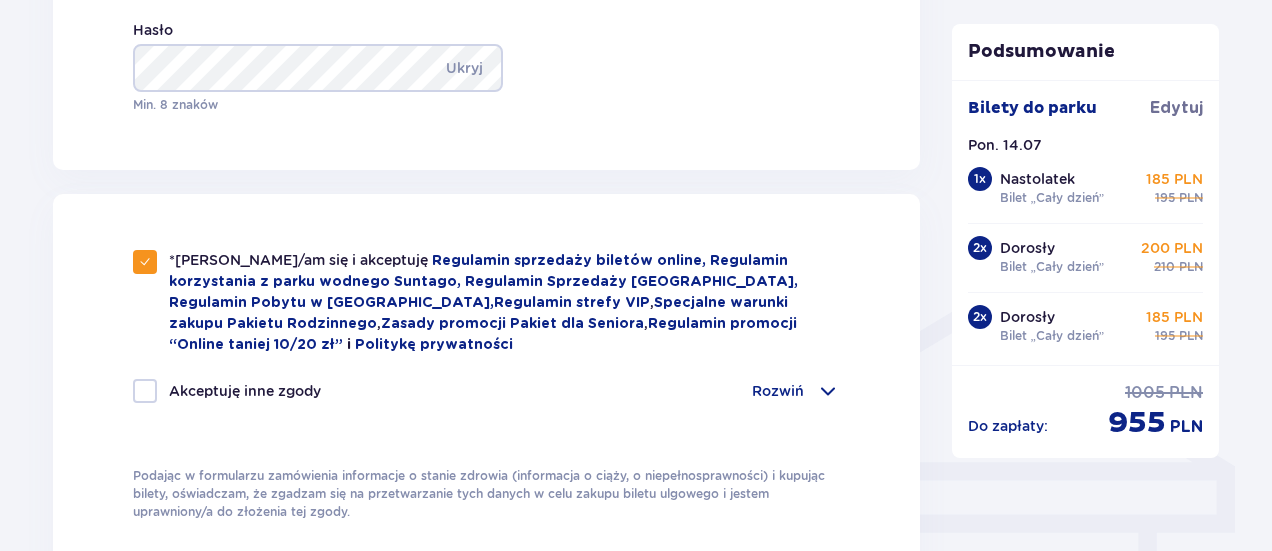 click at bounding box center (145, 391) 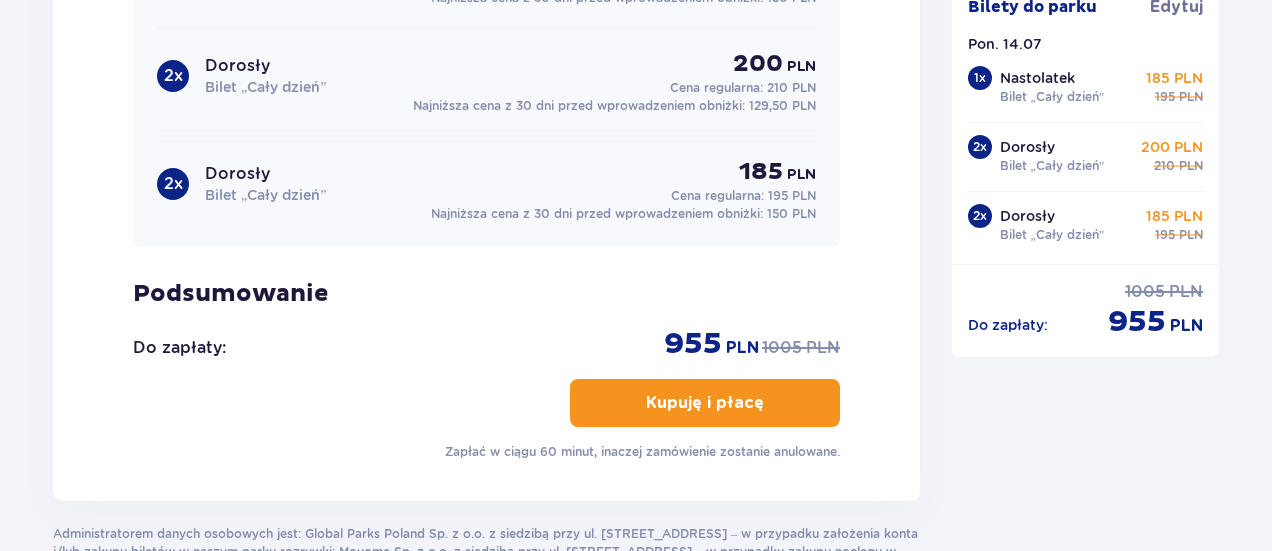 scroll, scrollTop: 2280, scrollLeft: 0, axis: vertical 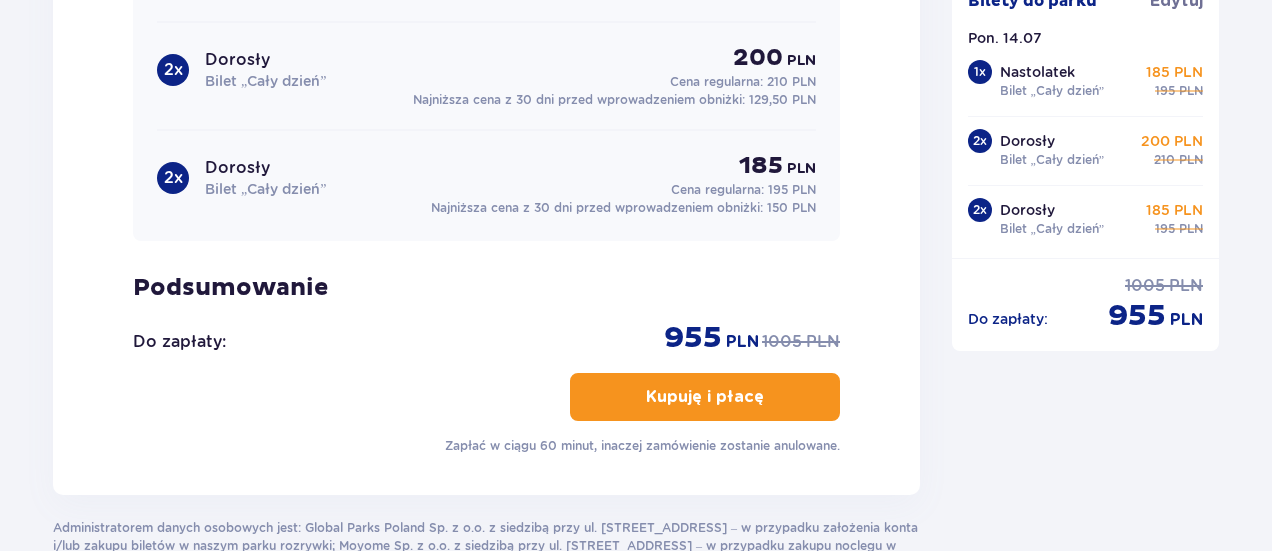 click on "Kupuję i płacę" at bounding box center [705, 397] 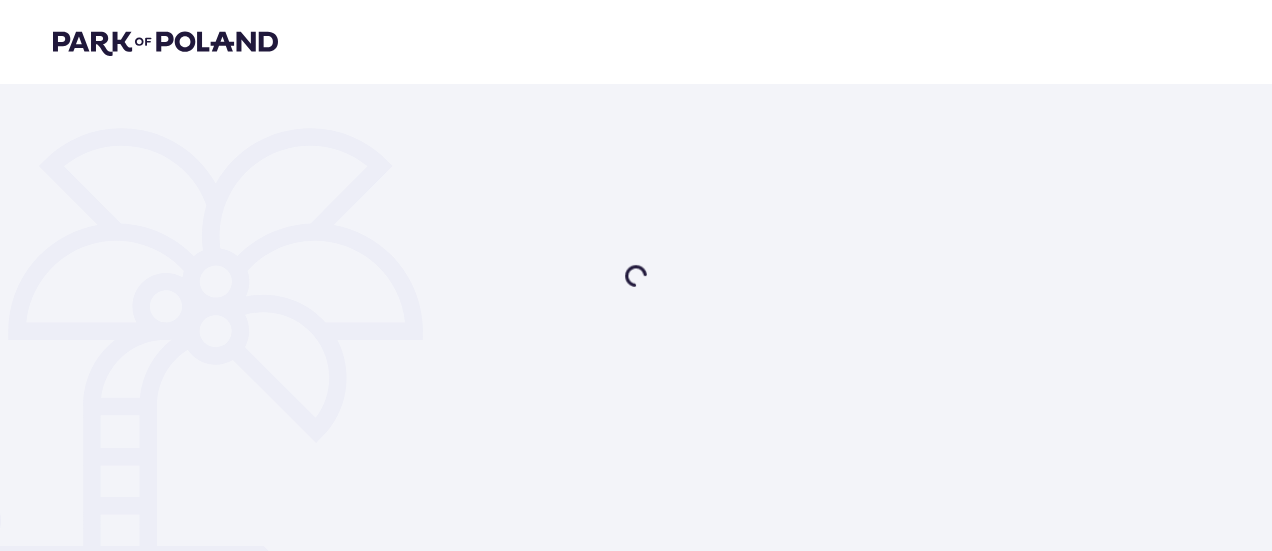 scroll, scrollTop: 0, scrollLeft: 0, axis: both 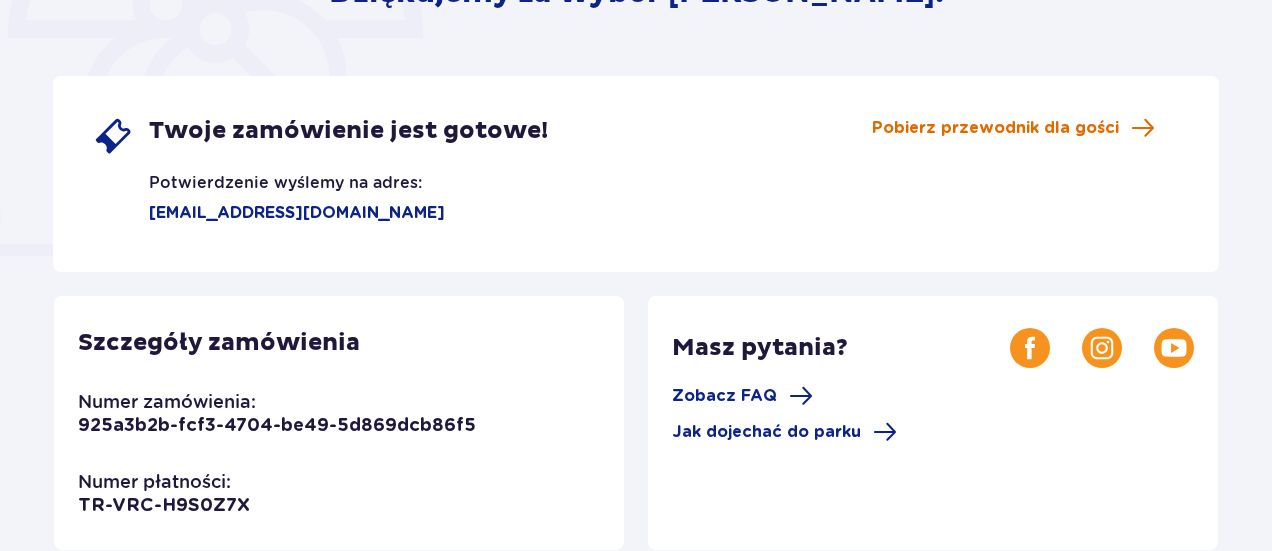 click on "Pobierz przewodnik dla gości" at bounding box center (995, 128) 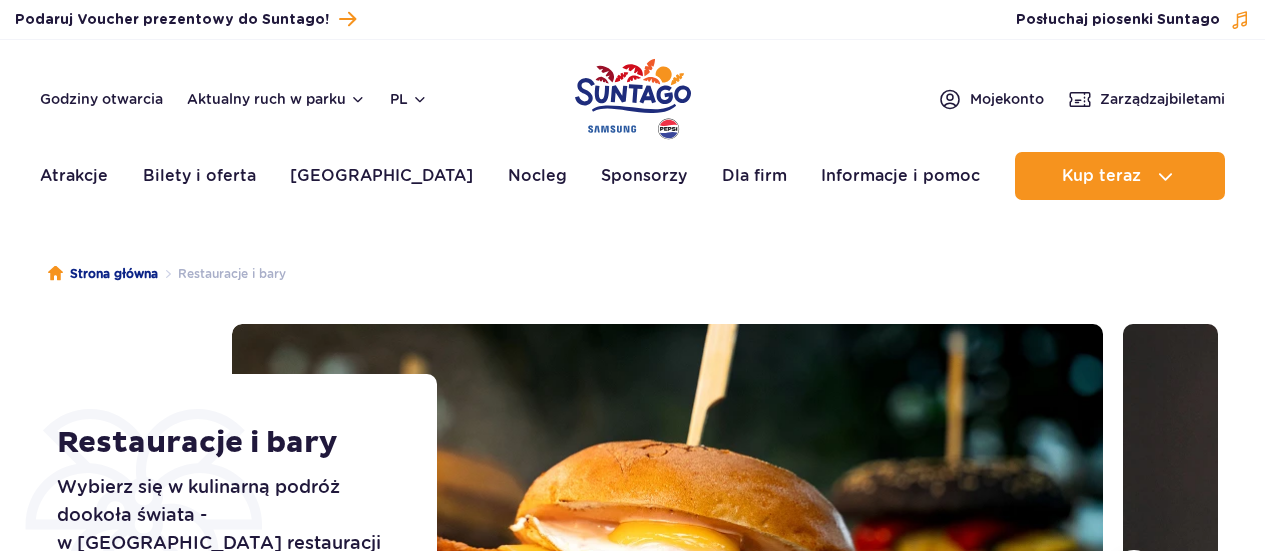 scroll, scrollTop: 0, scrollLeft: 0, axis: both 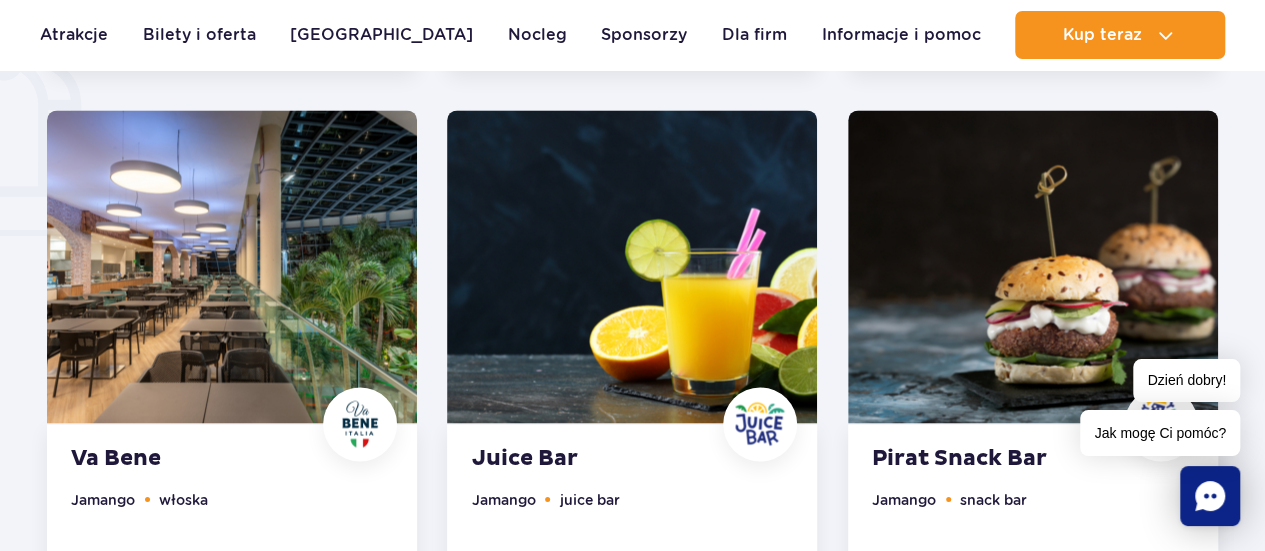 click at bounding box center [1033, 266] 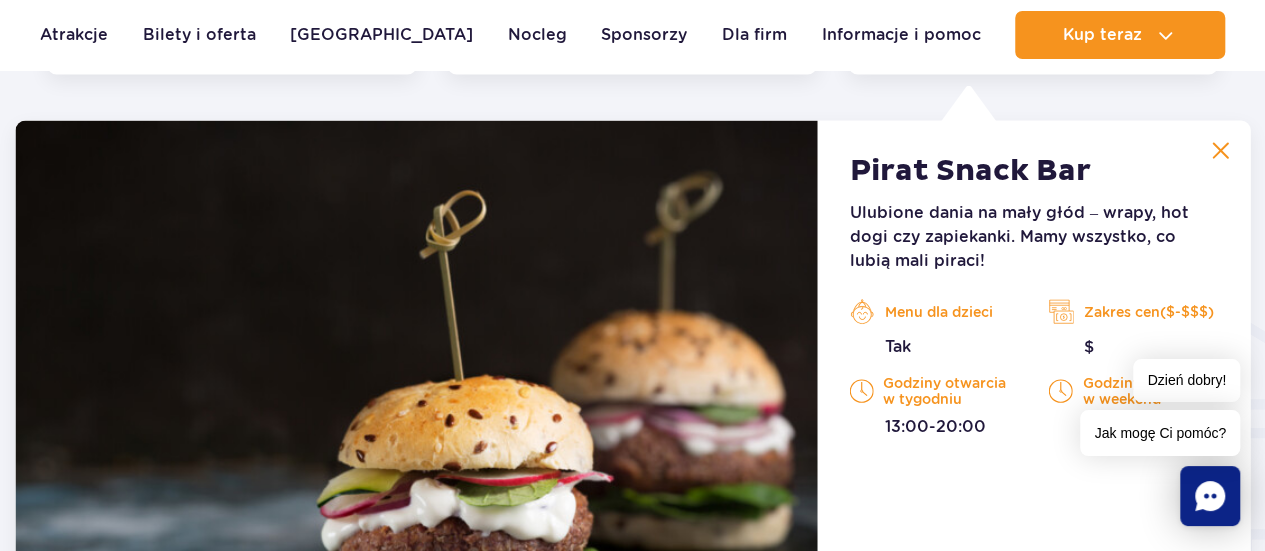 scroll, scrollTop: 2144, scrollLeft: 0, axis: vertical 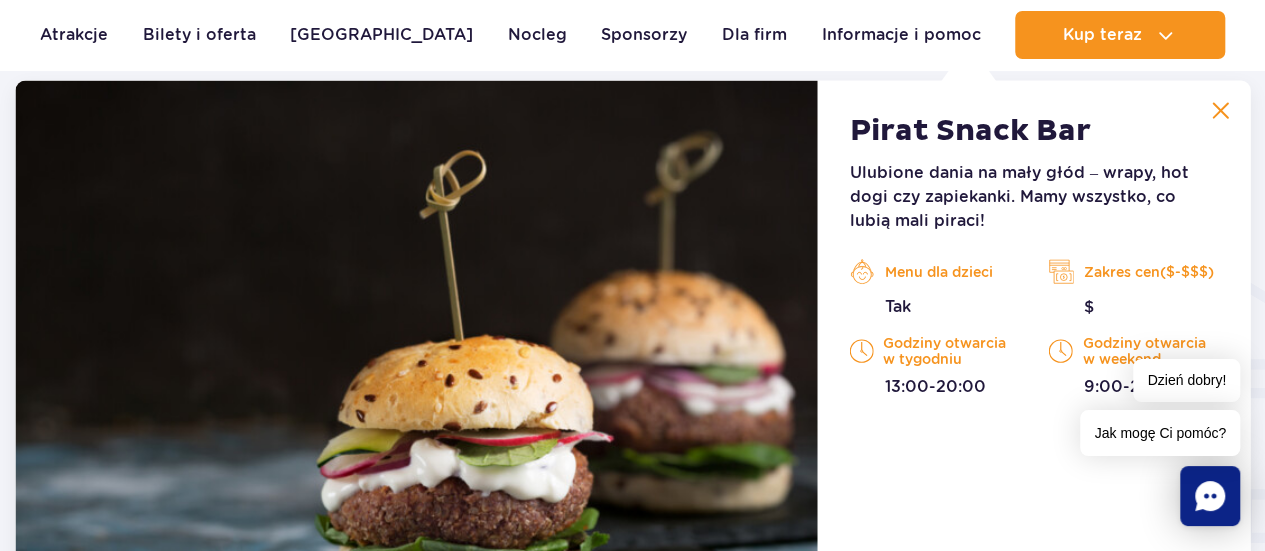 click on "Zakres cen($-$$$)" at bounding box center (1133, 272) 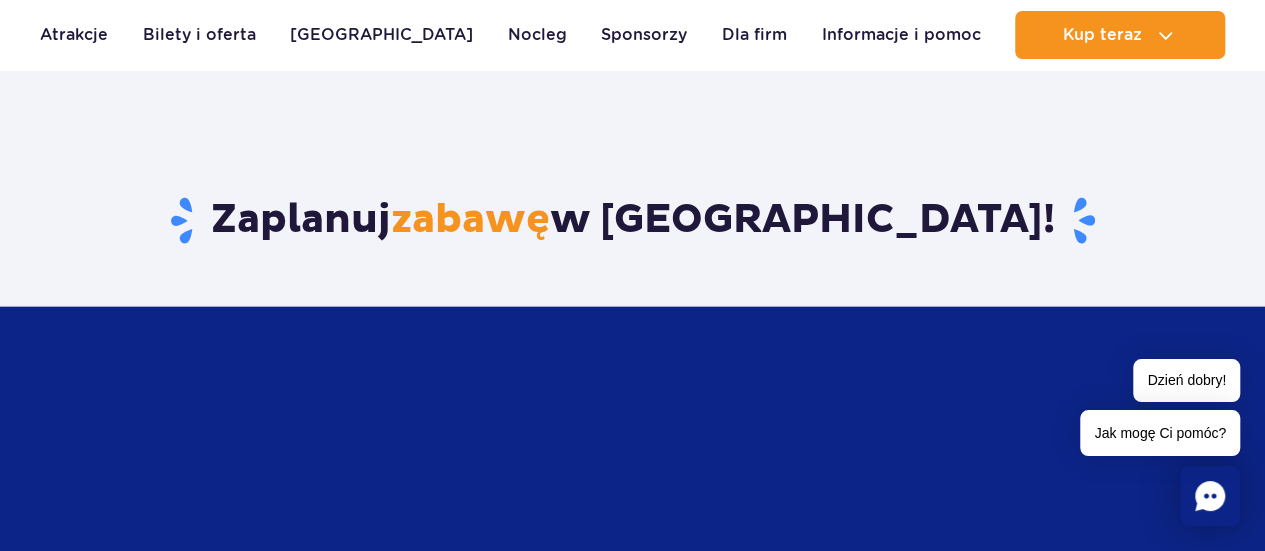 type 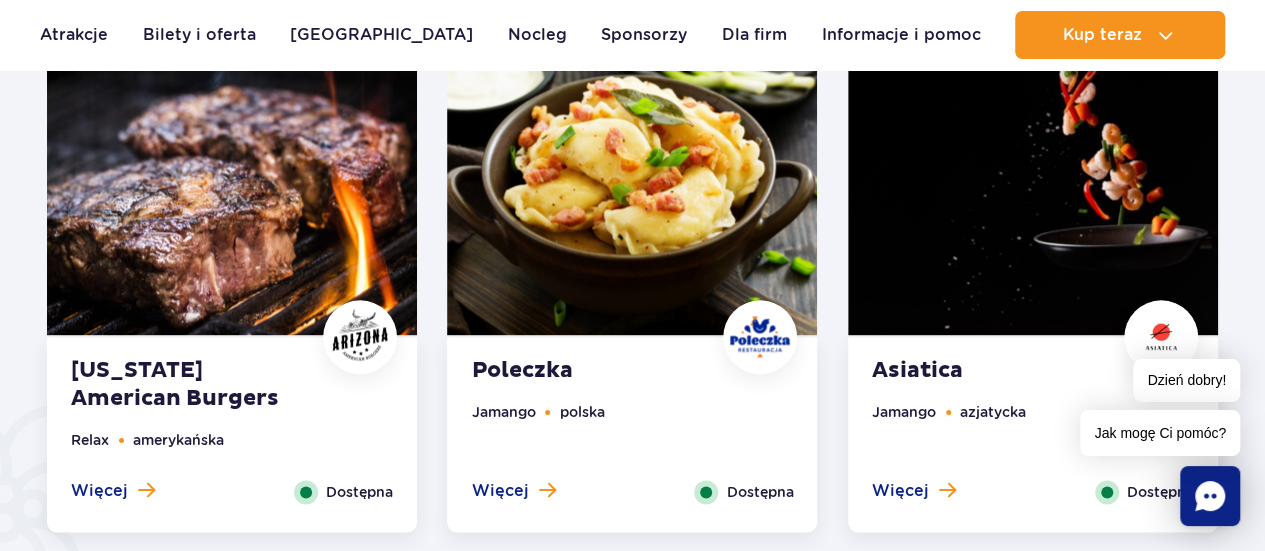 scroll, scrollTop: 1144, scrollLeft: 0, axis: vertical 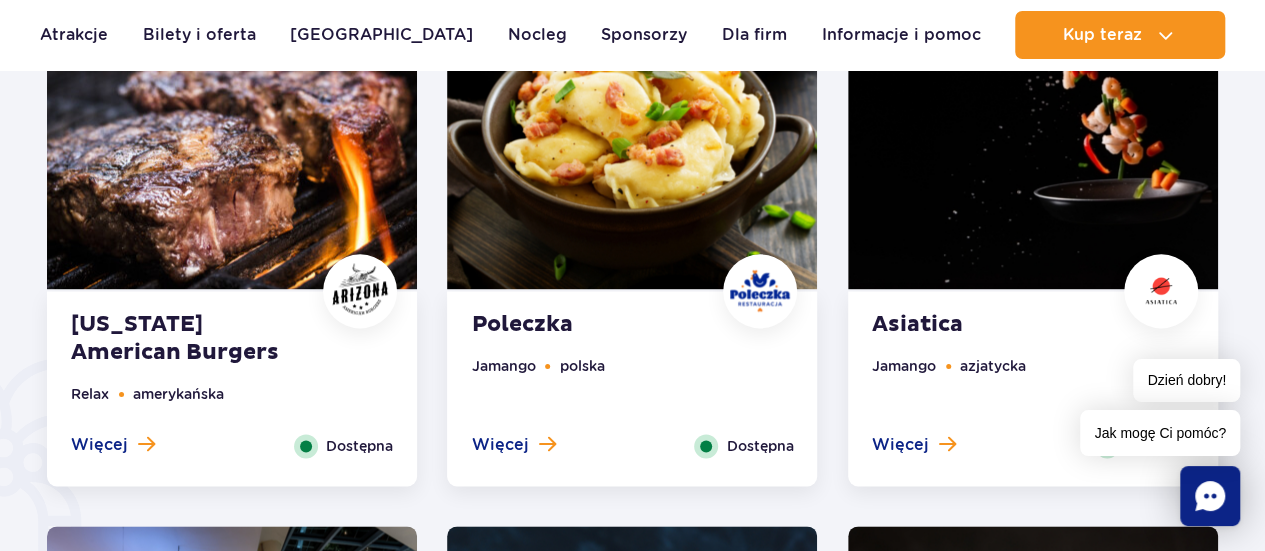 click on "Arizona American Burgers" at bounding box center [192, 339] 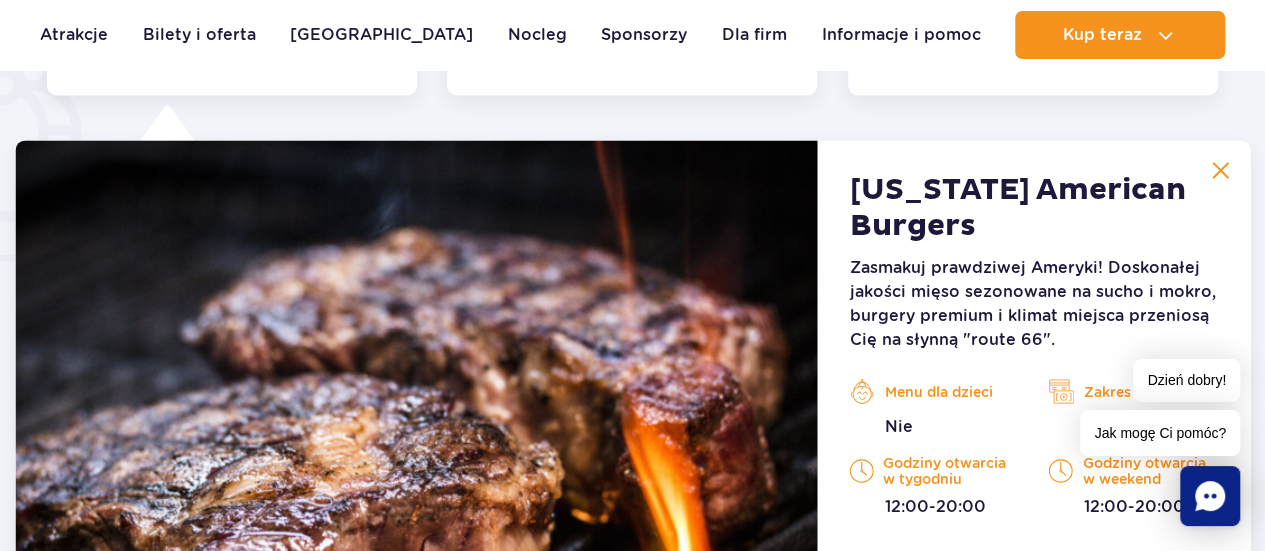 scroll, scrollTop: 1554, scrollLeft: 0, axis: vertical 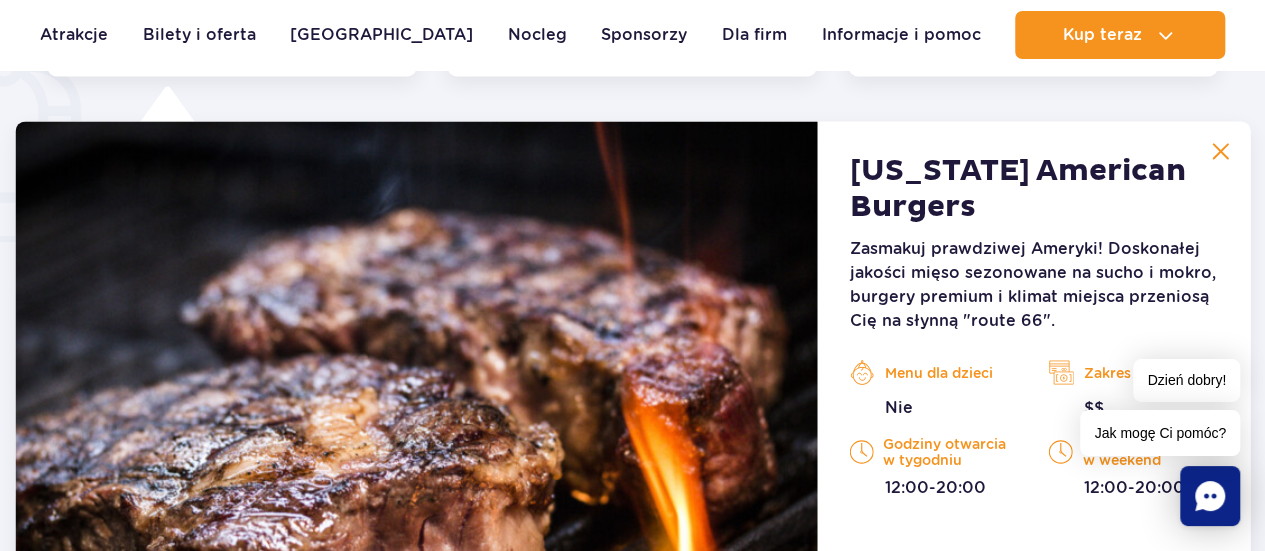 click at bounding box center (1220, 151) 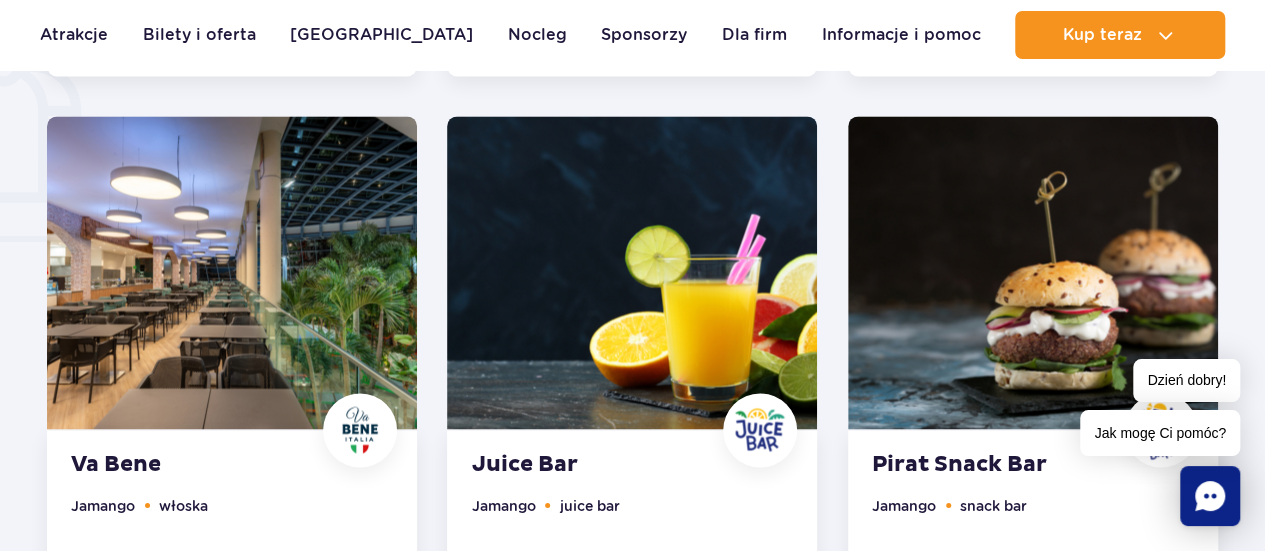 type 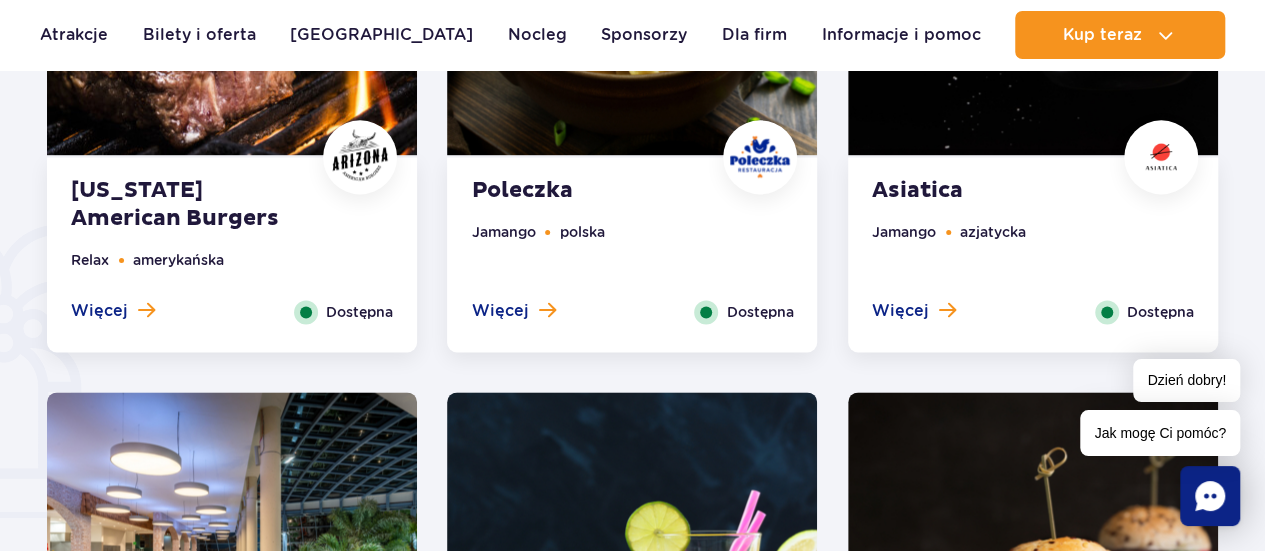scroll, scrollTop: 1074, scrollLeft: 0, axis: vertical 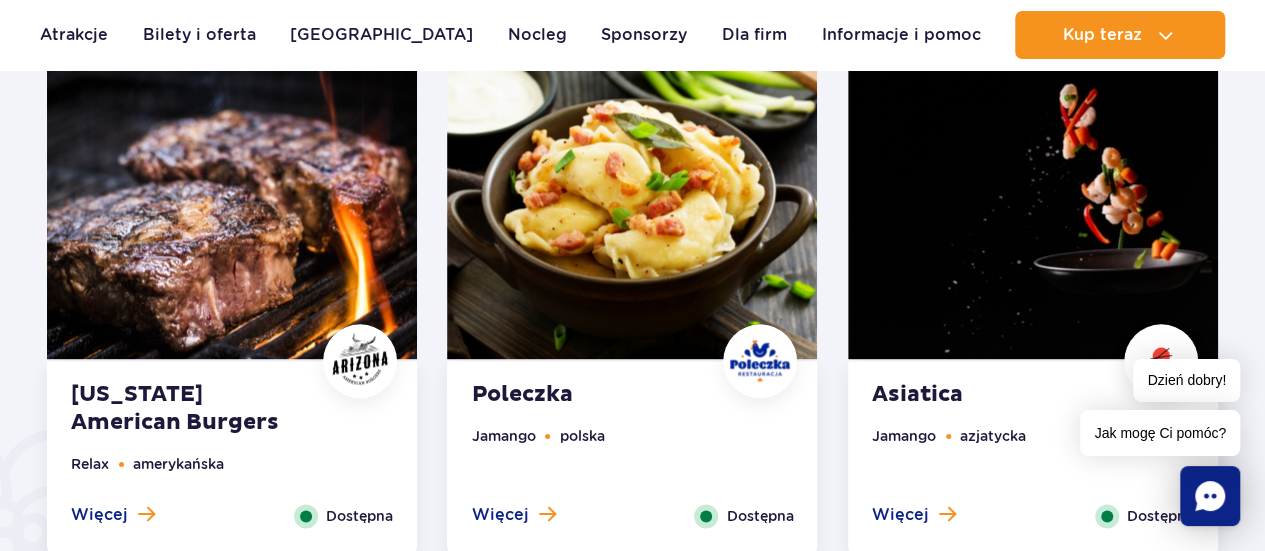 click at bounding box center (632, 202) 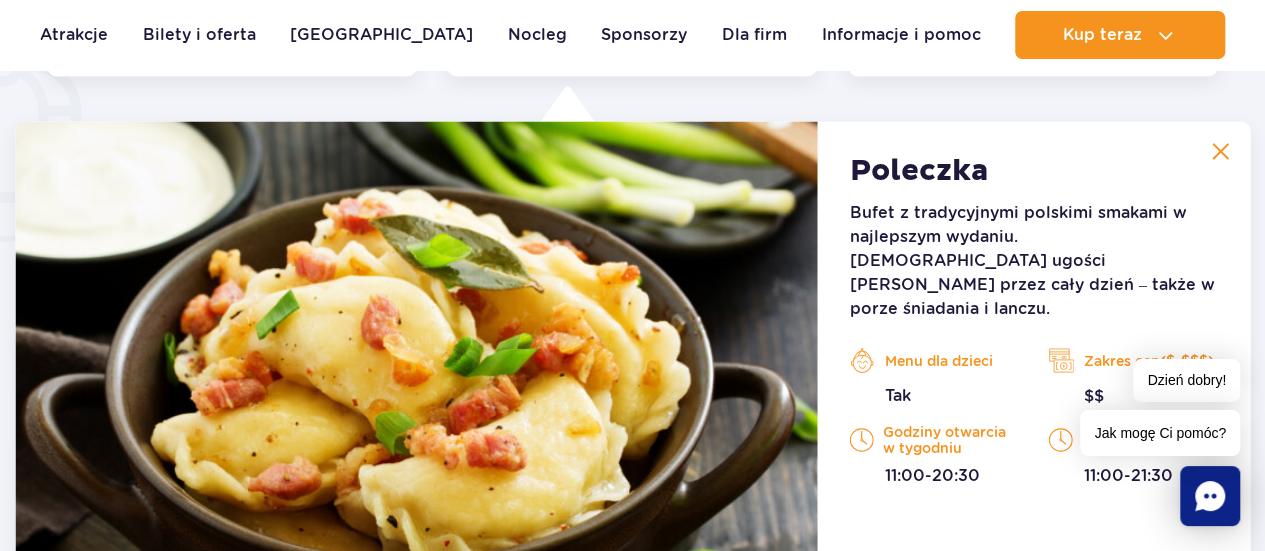 scroll, scrollTop: 1554, scrollLeft: 0, axis: vertical 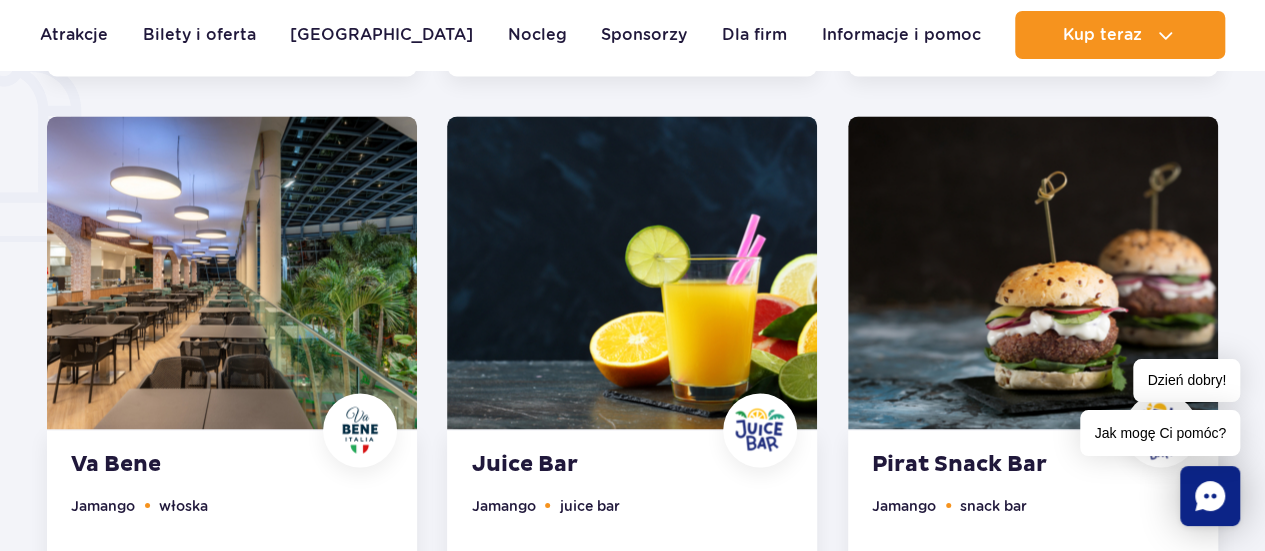click at bounding box center (1033, 272) 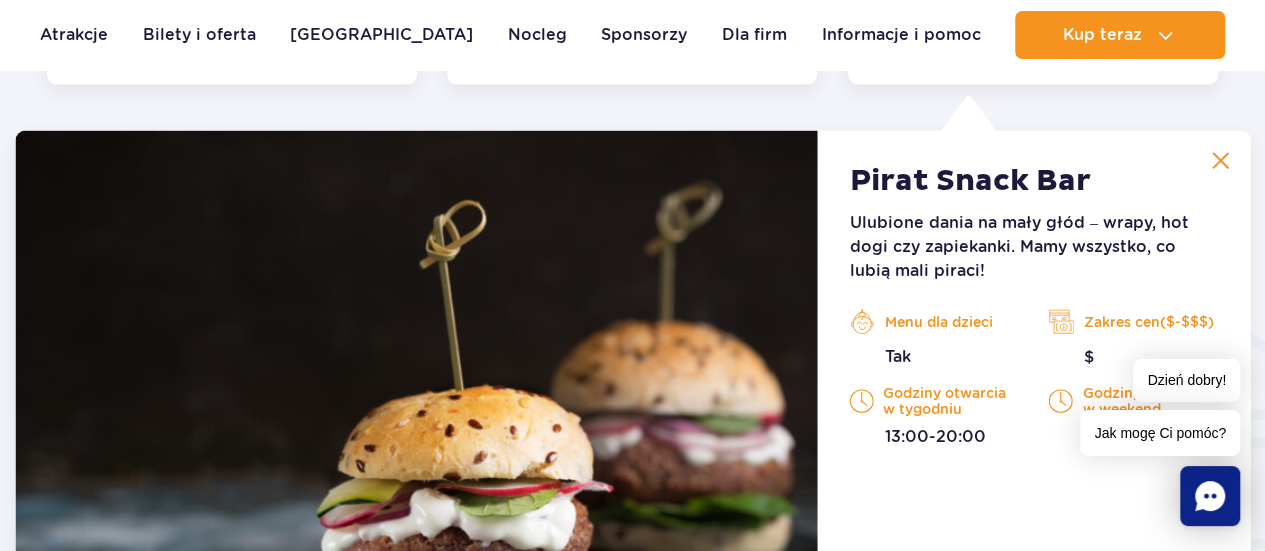 scroll, scrollTop: 2104, scrollLeft: 0, axis: vertical 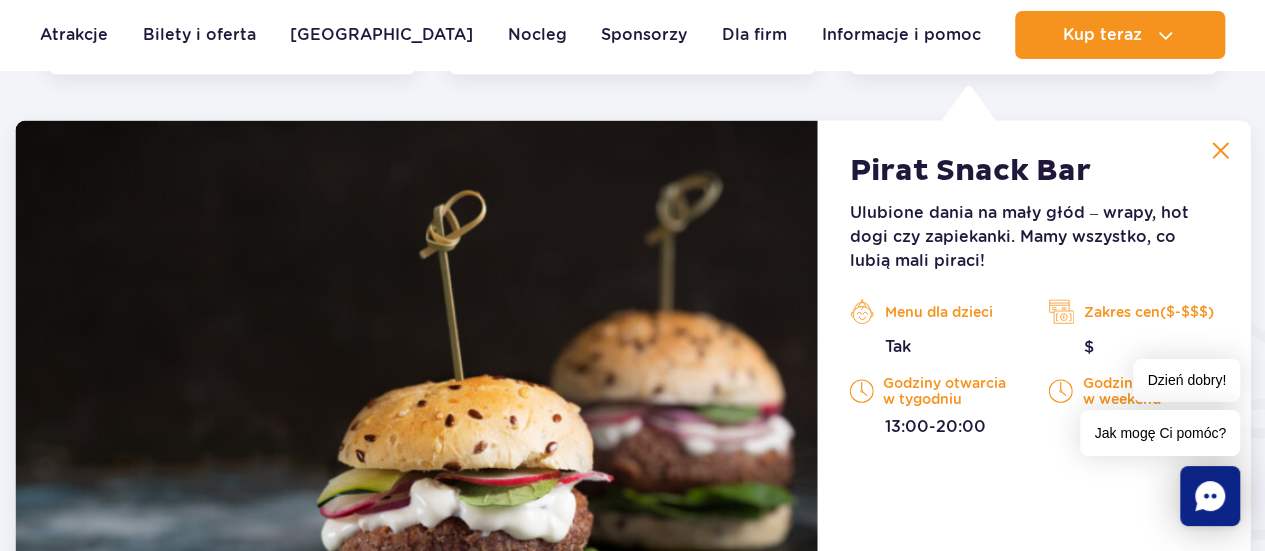 click at bounding box center (1220, 151) 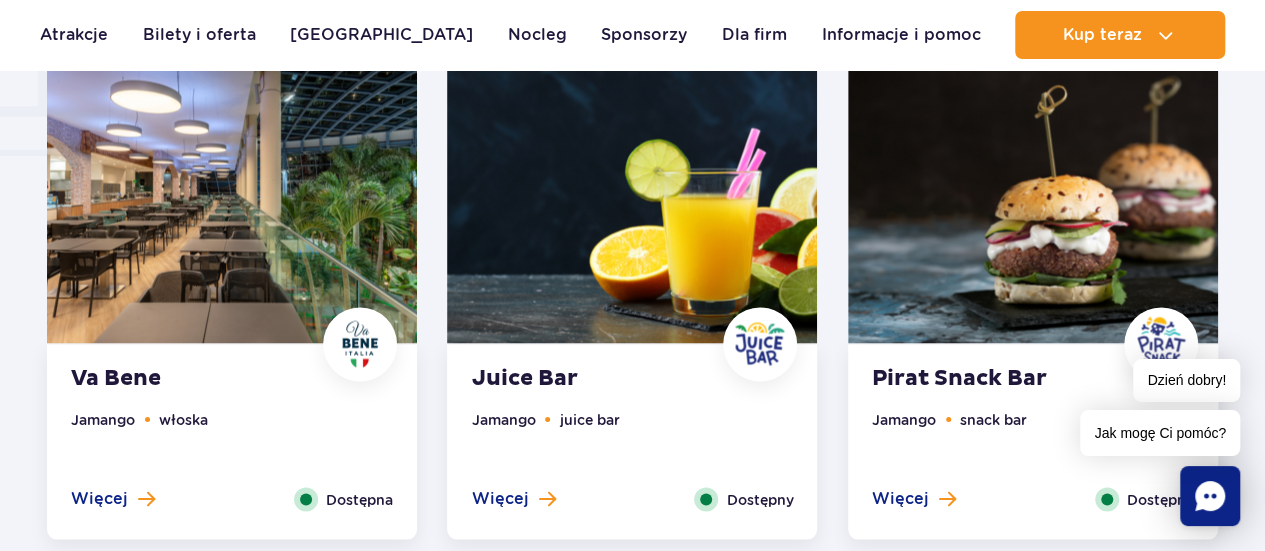 scroll, scrollTop: 1624, scrollLeft: 0, axis: vertical 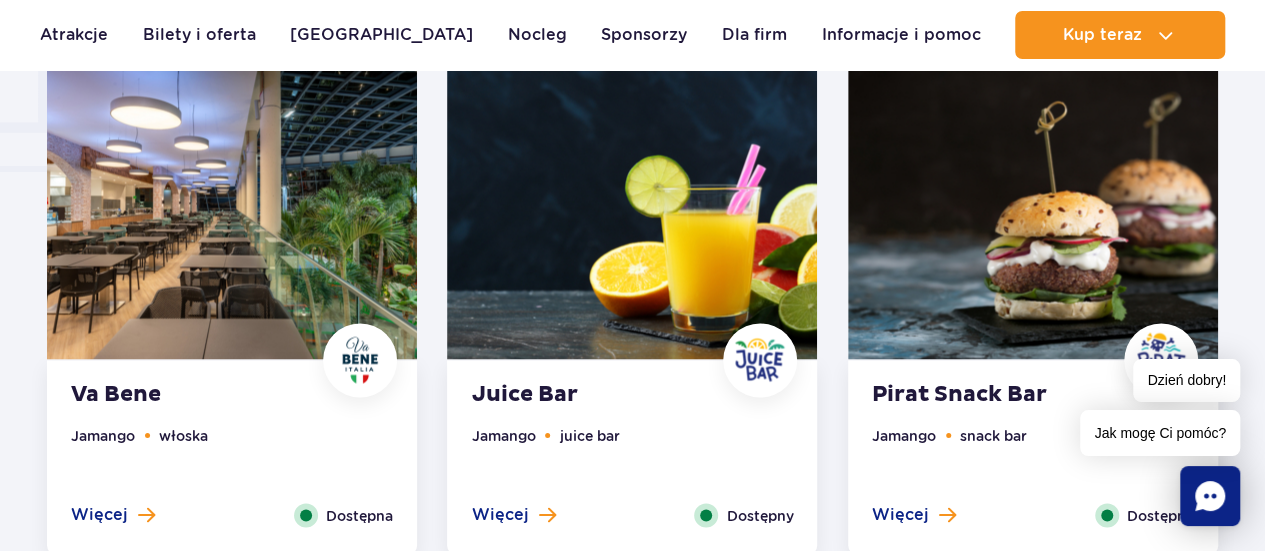 click on "Va Bene" at bounding box center (192, 394) 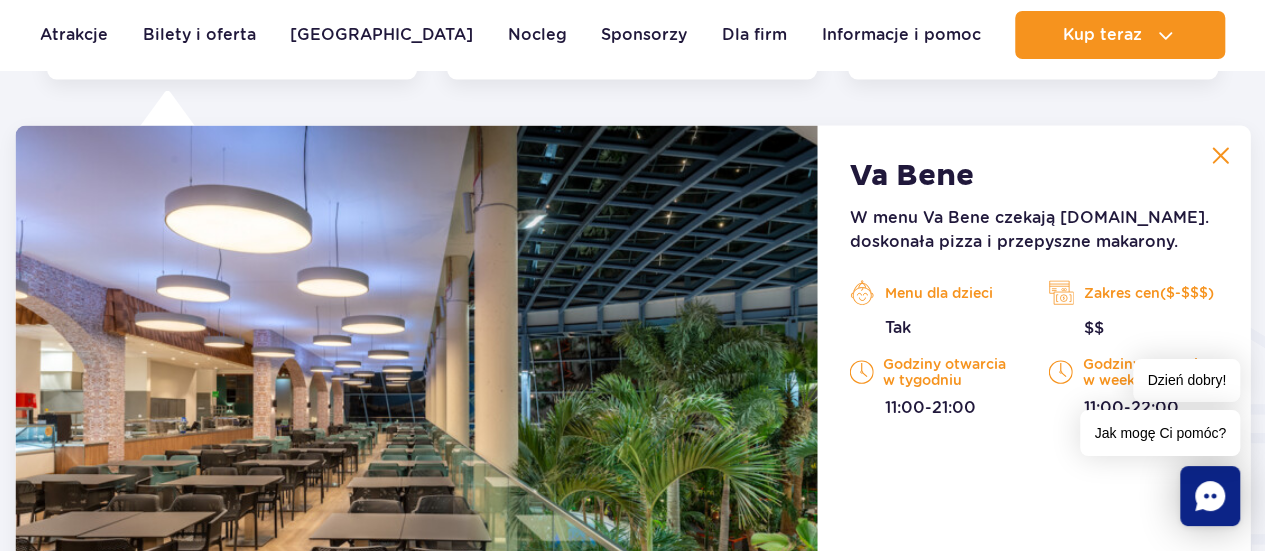 scroll, scrollTop: 2104, scrollLeft: 0, axis: vertical 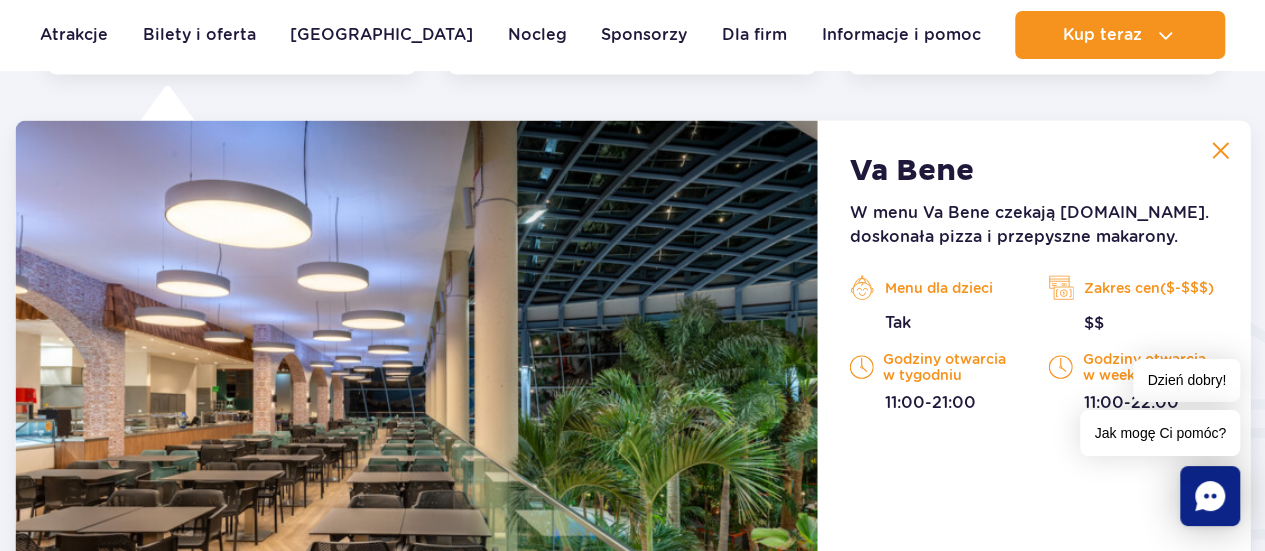 click at bounding box center (1220, 151) 